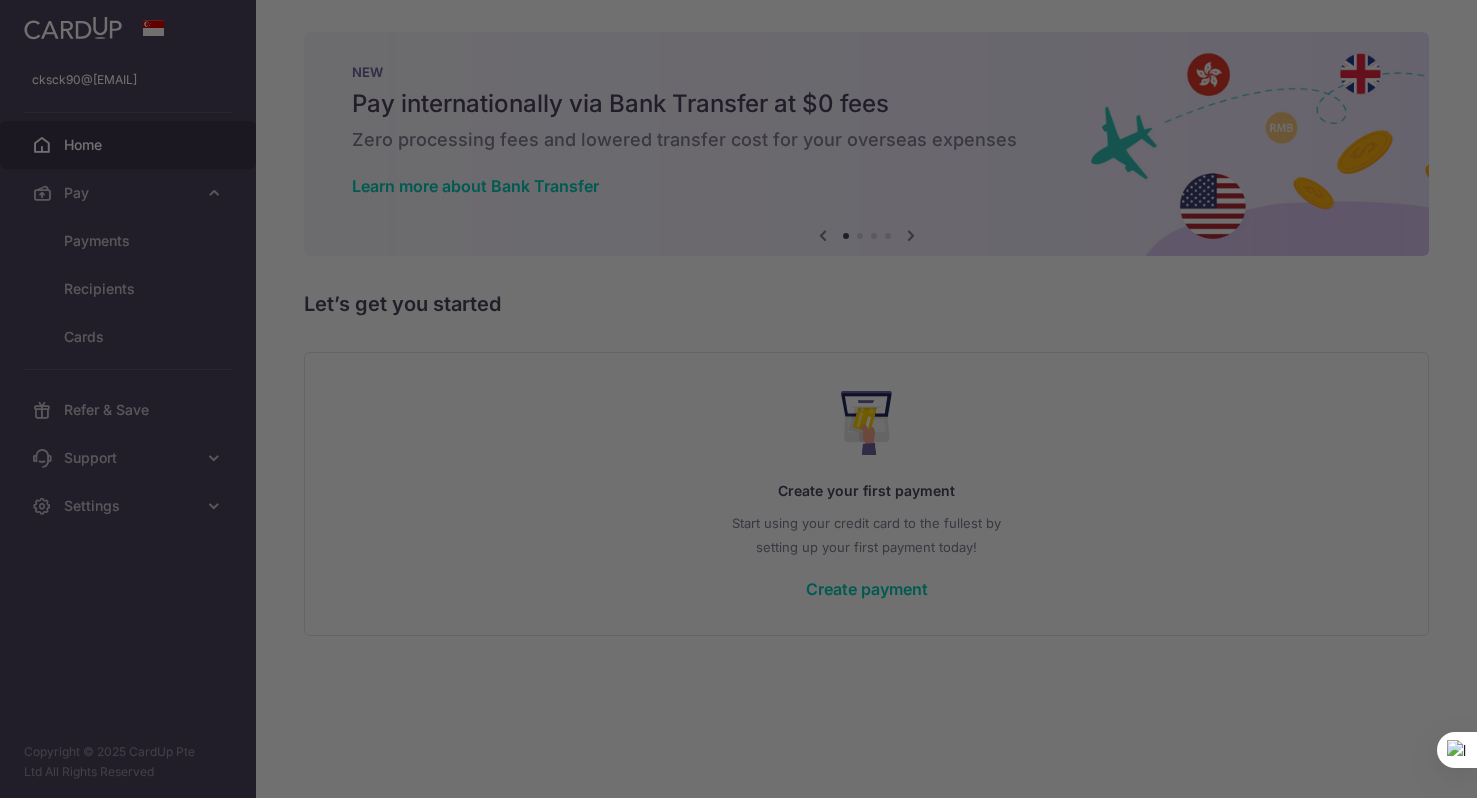 scroll, scrollTop: 0, scrollLeft: 0, axis: both 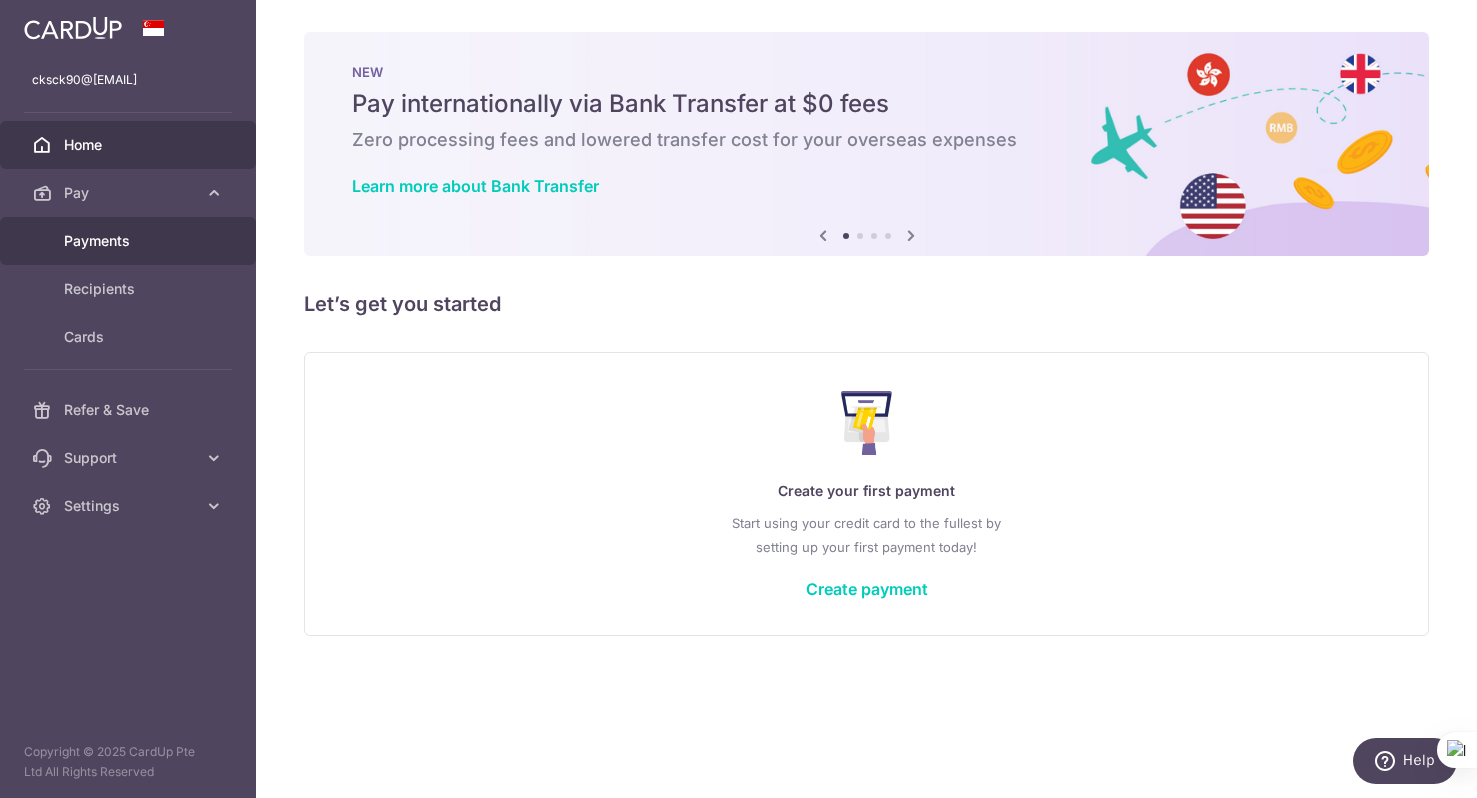 click on "Payments" at bounding box center (128, 241) 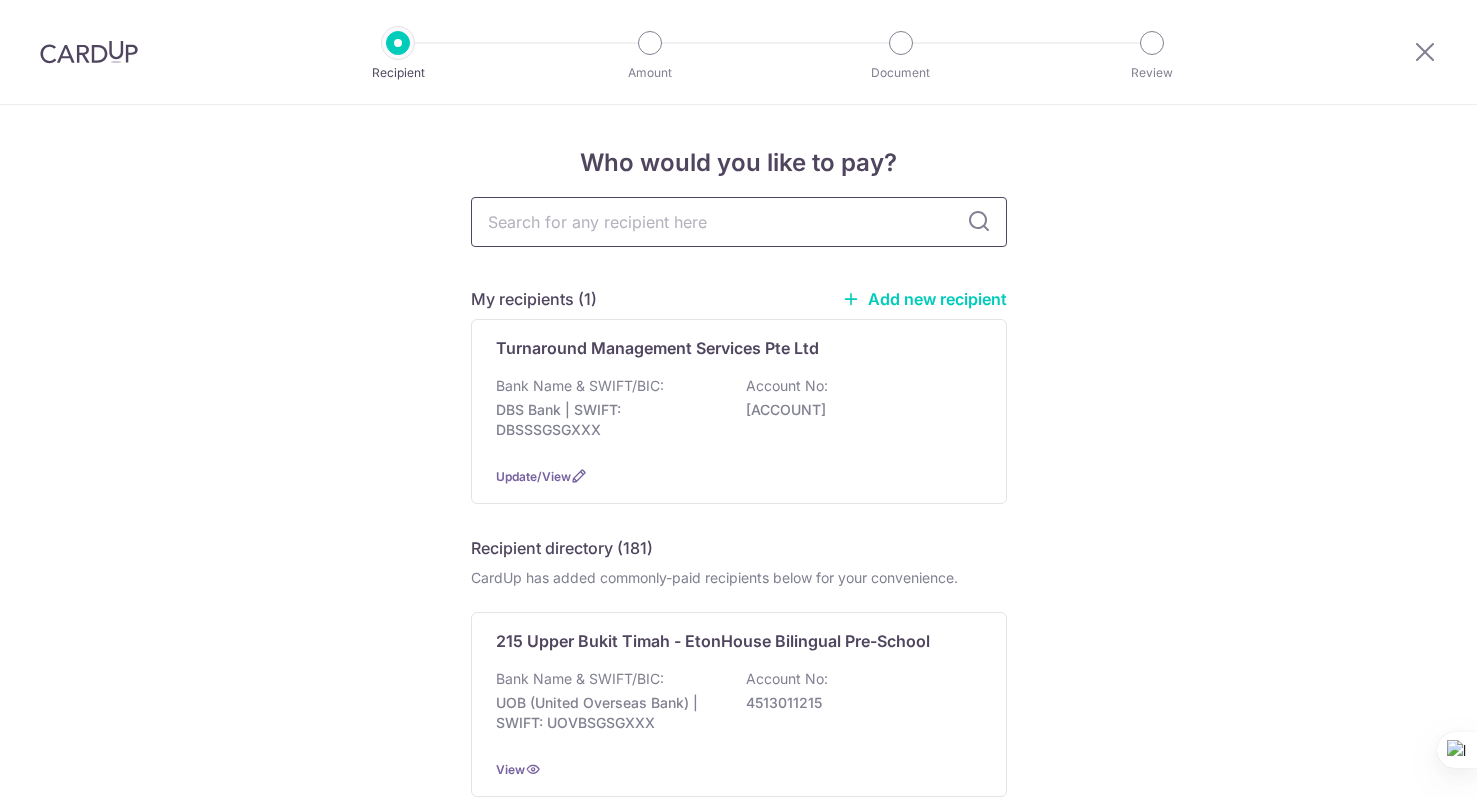 scroll, scrollTop: 0, scrollLeft: 0, axis: both 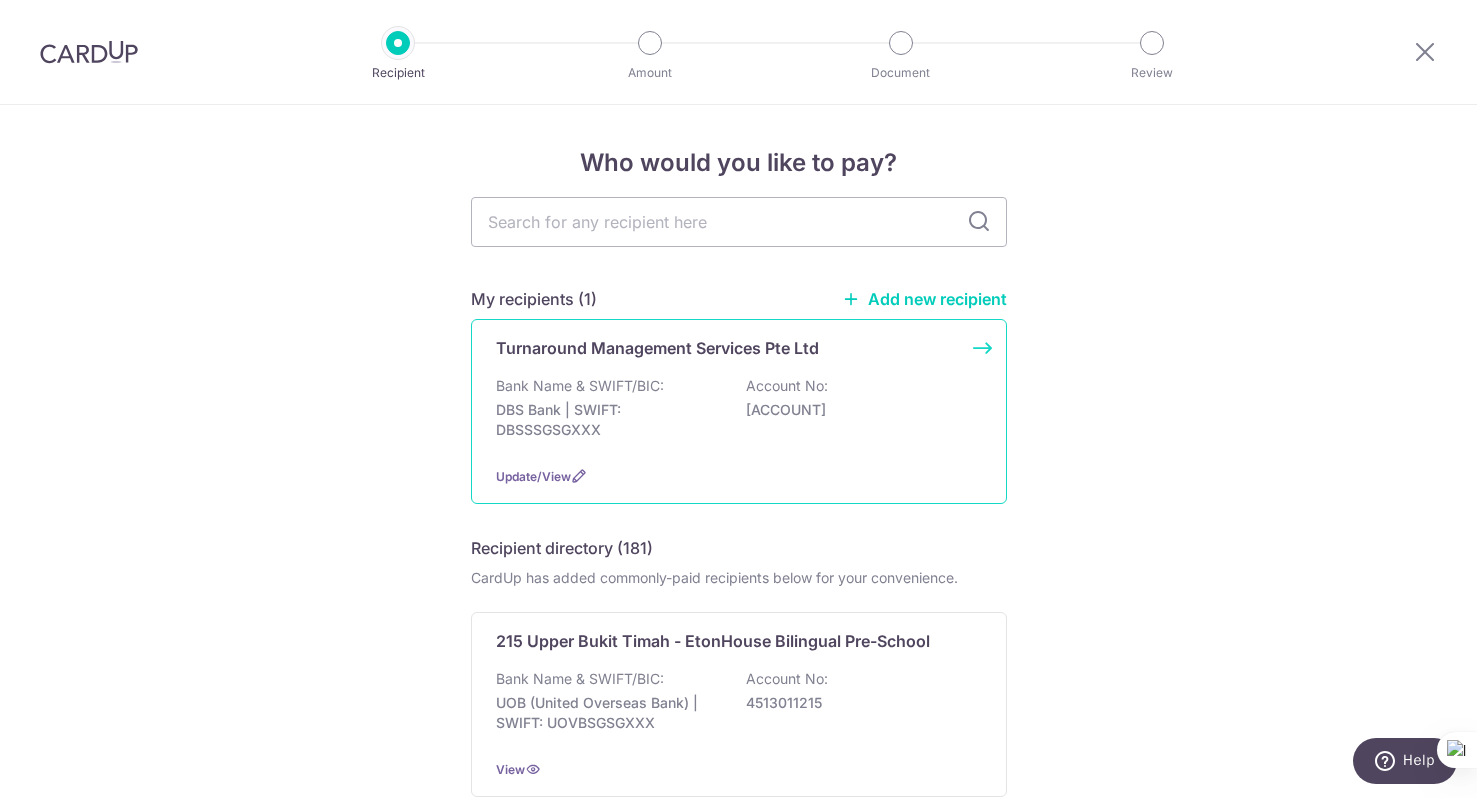 click on "Bank Name & SWIFT/BIC:
[BRAND] | SWIFT: [SWIFT]
Account No:
[ACCOUNT]" at bounding box center [739, 413] 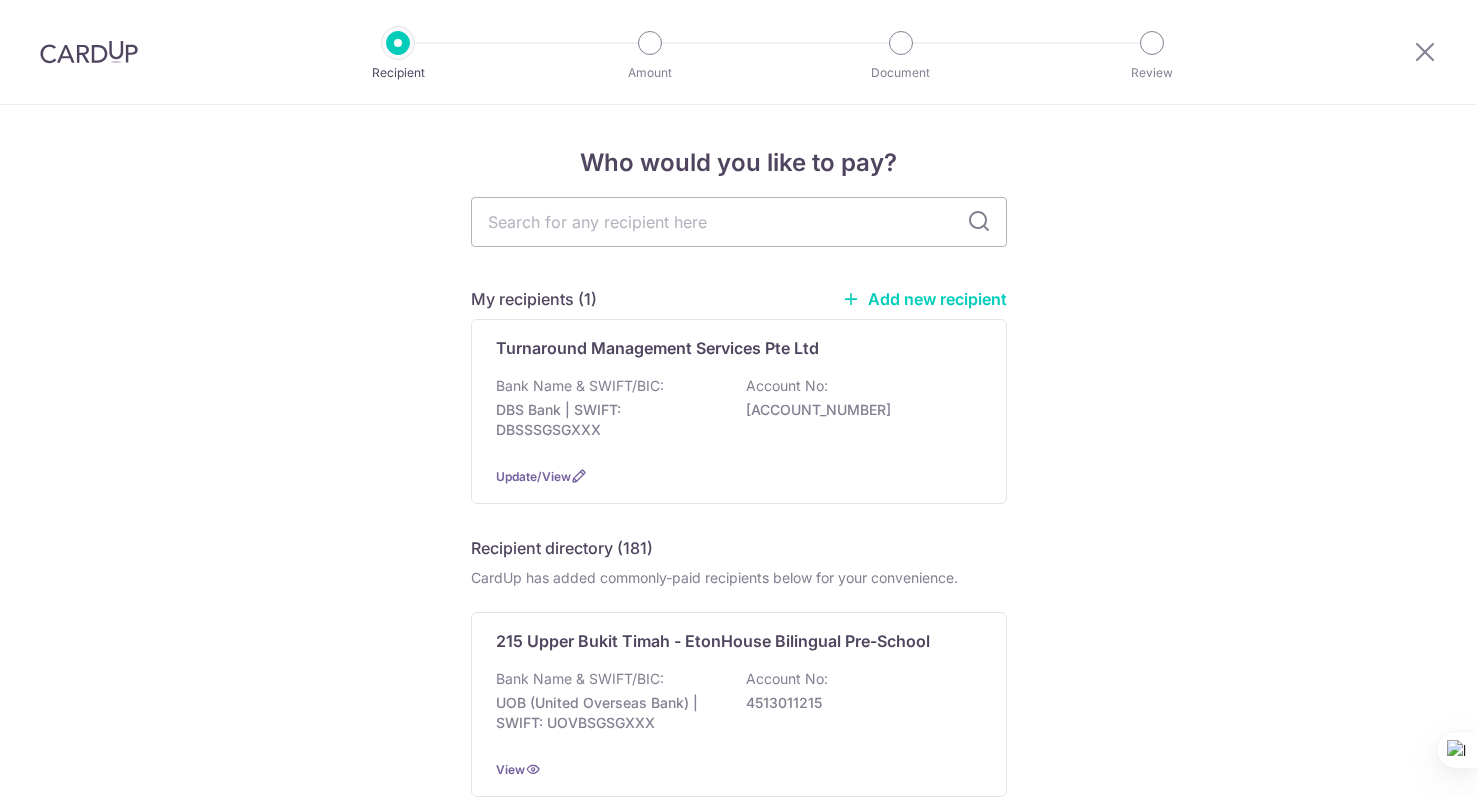 scroll, scrollTop: 0, scrollLeft: 0, axis: both 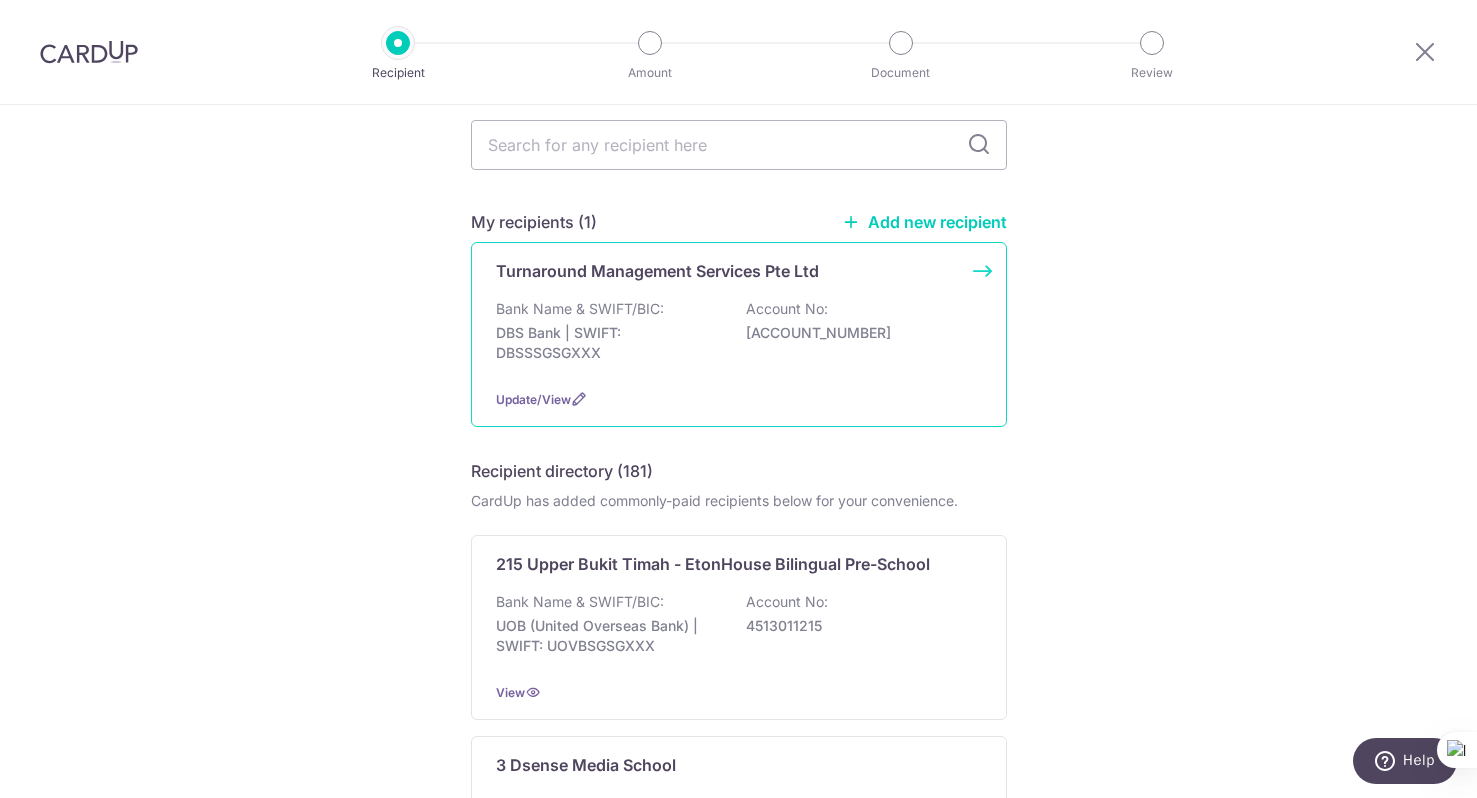 click on "Bank Name & SWIFT/BIC:
[BRAND] | SWIFT: [SWIFT]
Account No:
[ACCOUNT]" at bounding box center [739, 336] 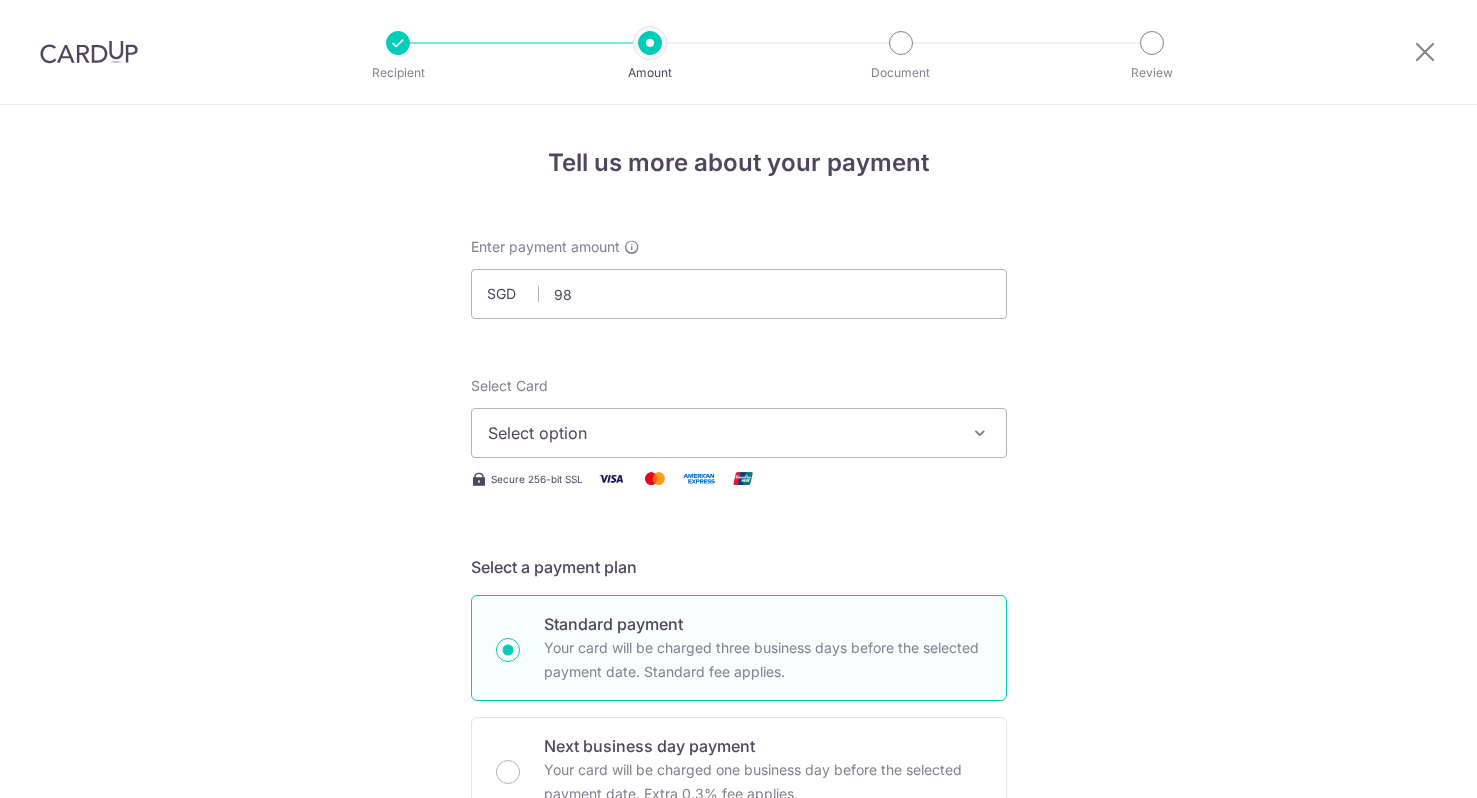 scroll, scrollTop: 0, scrollLeft: 0, axis: both 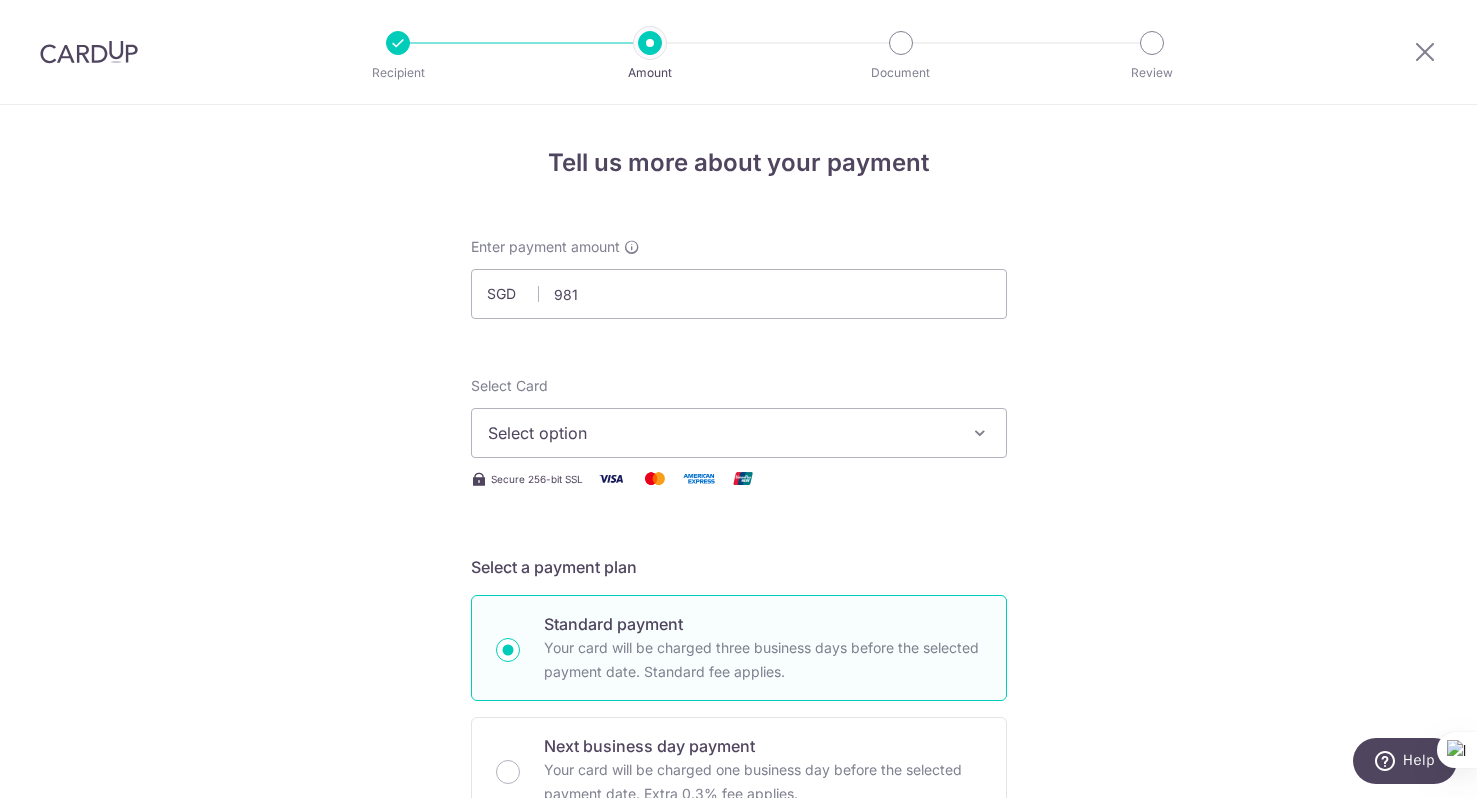 type on "981.00" 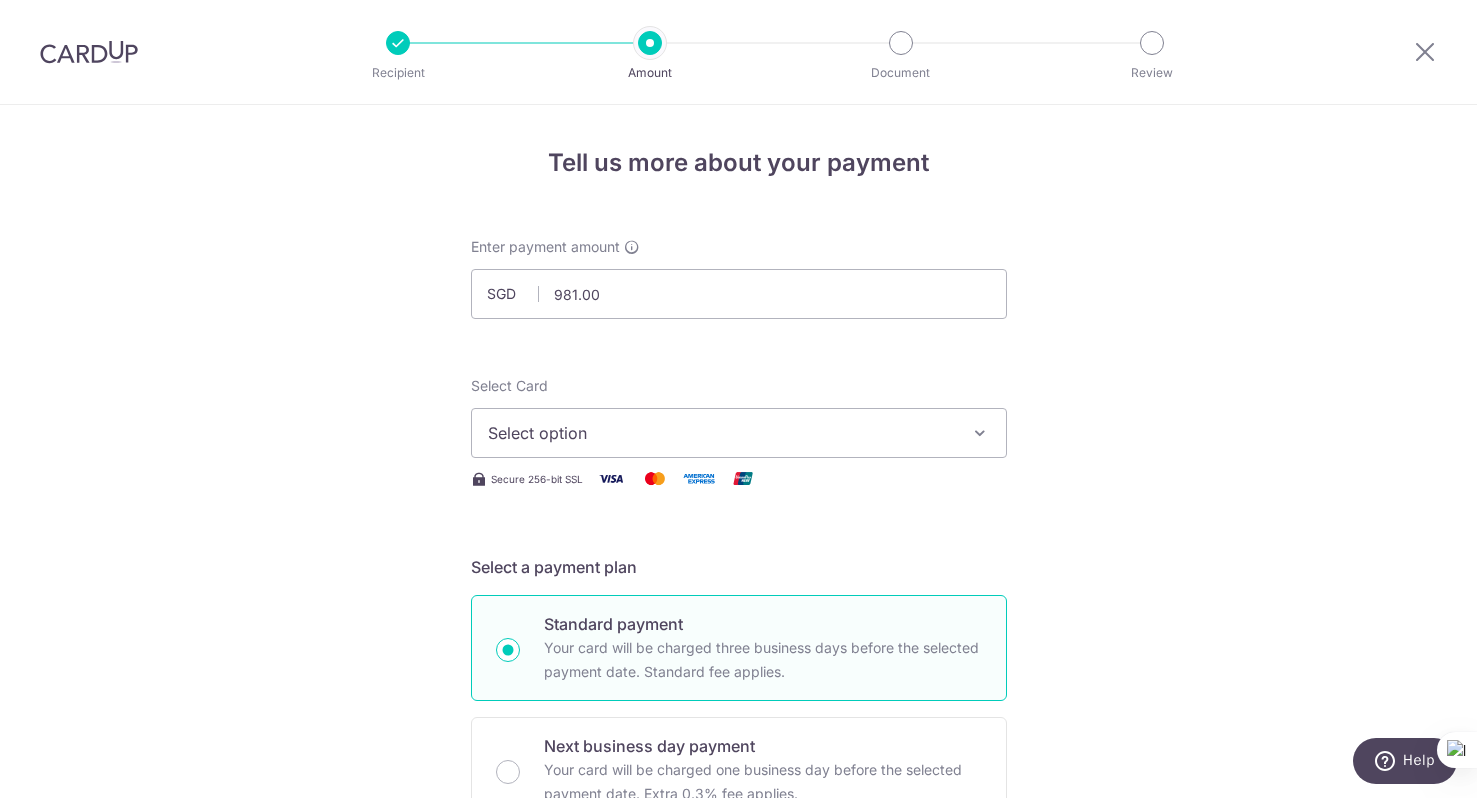 click on "Select option" at bounding box center [739, 433] 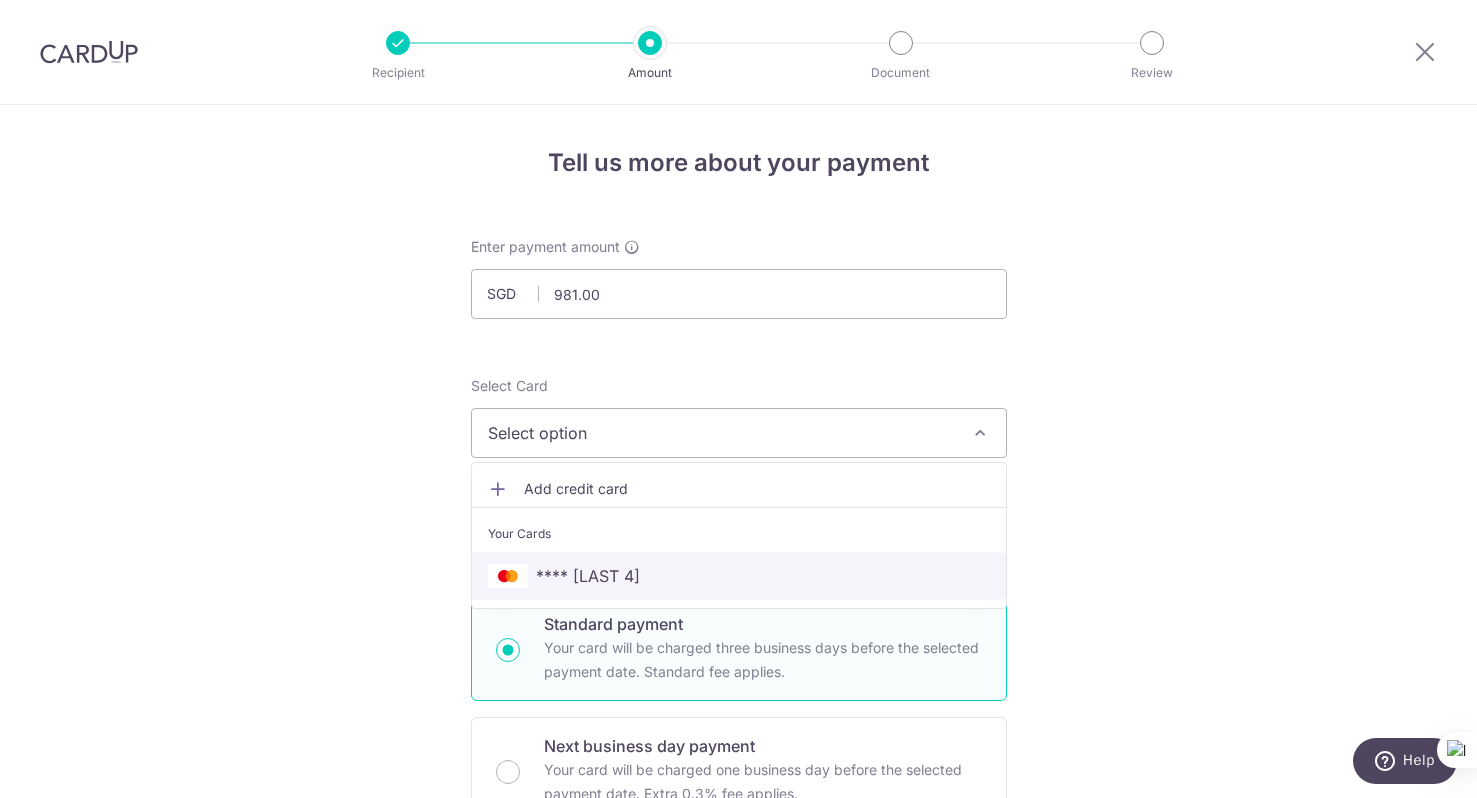click on "**** [CREDIT_CARD]" at bounding box center [588, 576] 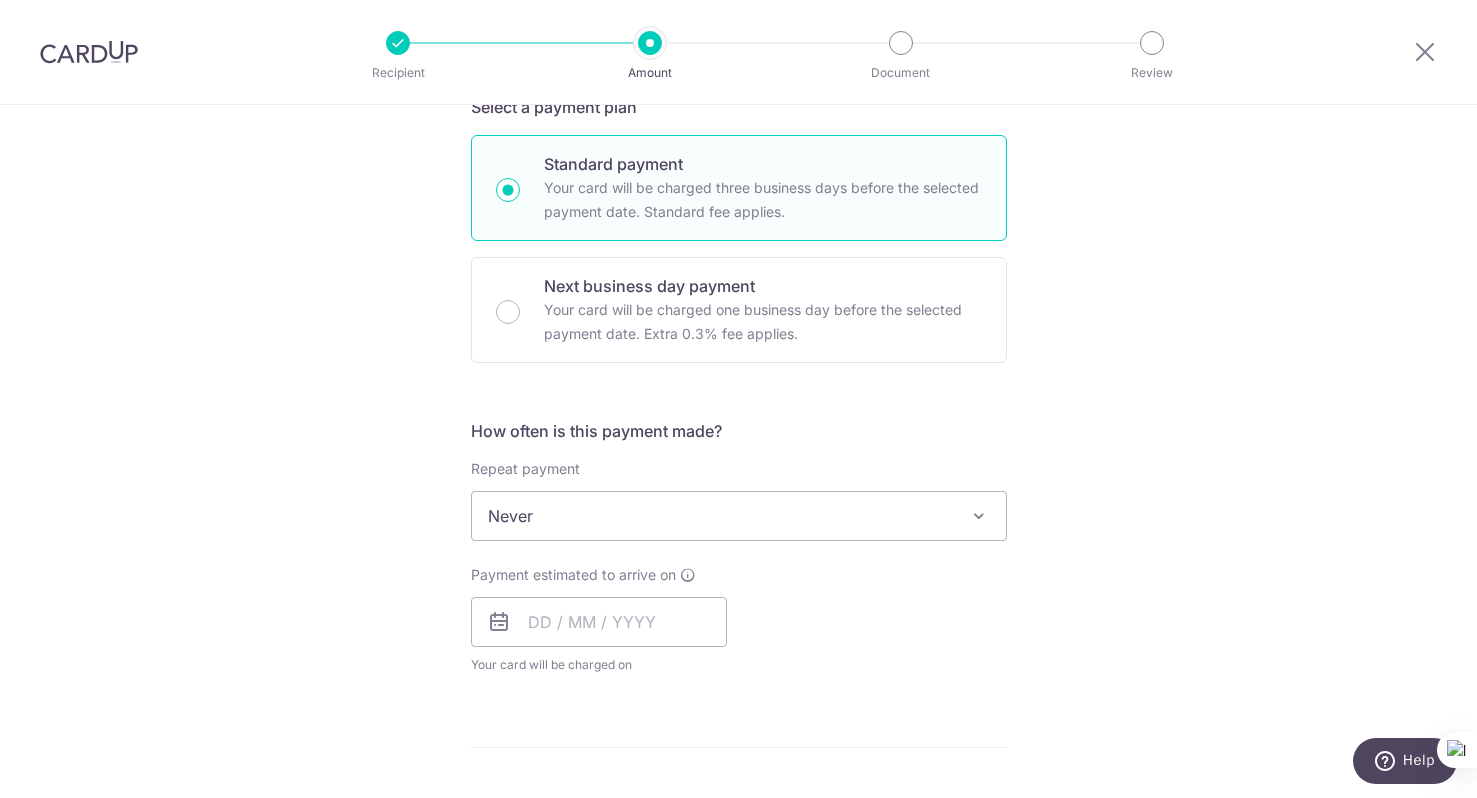 scroll, scrollTop: 485, scrollLeft: 0, axis: vertical 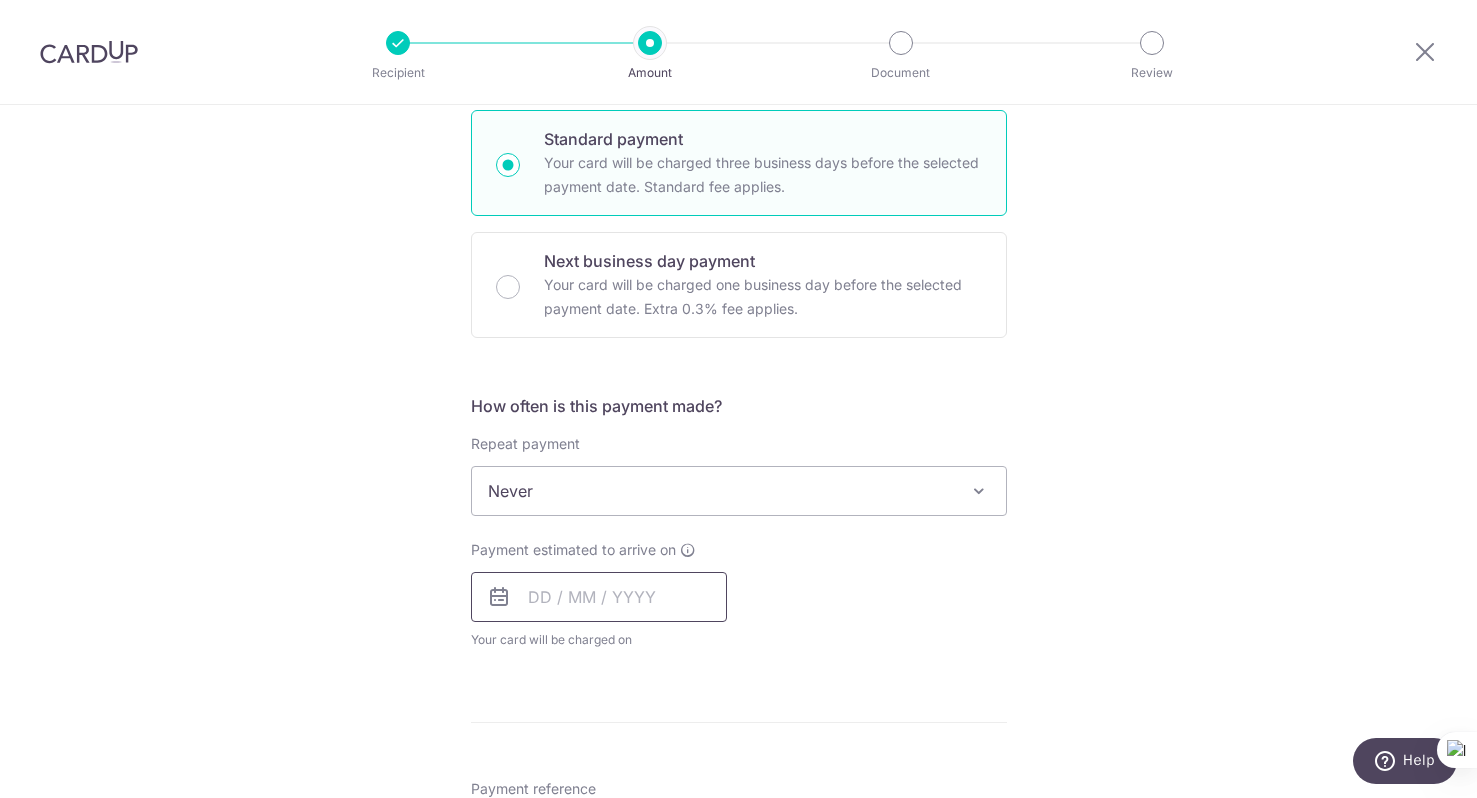 click at bounding box center (599, 597) 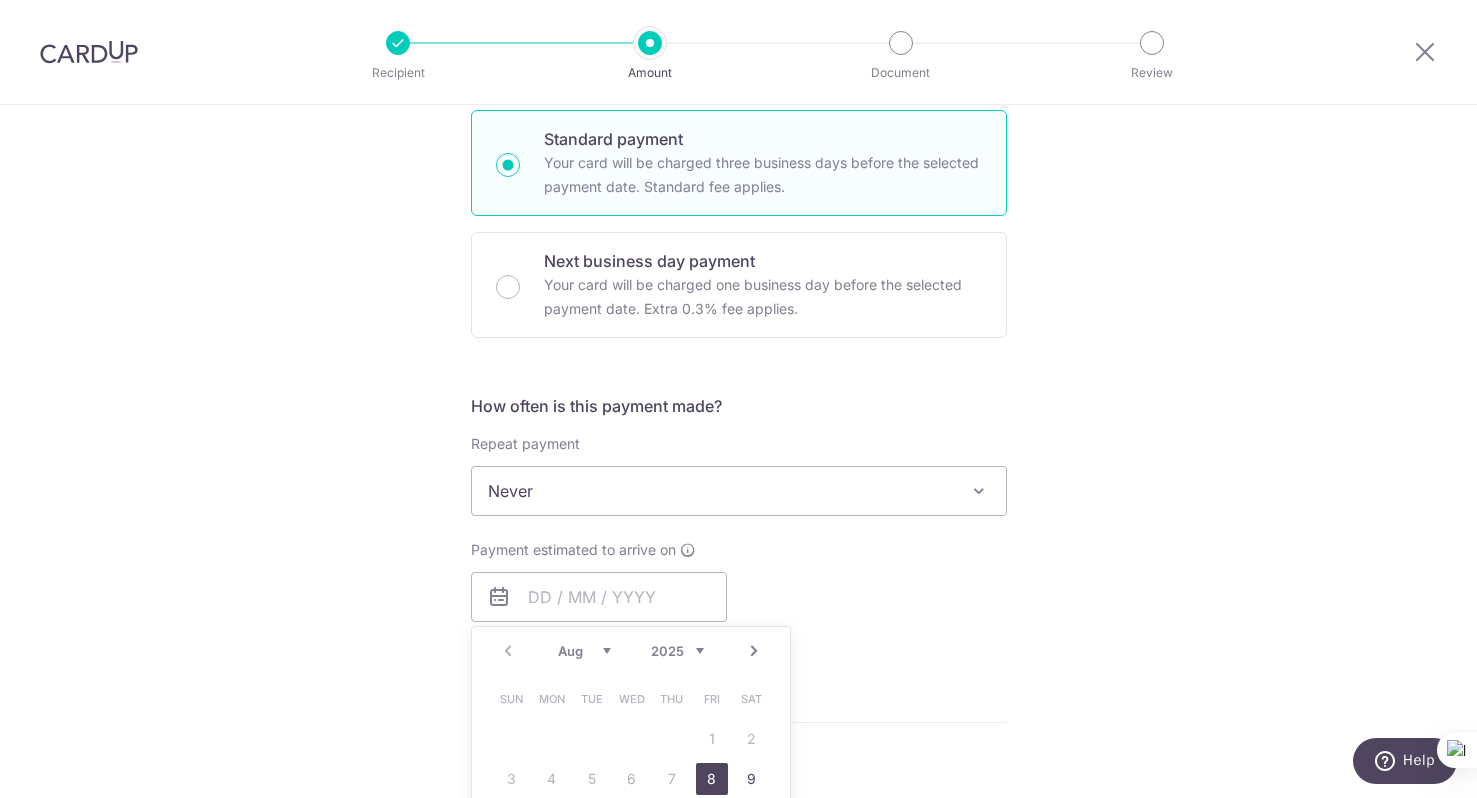 click on "8" at bounding box center (712, 779) 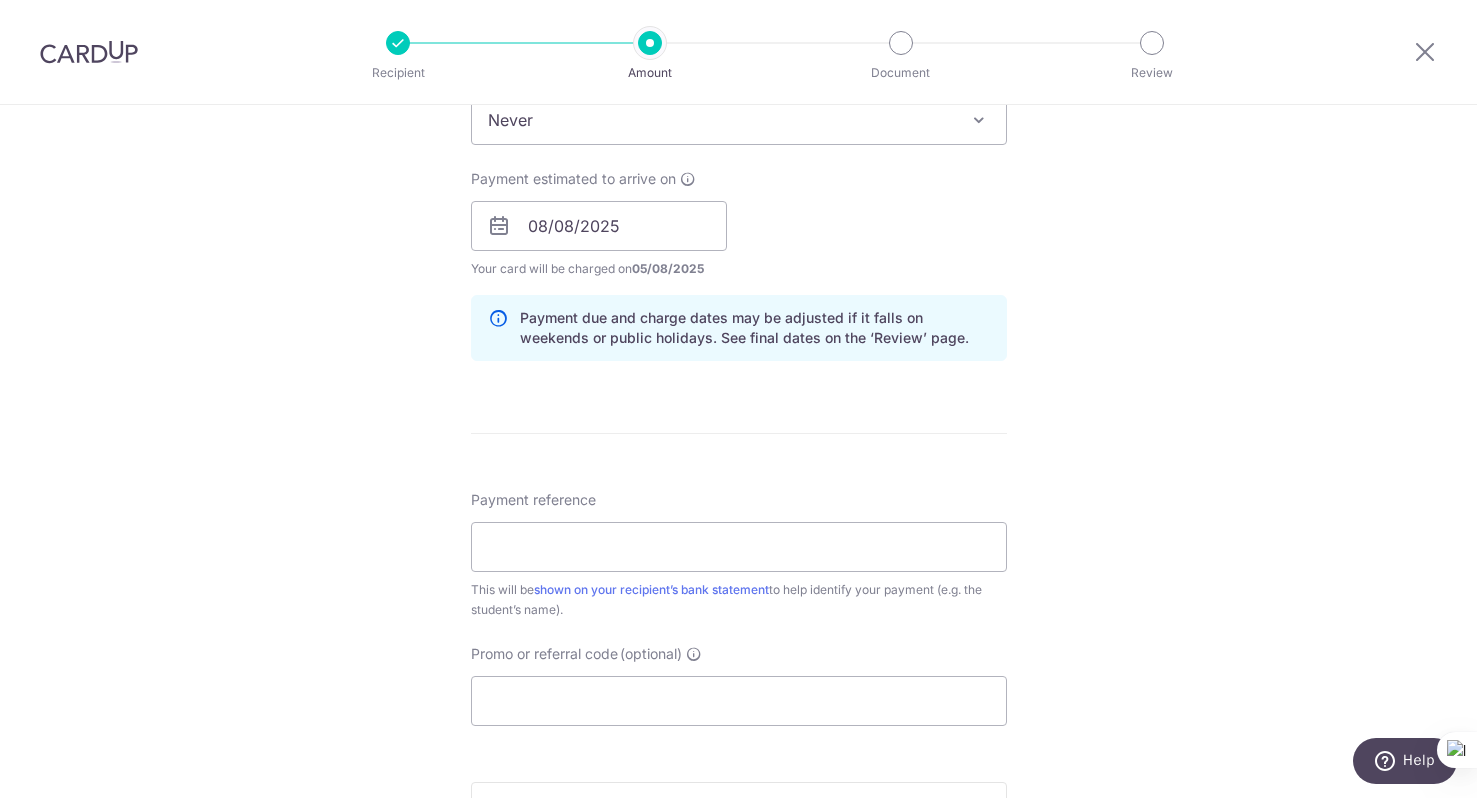 scroll, scrollTop: 1151, scrollLeft: 0, axis: vertical 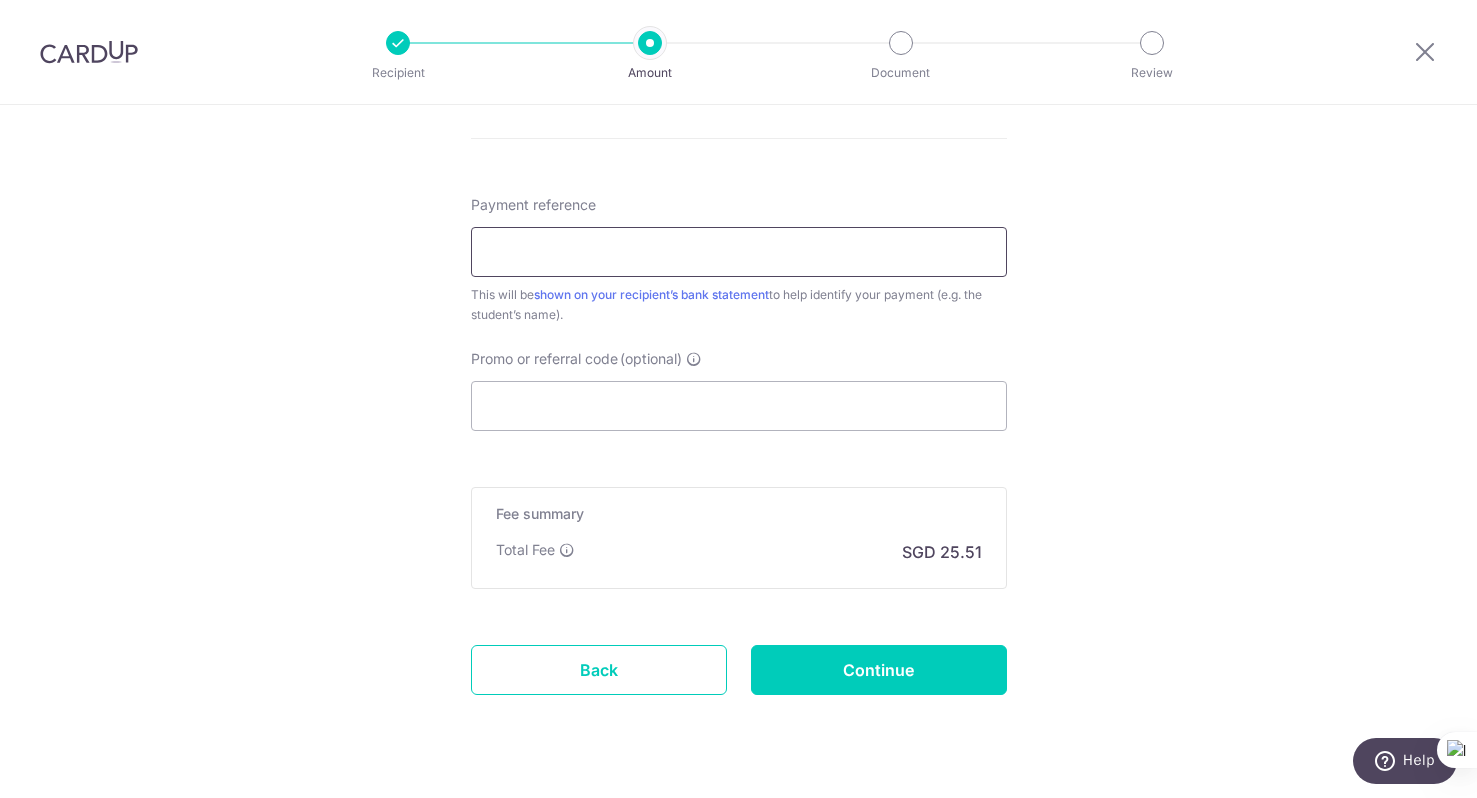 click on "Payment reference" at bounding box center [739, 252] 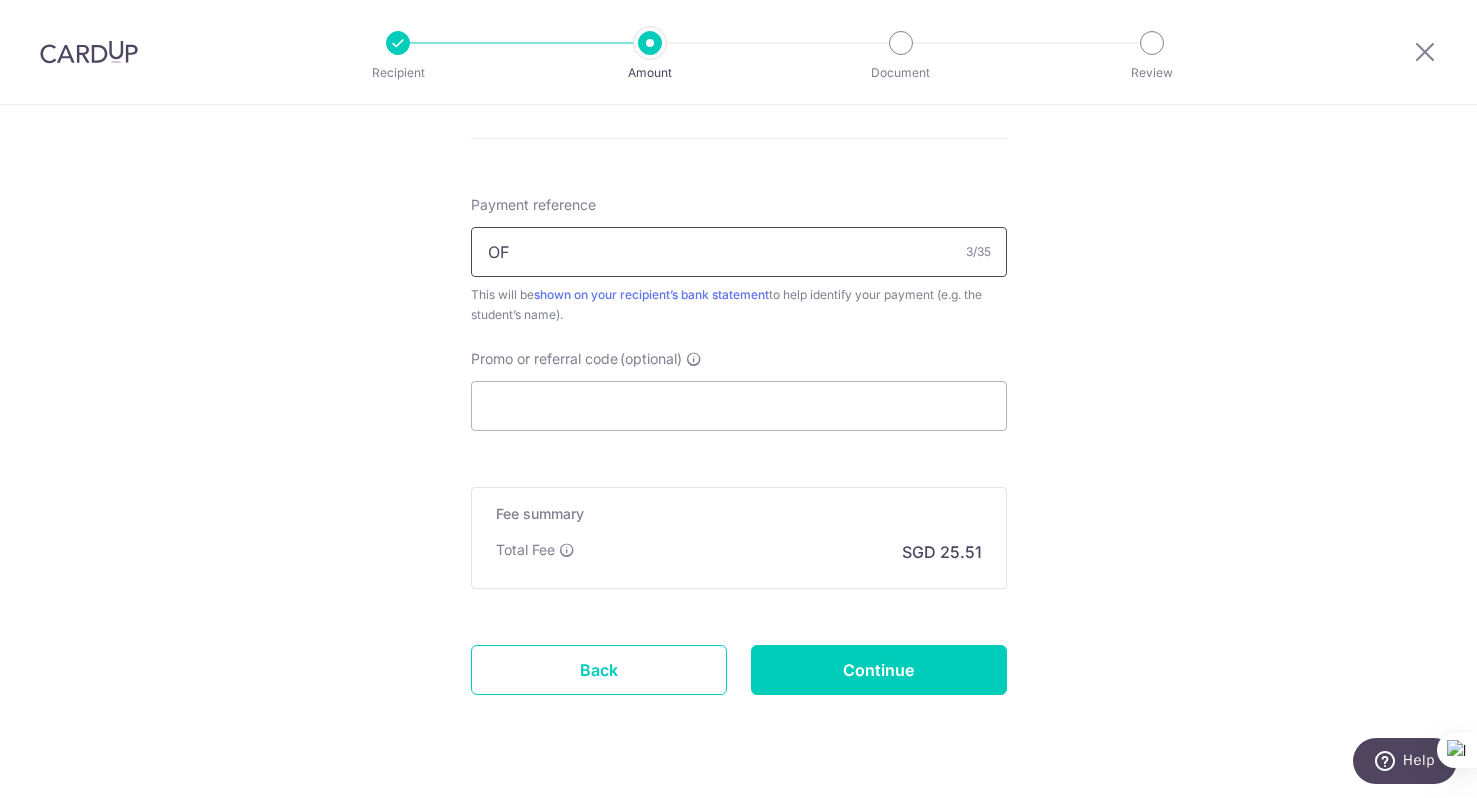 type on "O" 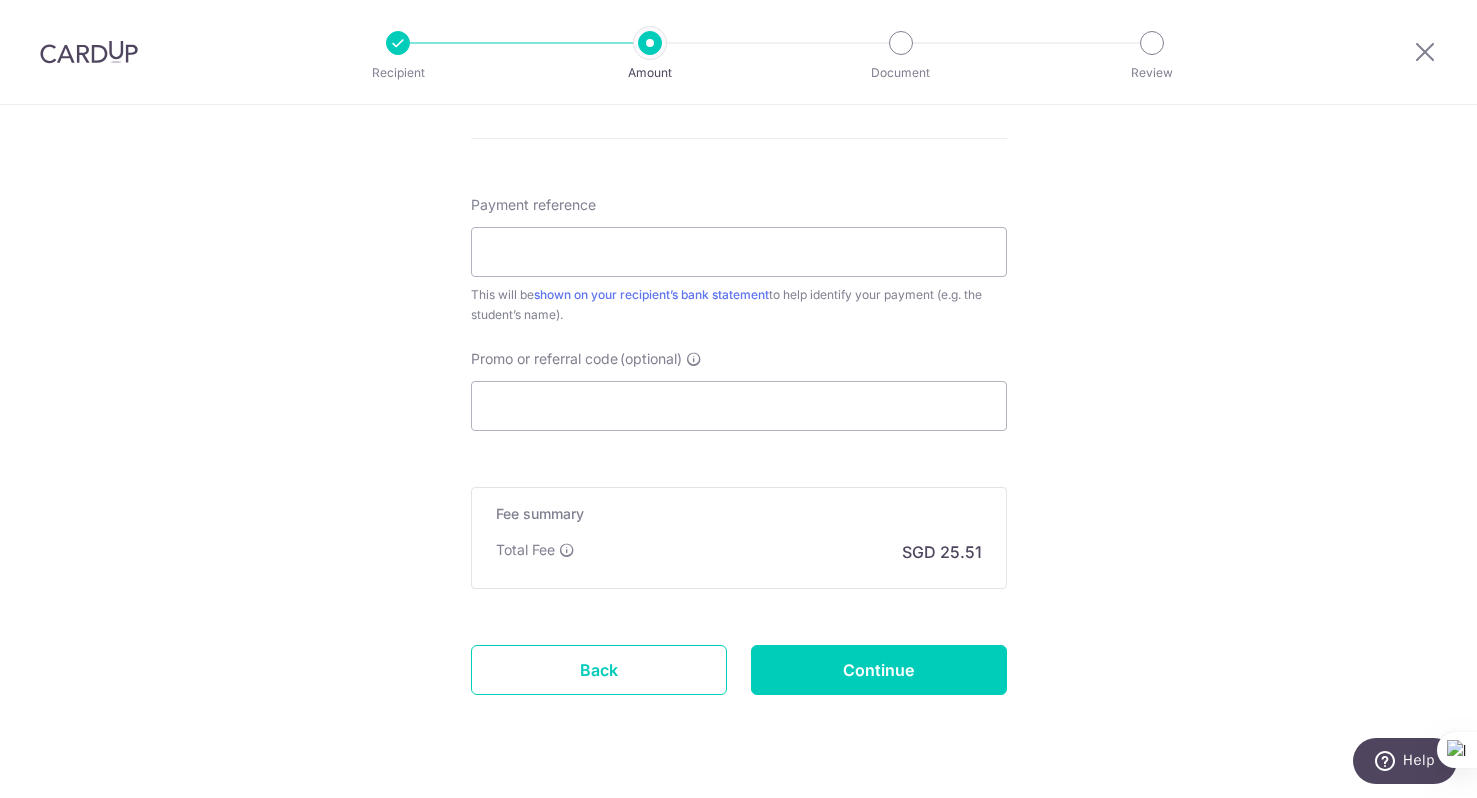 click on "Tell us more about your payment
Enter payment amount
SGD
981.00
981.00
Select Card
**** 5748
Add credit card
Your Cards
**** 5748
Secure 256-bit SSL
Text
New card details
Card
Secure 256-bit SSL" at bounding box center [738, -101] 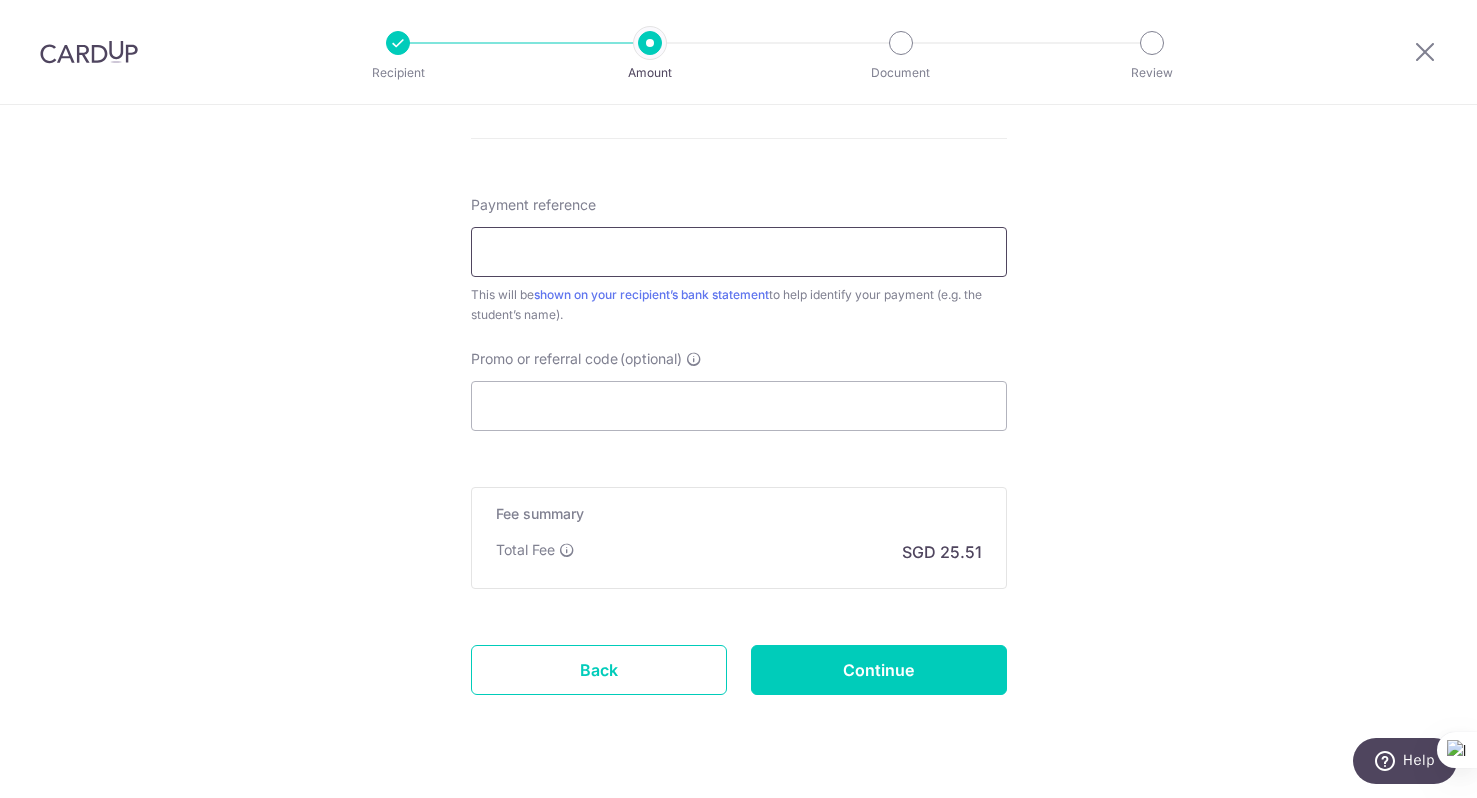 click on "Payment reference" at bounding box center (739, 252) 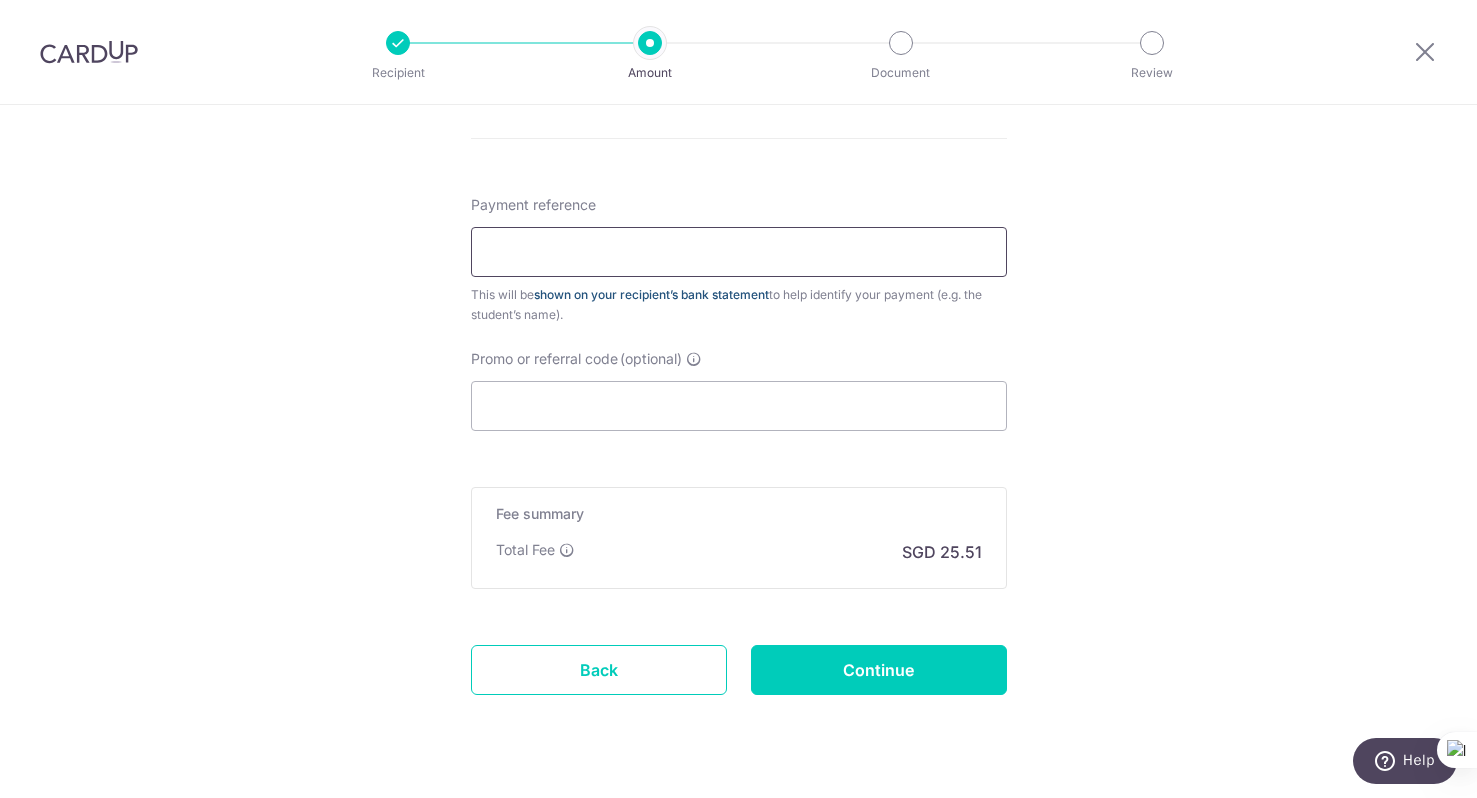 type on "DICN00271663A72866" 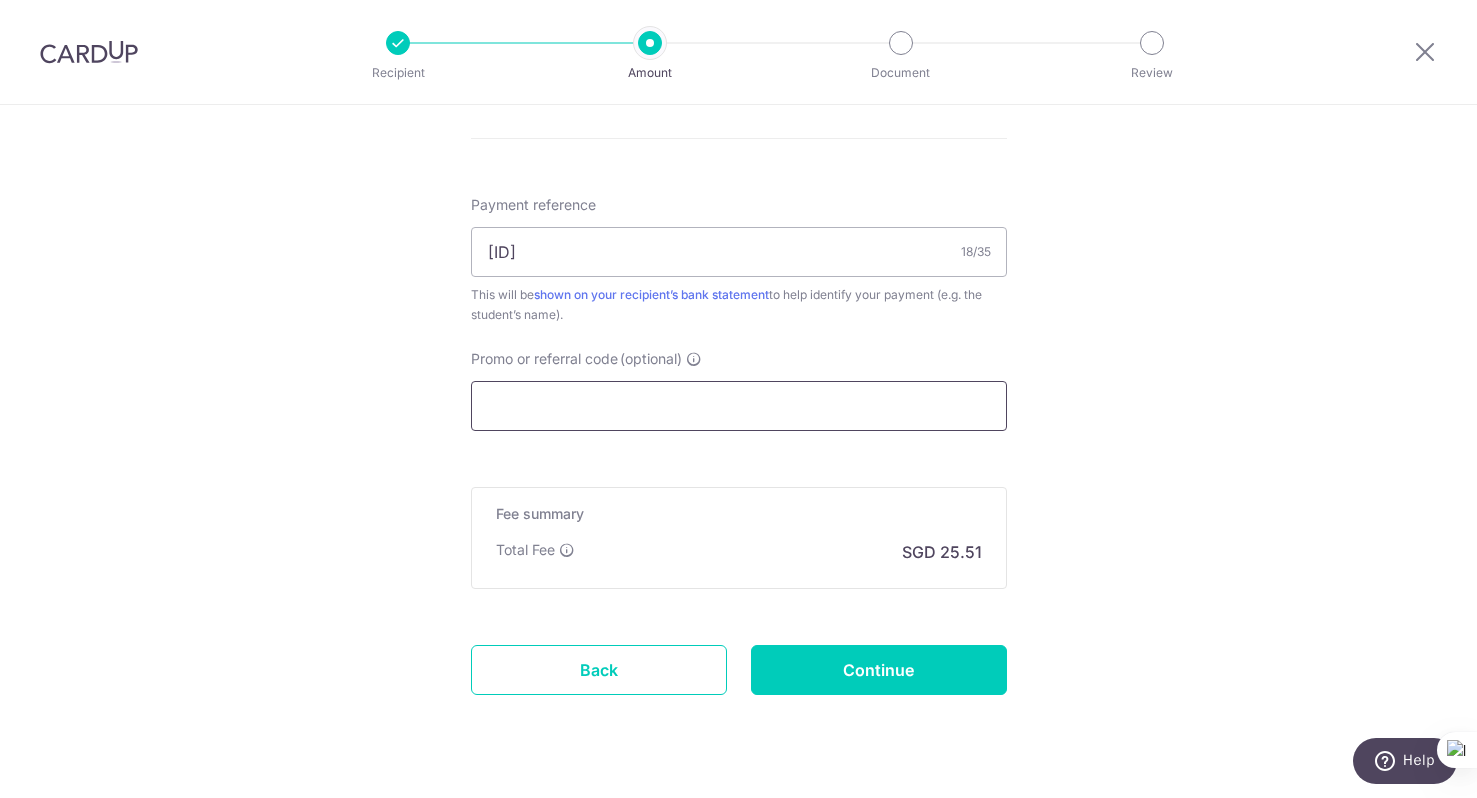 click on "Promo or referral code
(optional)" at bounding box center [739, 406] 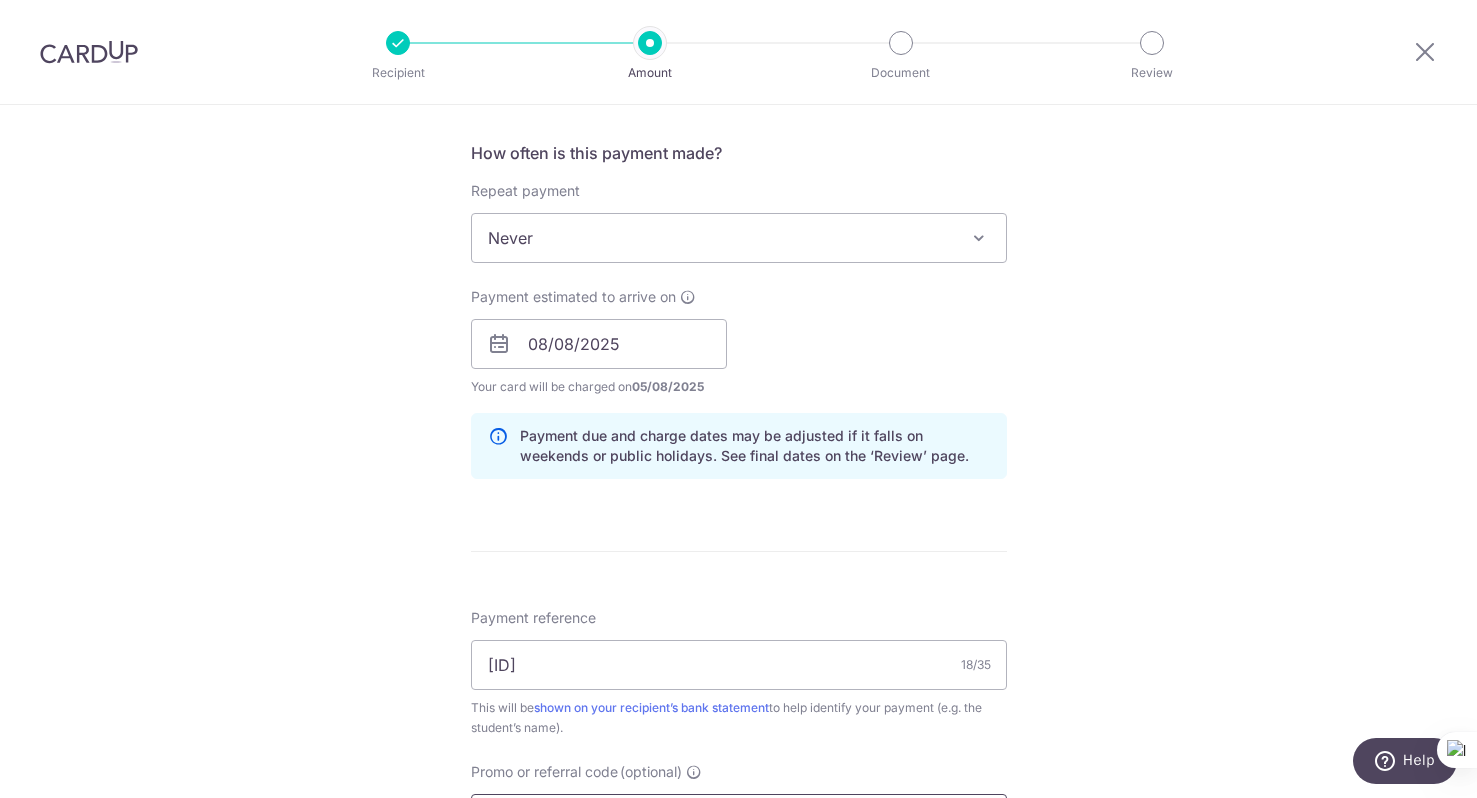 scroll, scrollTop: 810, scrollLeft: 0, axis: vertical 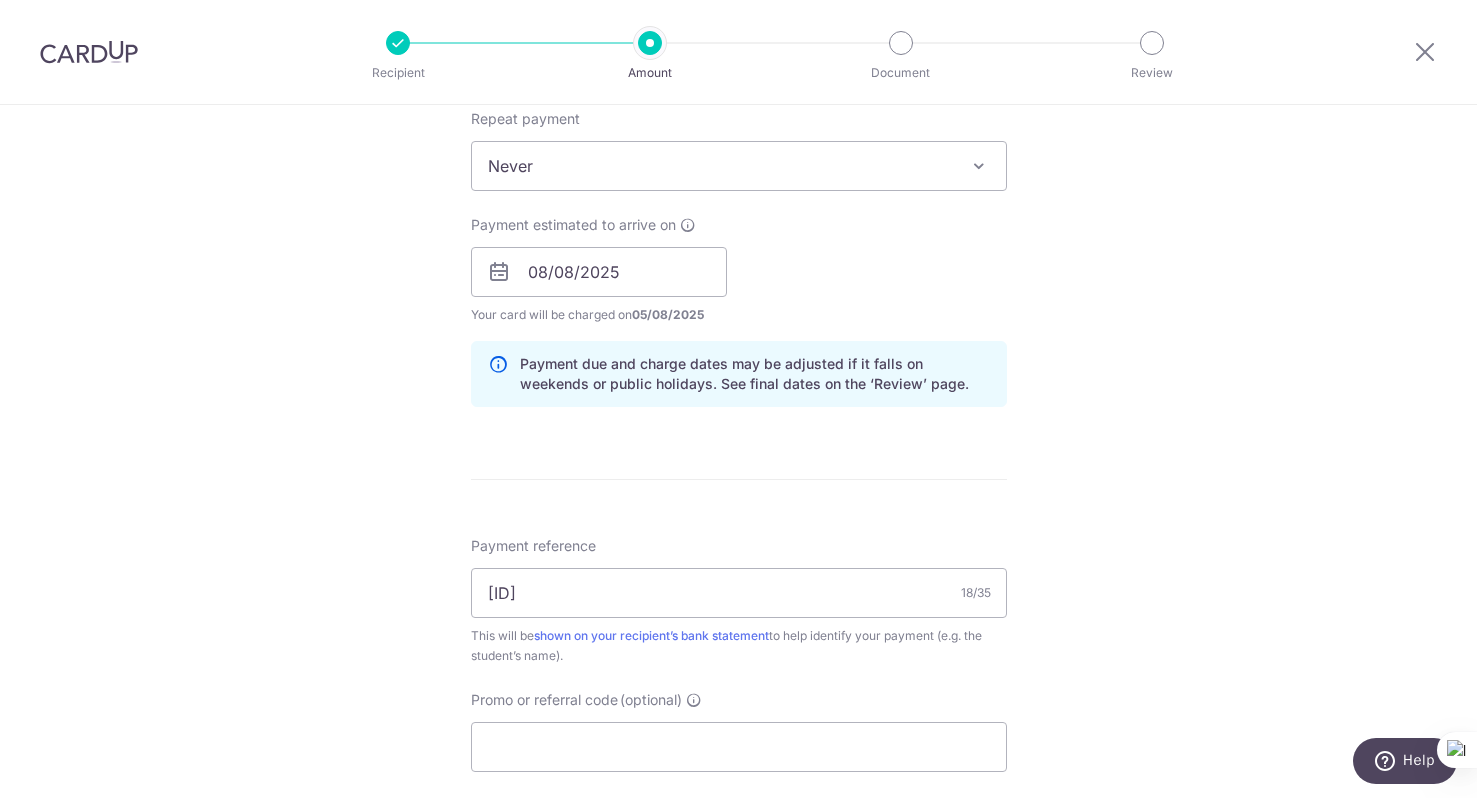 click on "Promo or referral code
(optional)
The discounted fee will be shown on the review step, right before you create your payments.
Add" at bounding box center [739, 731] 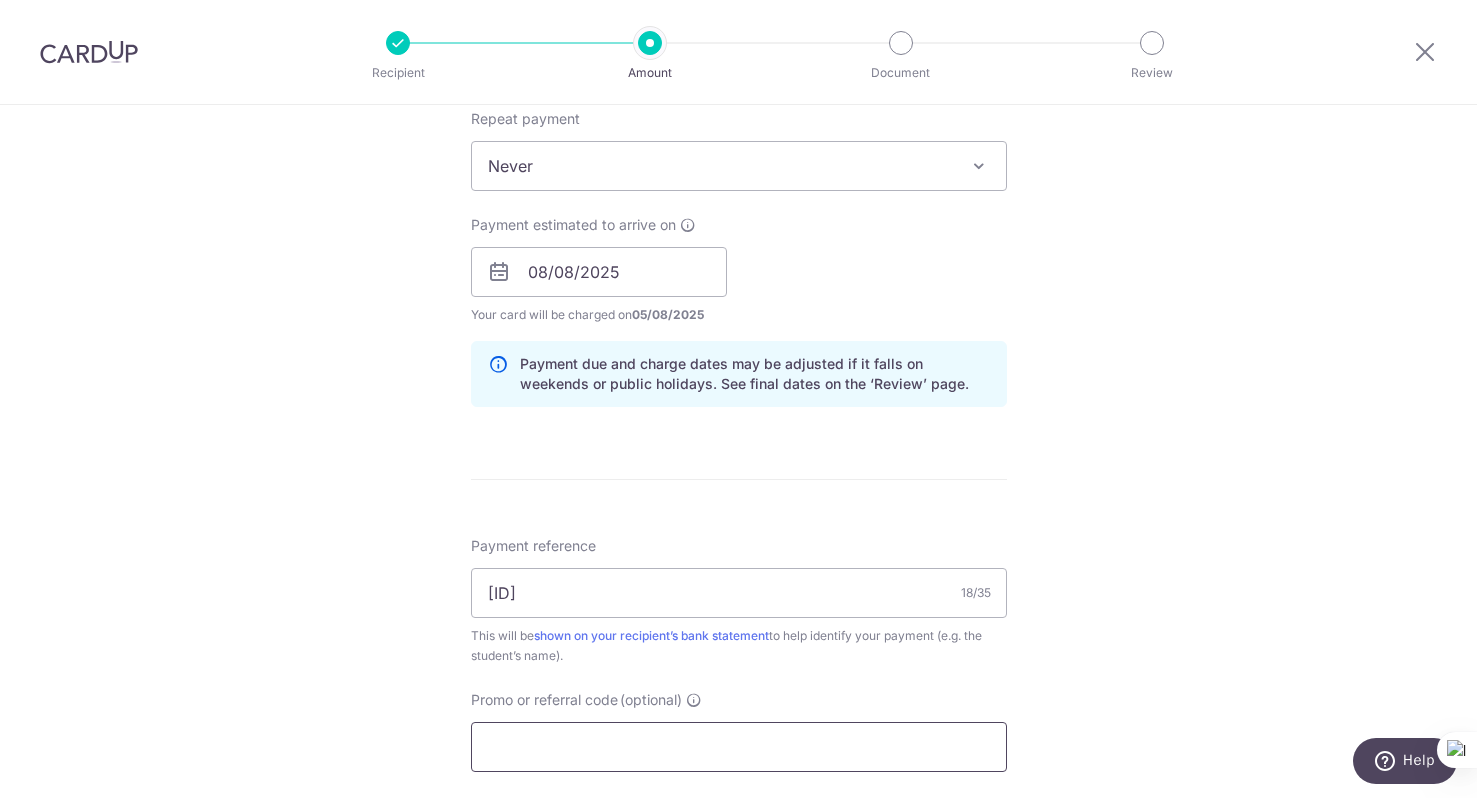 click on "Promo or referral code
(optional)" at bounding box center [739, 747] 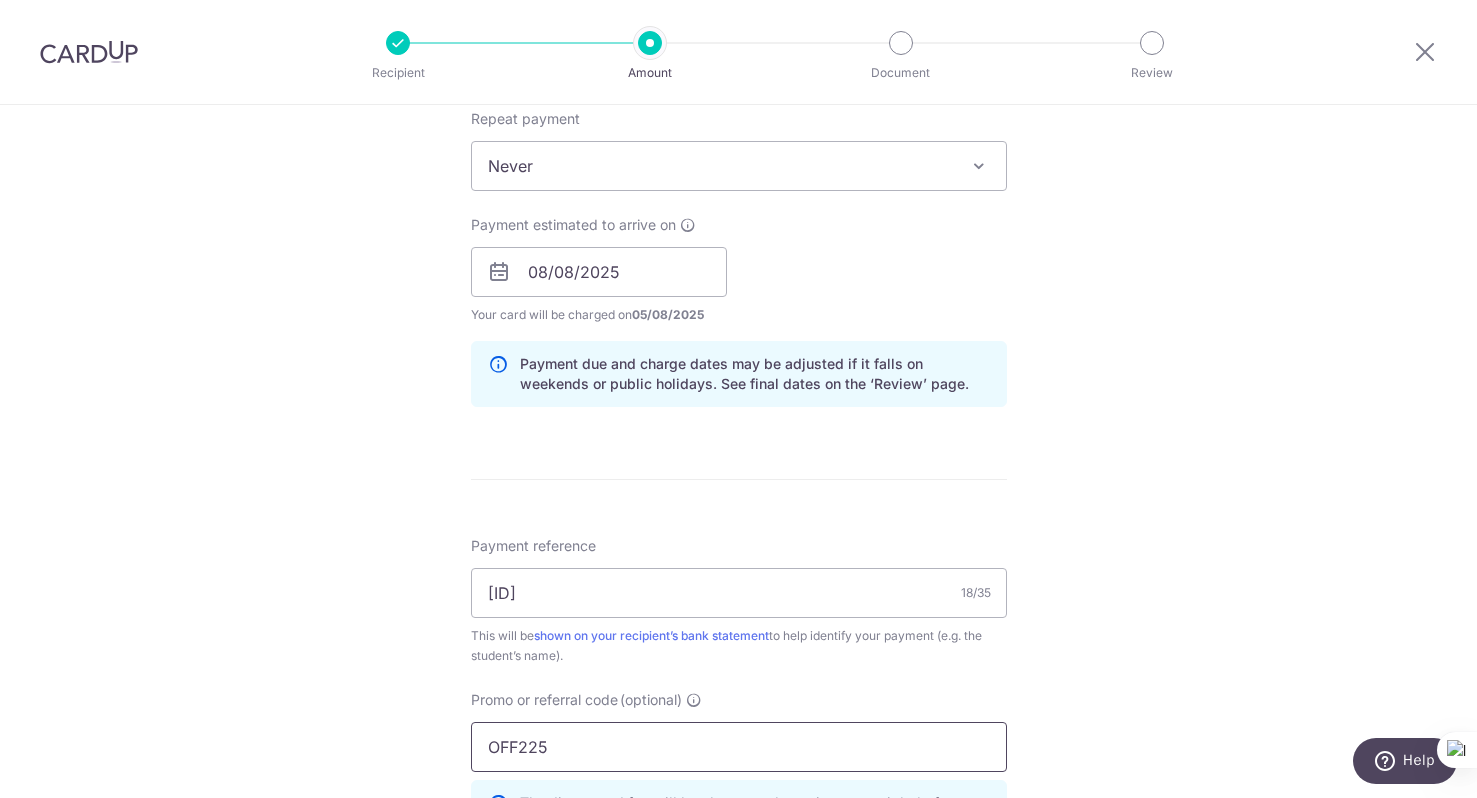 click on "OFF225" at bounding box center (739, 747) 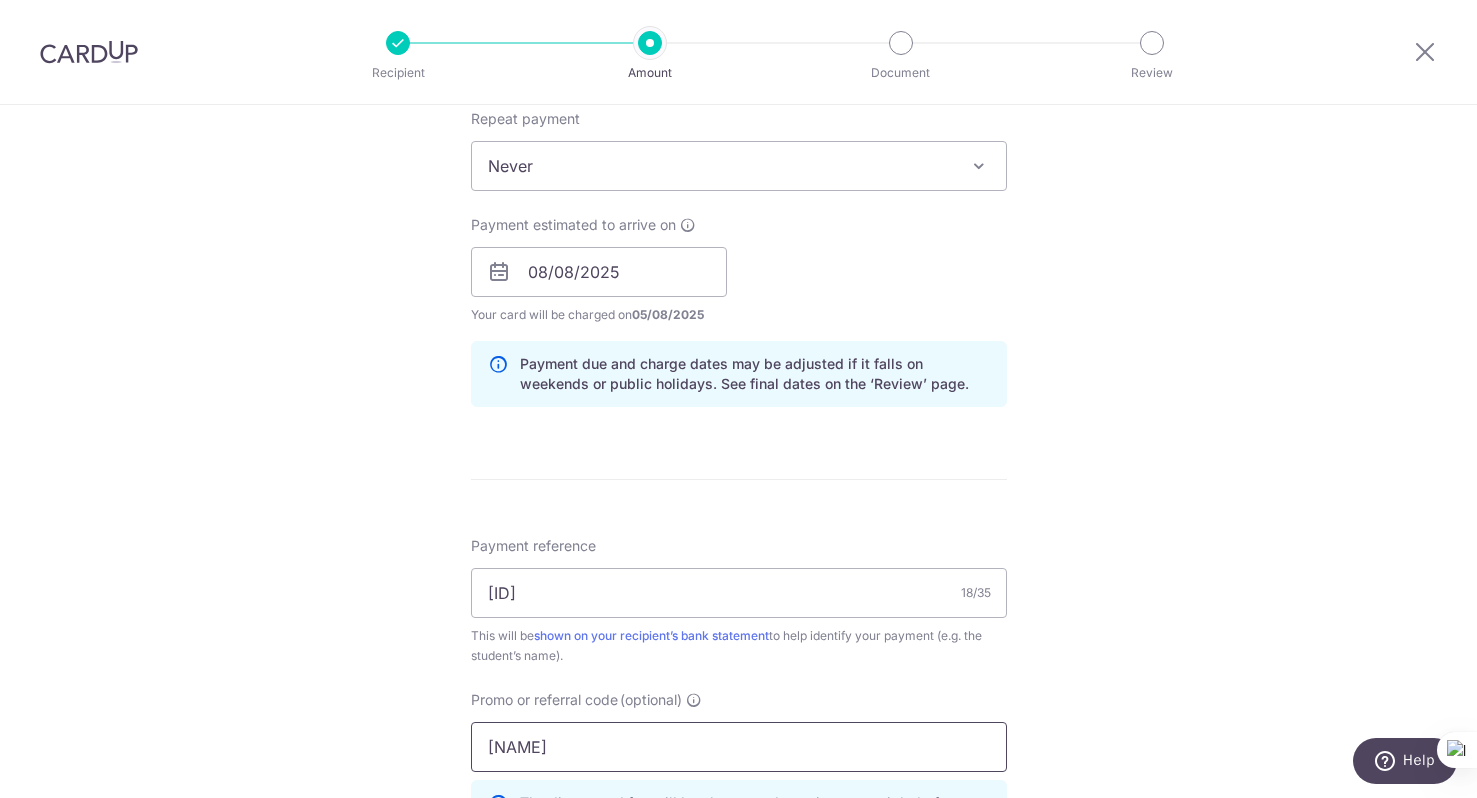 type on "DENISEYANRUF756" 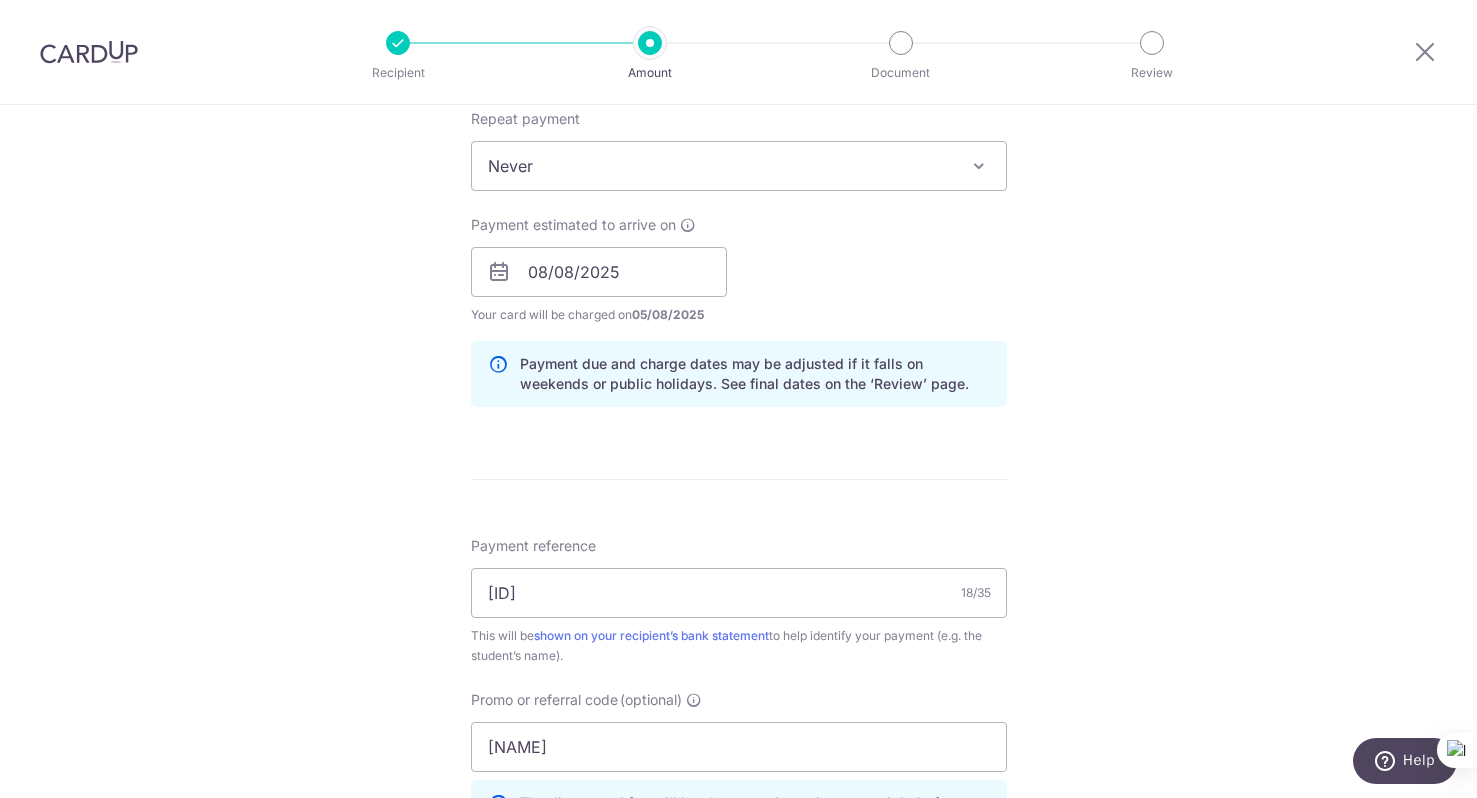 click on "Tell us more about your payment
Enter payment amount
SGD
981.00
981.00
Select Card
**** 5748
Add credit card
Your Cards
**** 5748
Secure 256-bit SSL
Text
New card details
Card
Secure 256-bit SSL" at bounding box center [738, 285] 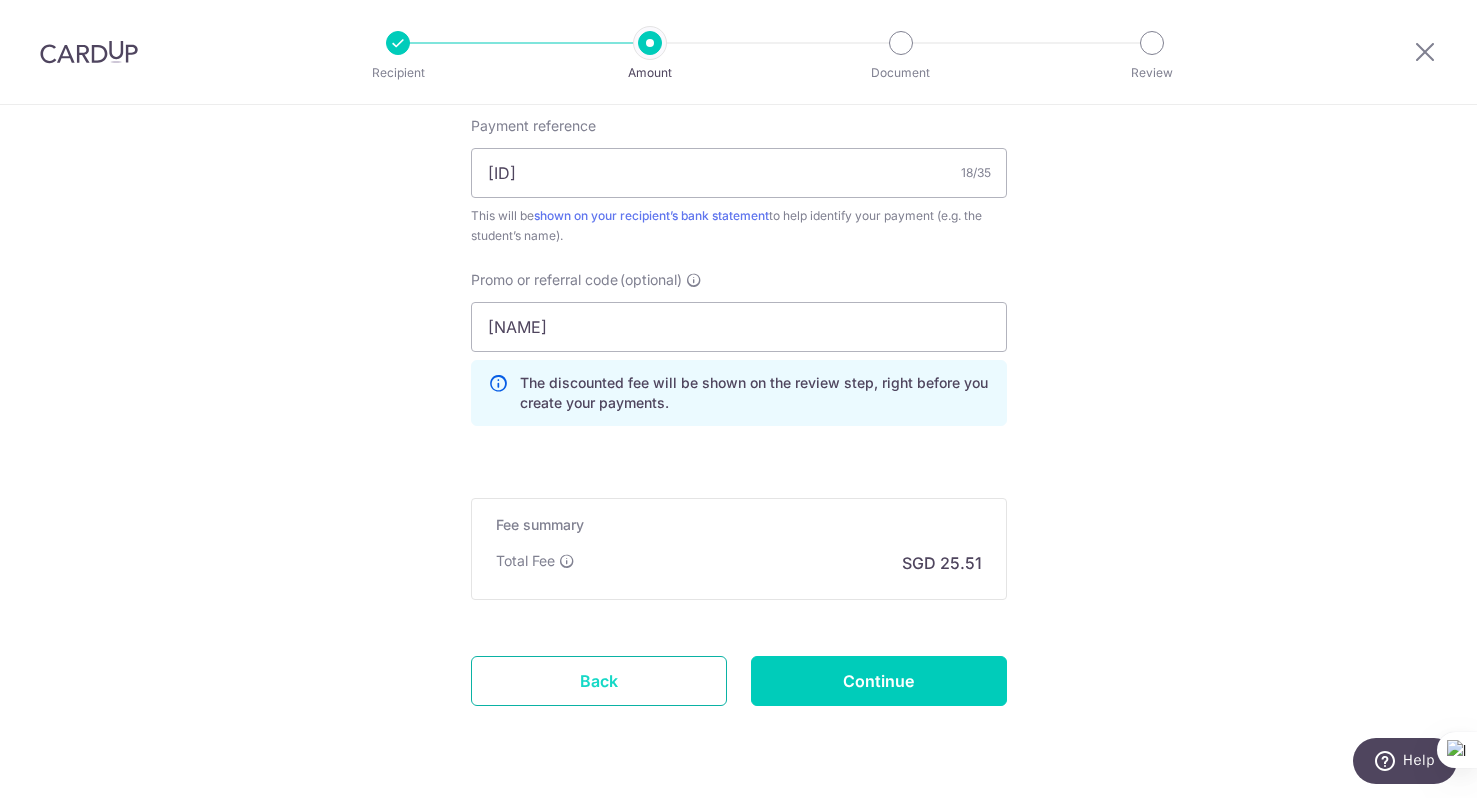 scroll, scrollTop: 1254, scrollLeft: 0, axis: vertical 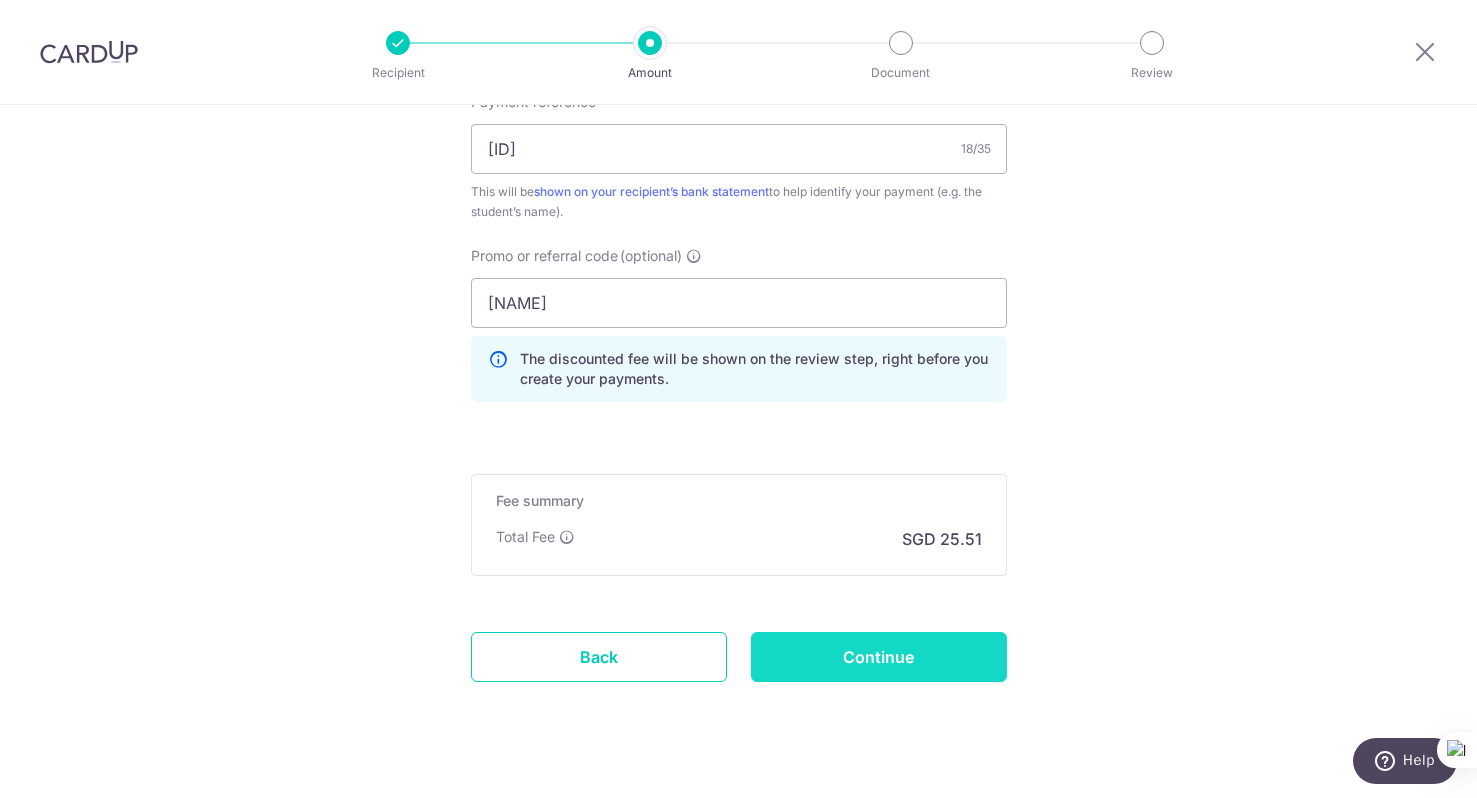 click on "Continue" at bounding box center (879, 657) 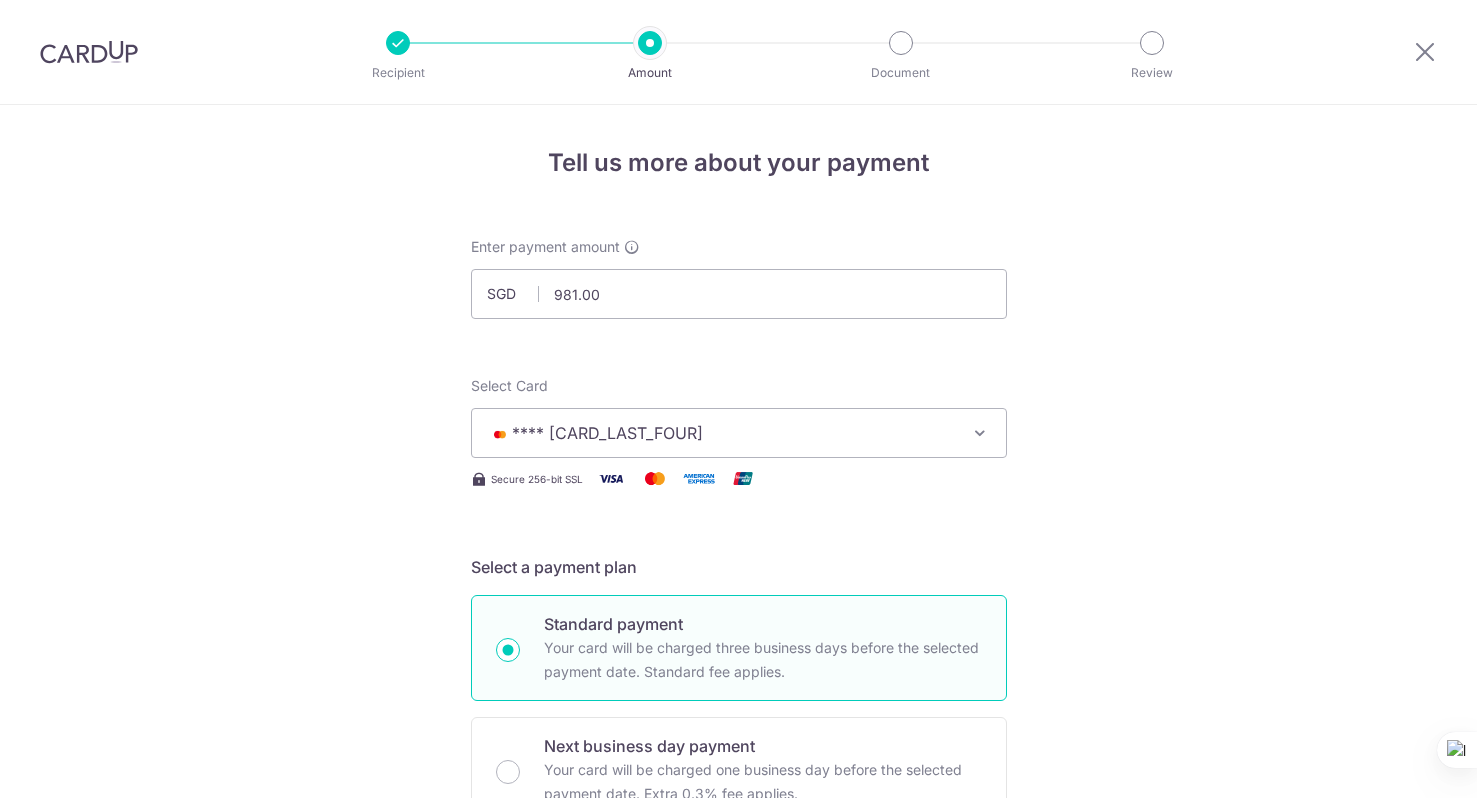 scroll, scrollTop: 0, scrollLeft: 0, axis: both 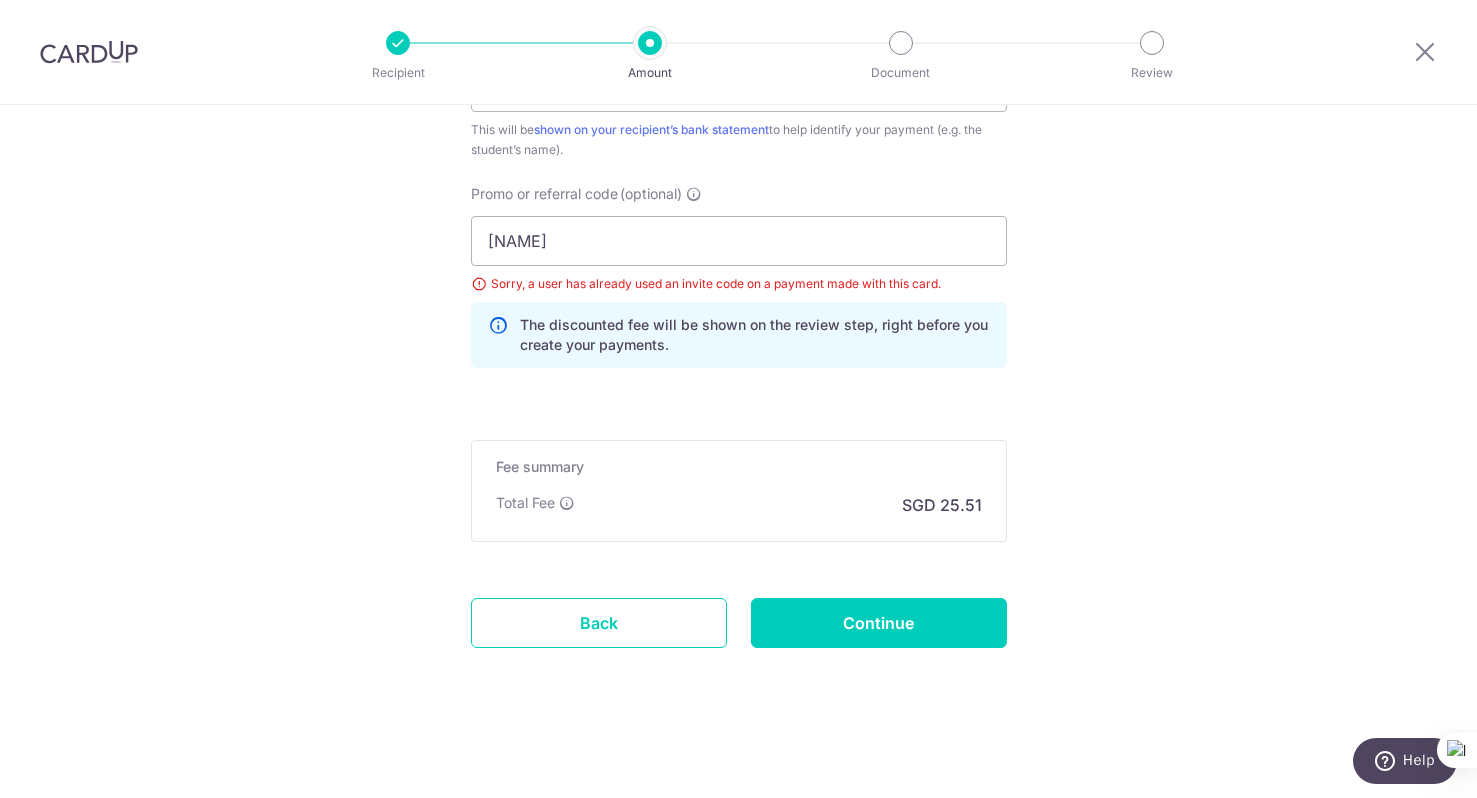 click on "Sorry, a user has already used an invite code on a payment made with this card." at bounding box center [739, 284] 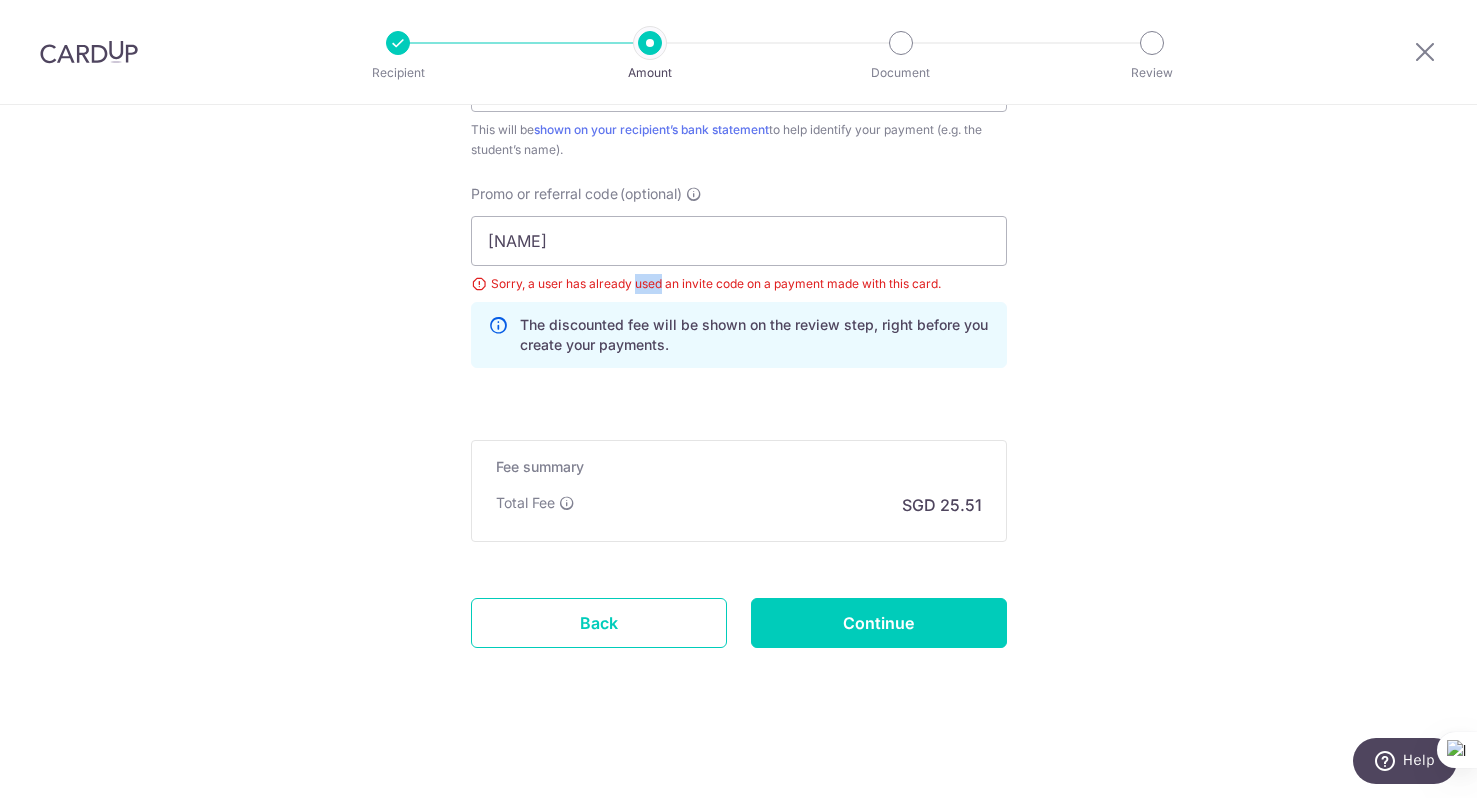 click on "Sorry, a user has already used an invite code on a payment made with this card." at bounding box center [739, 284] 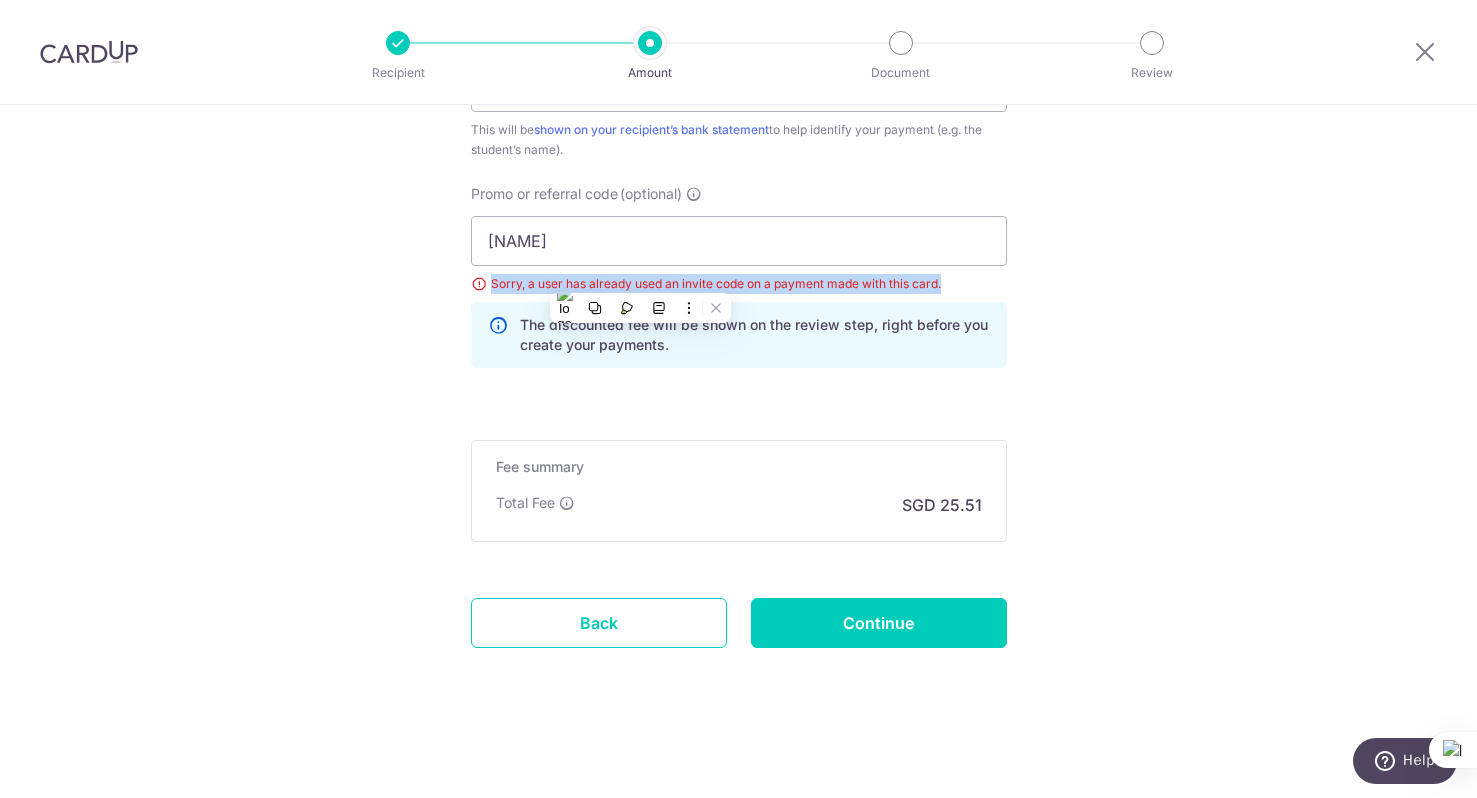 click on "Sorry, a user has already used an invite code on a payment made with this card." at bounding box center (739, 284) 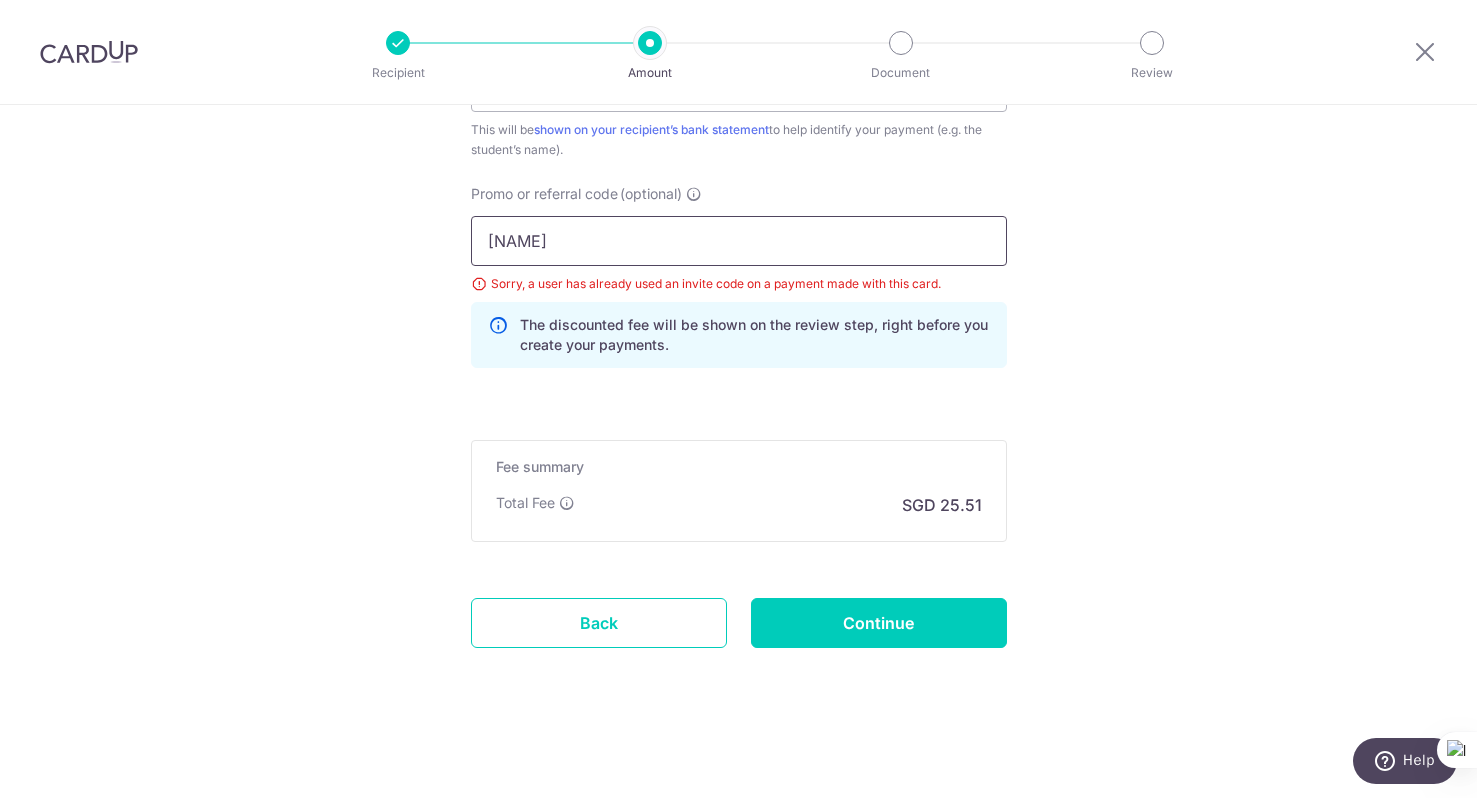 click on "[NAME]" at bounding box center [739, 241] 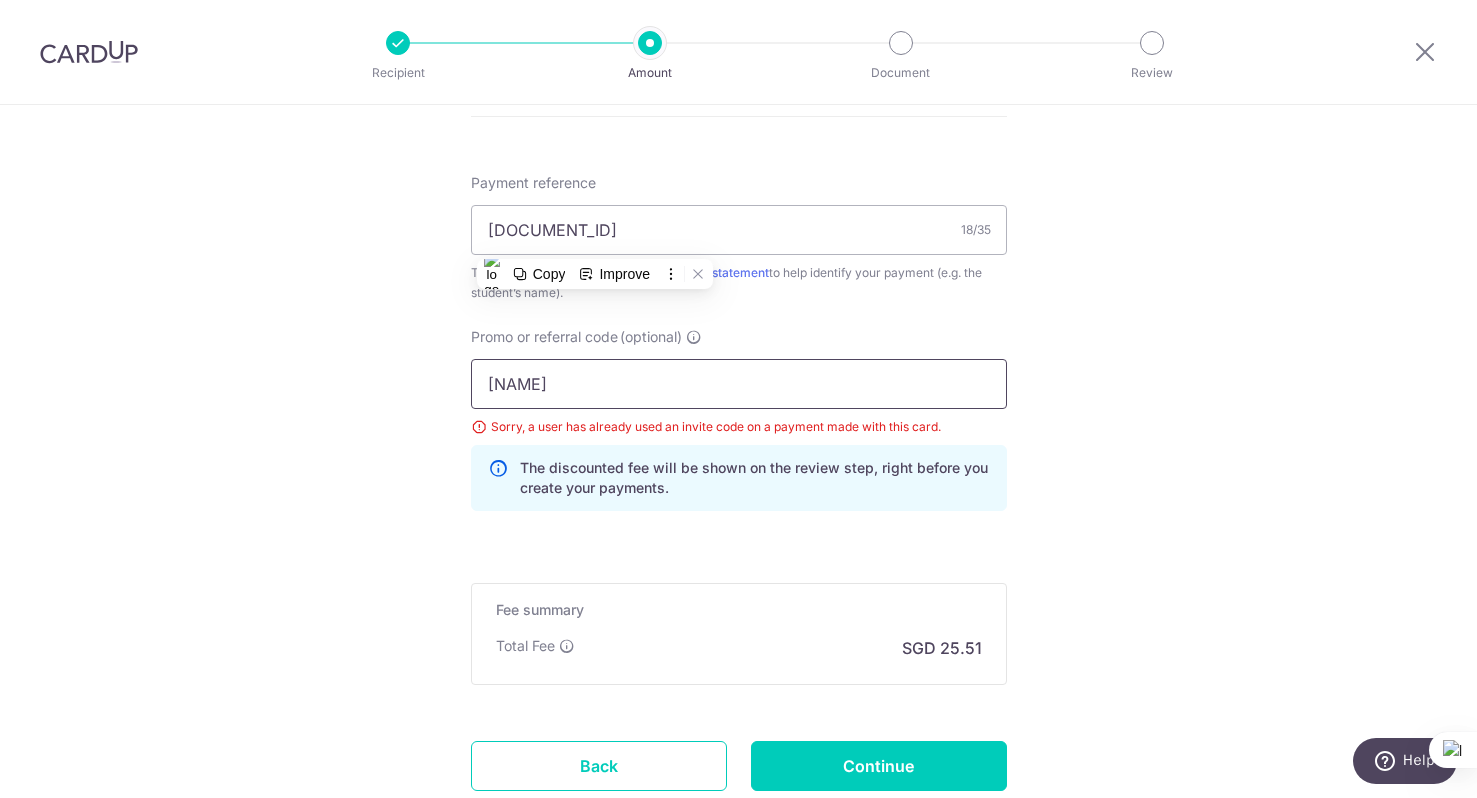 scroll, scrollTop: 1159, scrollLeft: 0, axis: vertical 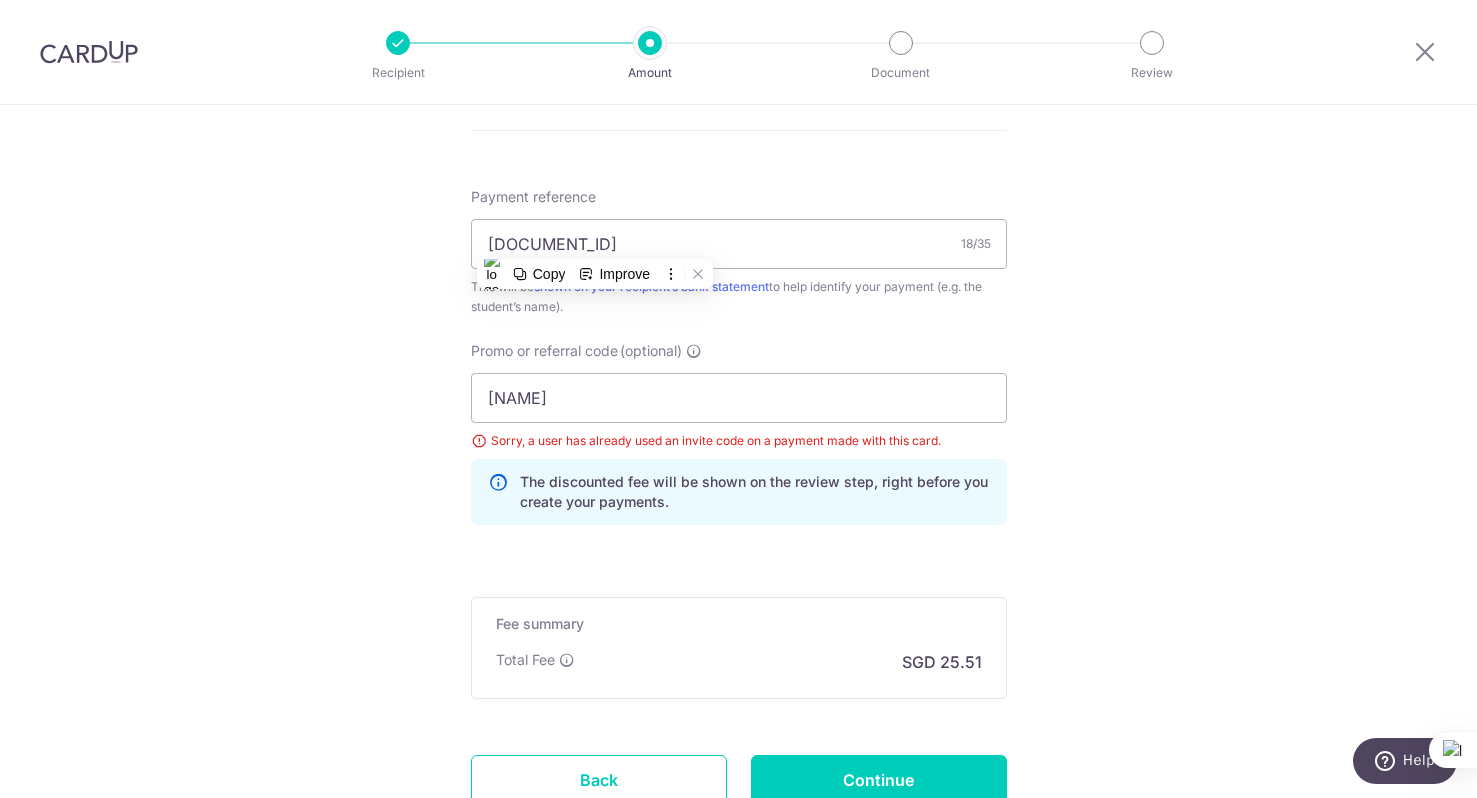 click on "Tell us more about your payment
Enter payment amount
SGD
981.00
981.00
Select Card
**** 5748
Add credit card
Your Cards
**** 5748
Secure 256-bit SSL
Text
New card details
Card
Secure 256-bit SSL" at bounding box center (738, -50) 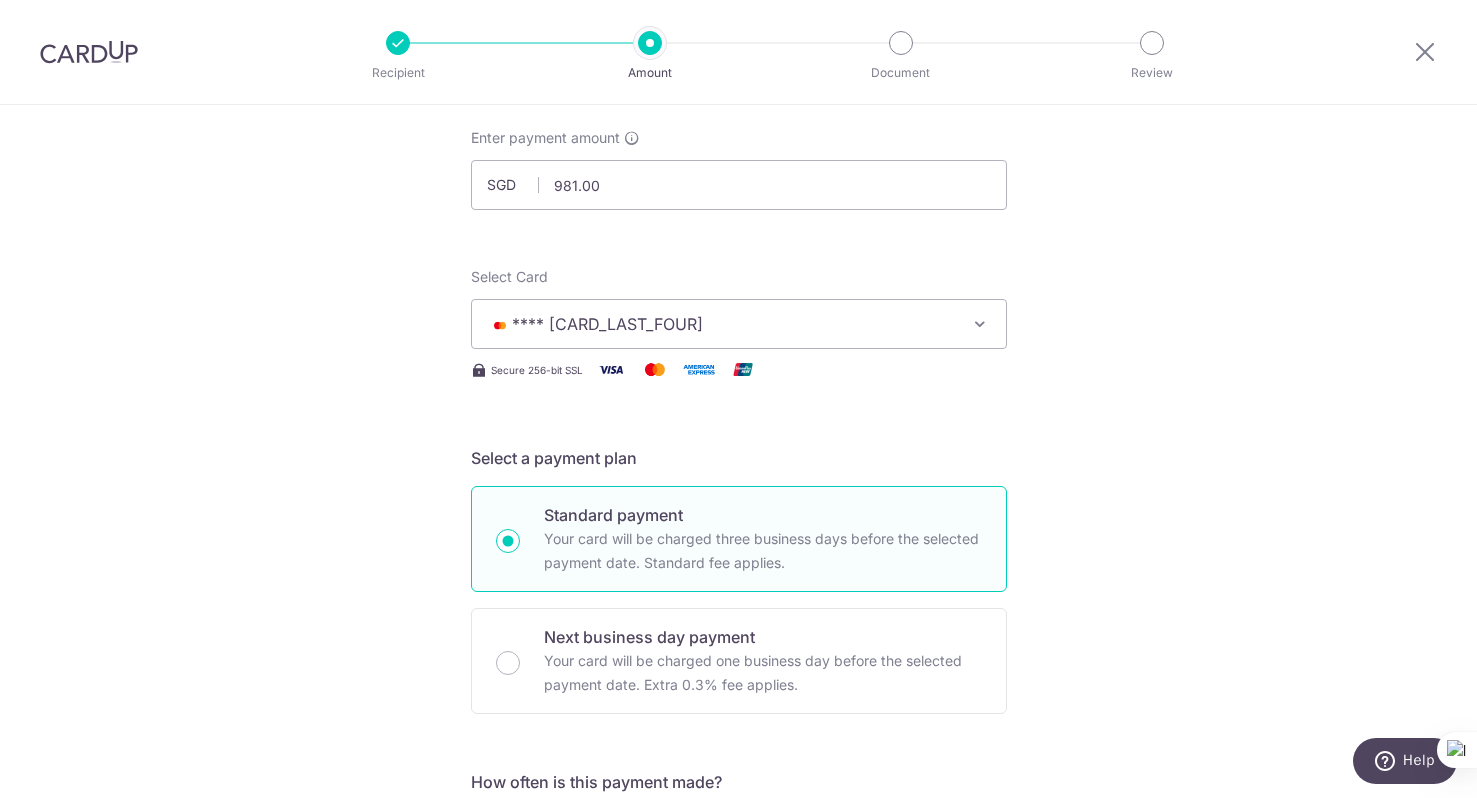 scroll, scrollTop: 101, scrollLeft: 0, axis: vertical 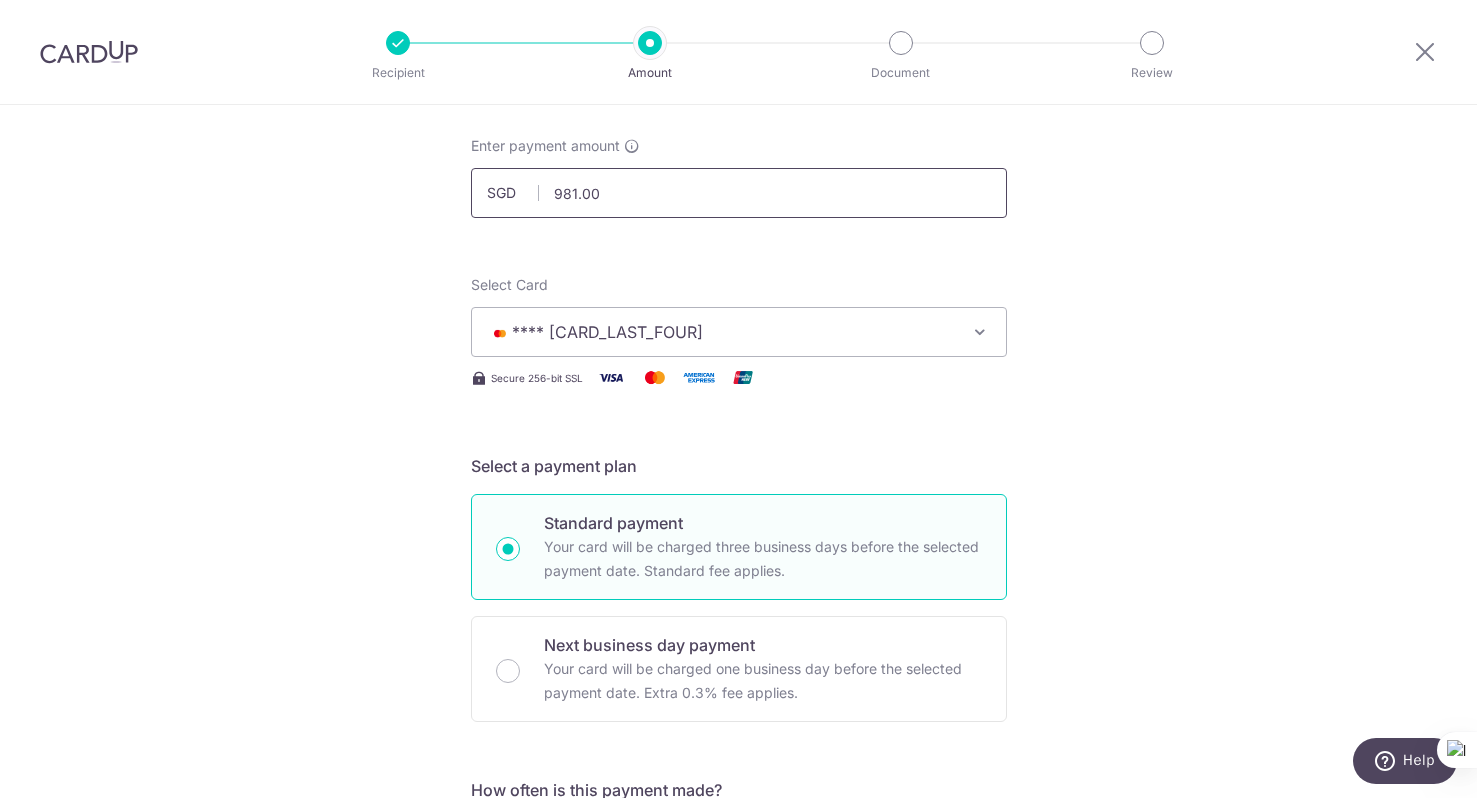 click on "981.00" at bounding box center (739, 193) 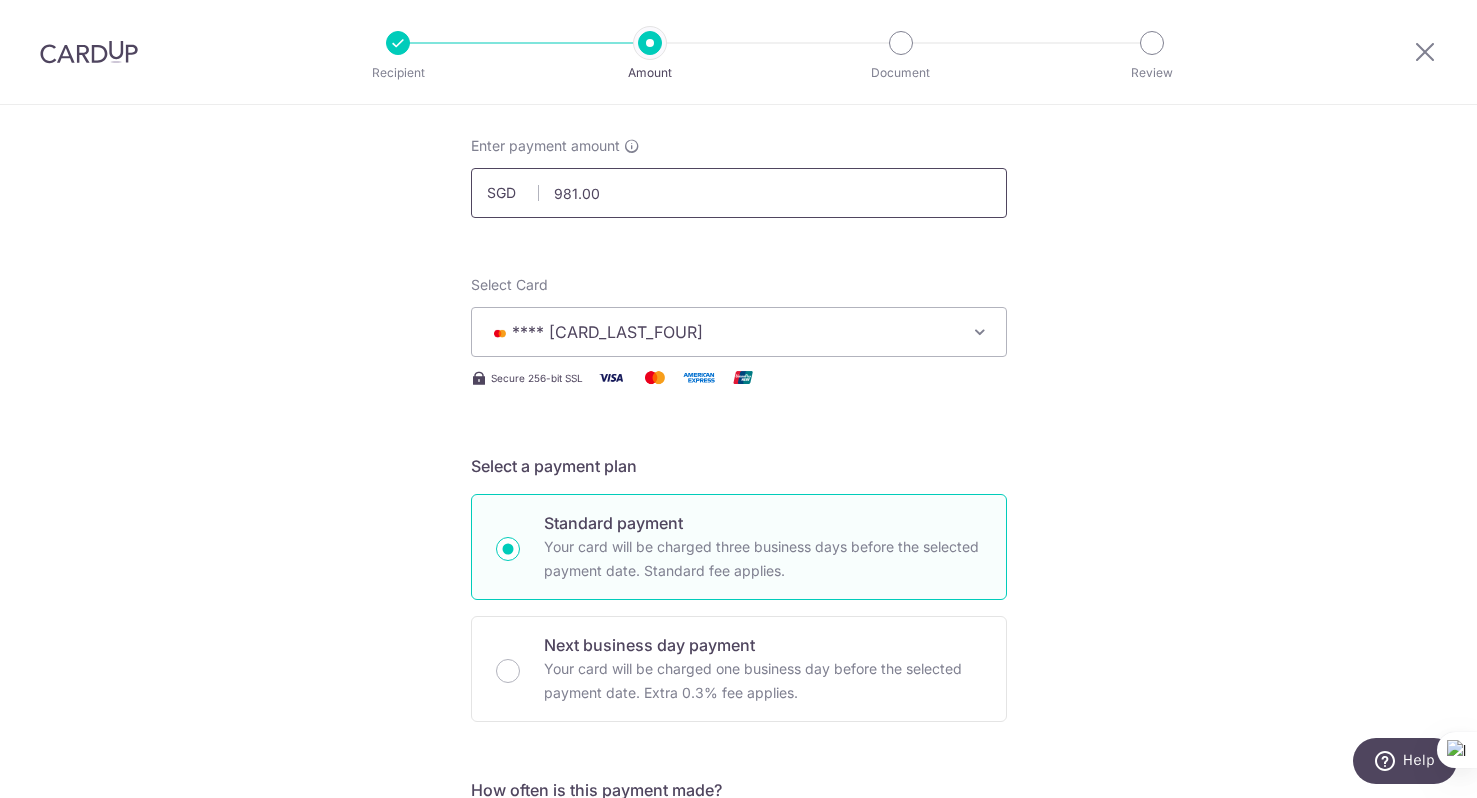 type on "98.00" 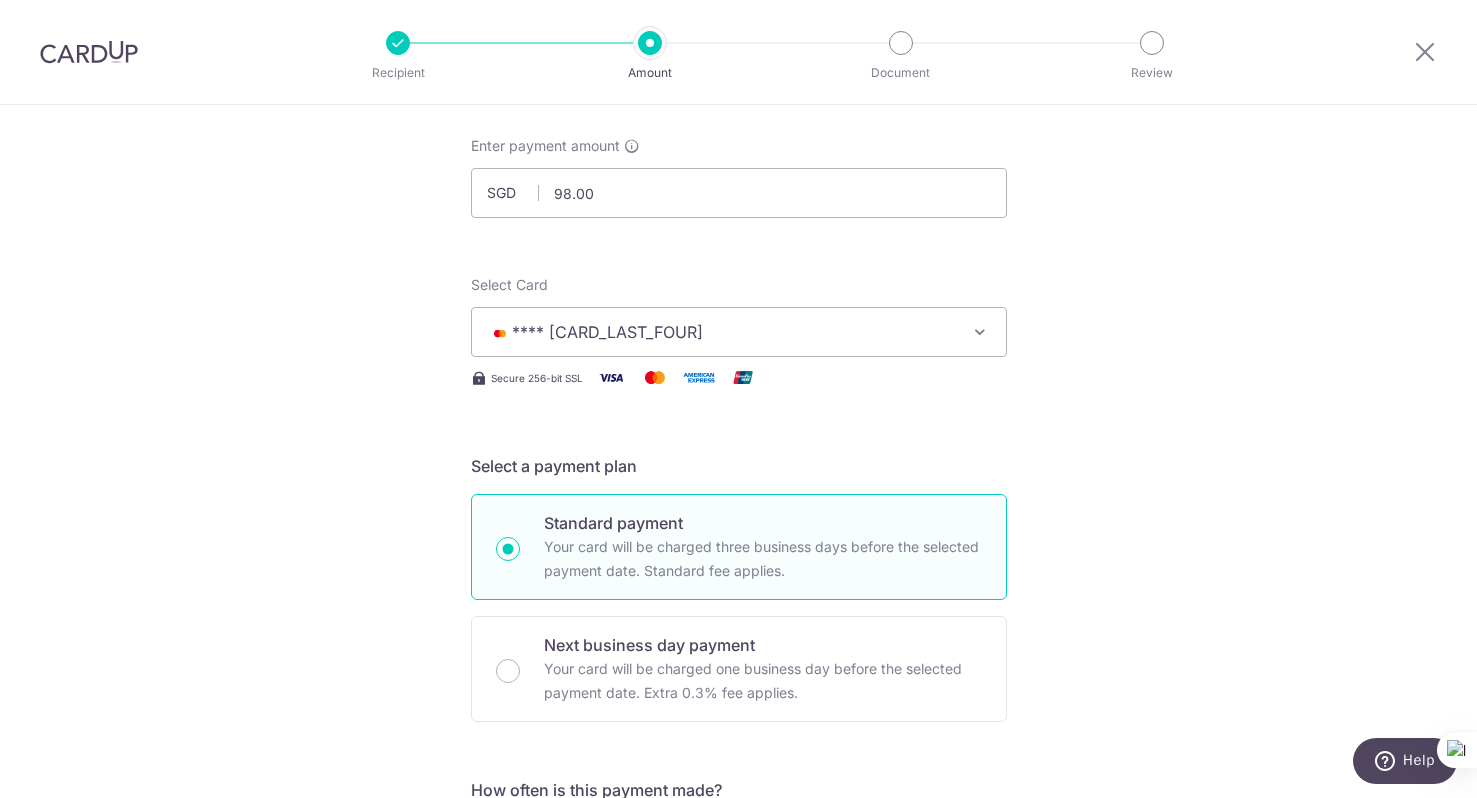 click on "Tell us more about your payment
Enter payment amount
SGD
98.00
981.00
Select Card
**** 5748
Add credit card
Your Cards
**** 5748
Secure 256-bit SSL
Text
New card details
Card
Secure 256-bit SSL" at bounding box center [738, 1008] 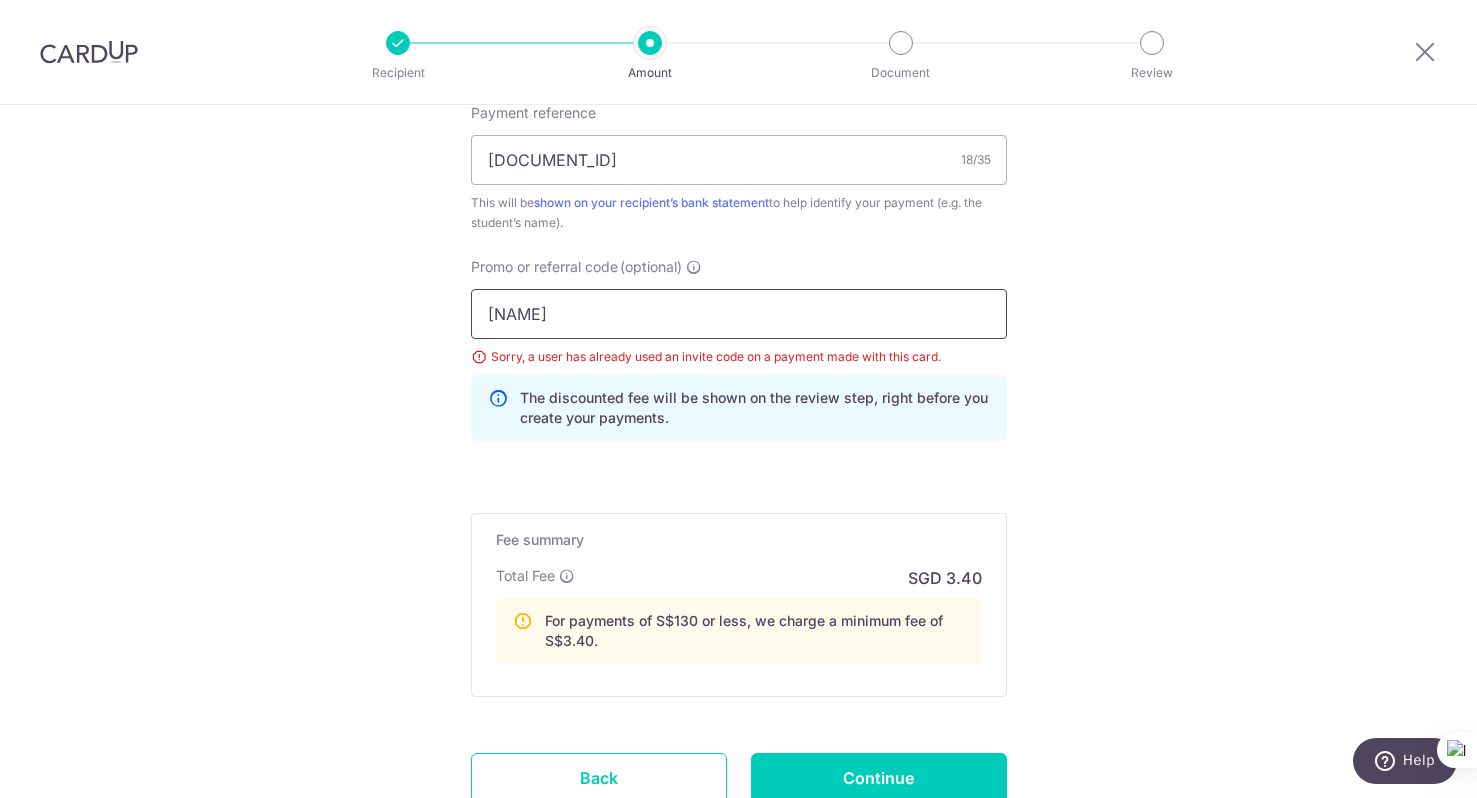 scroll, scrollTop: 1192, scrollLeft: 0, axis: vertical 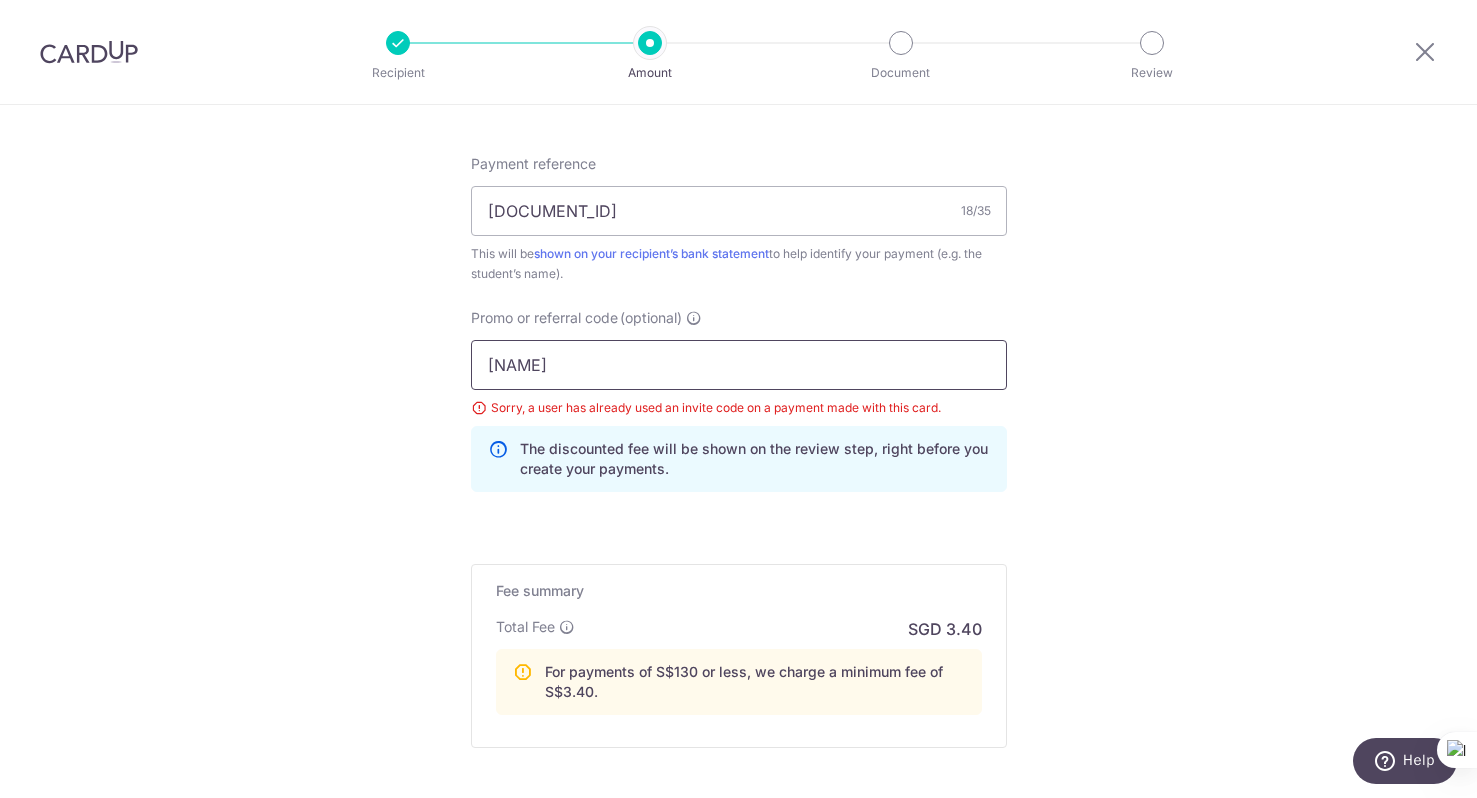 drag, startPoint x: 671, startPoint y: 360, endPoint x: 397, endPoint y: 345, distance: 274.41028 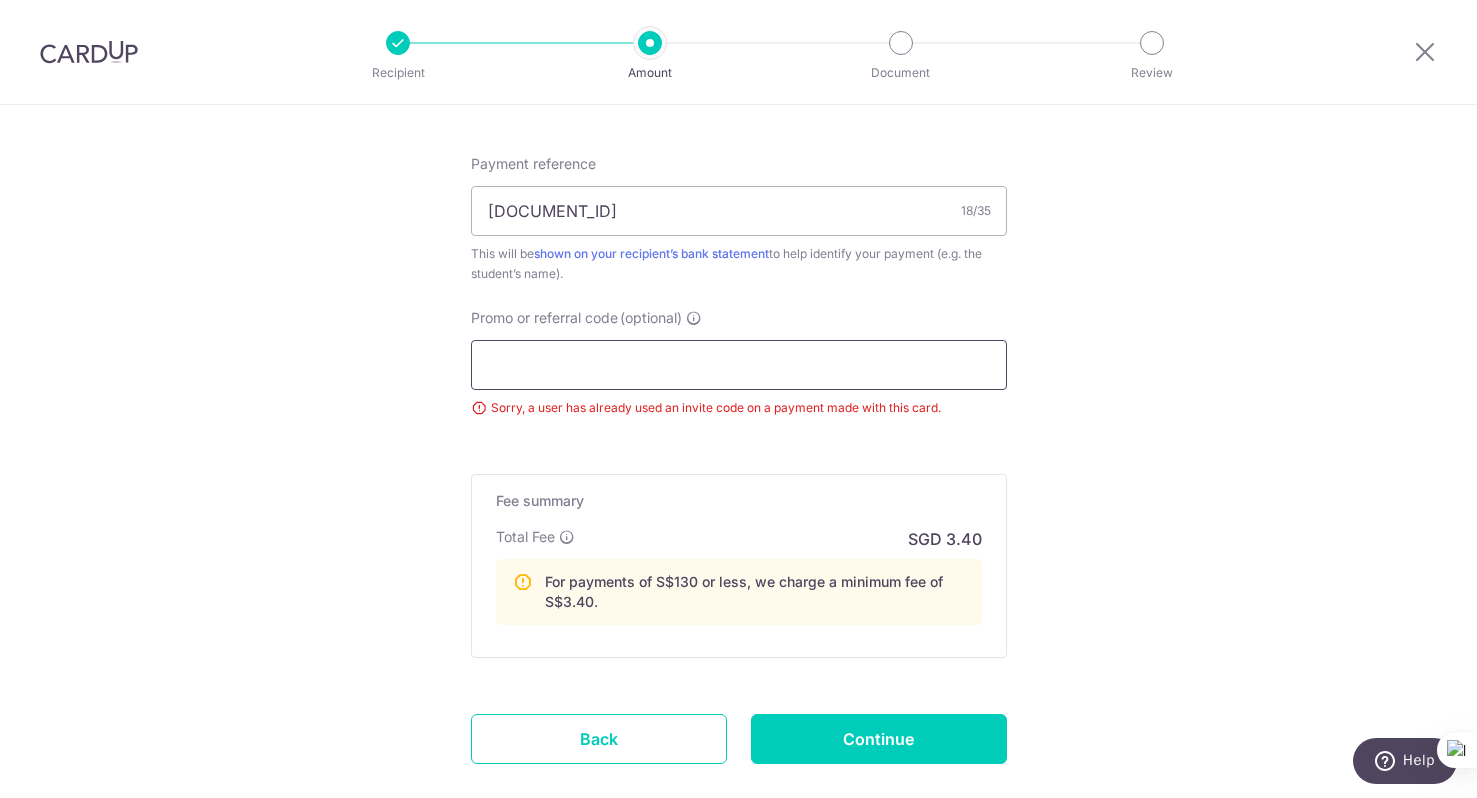 type 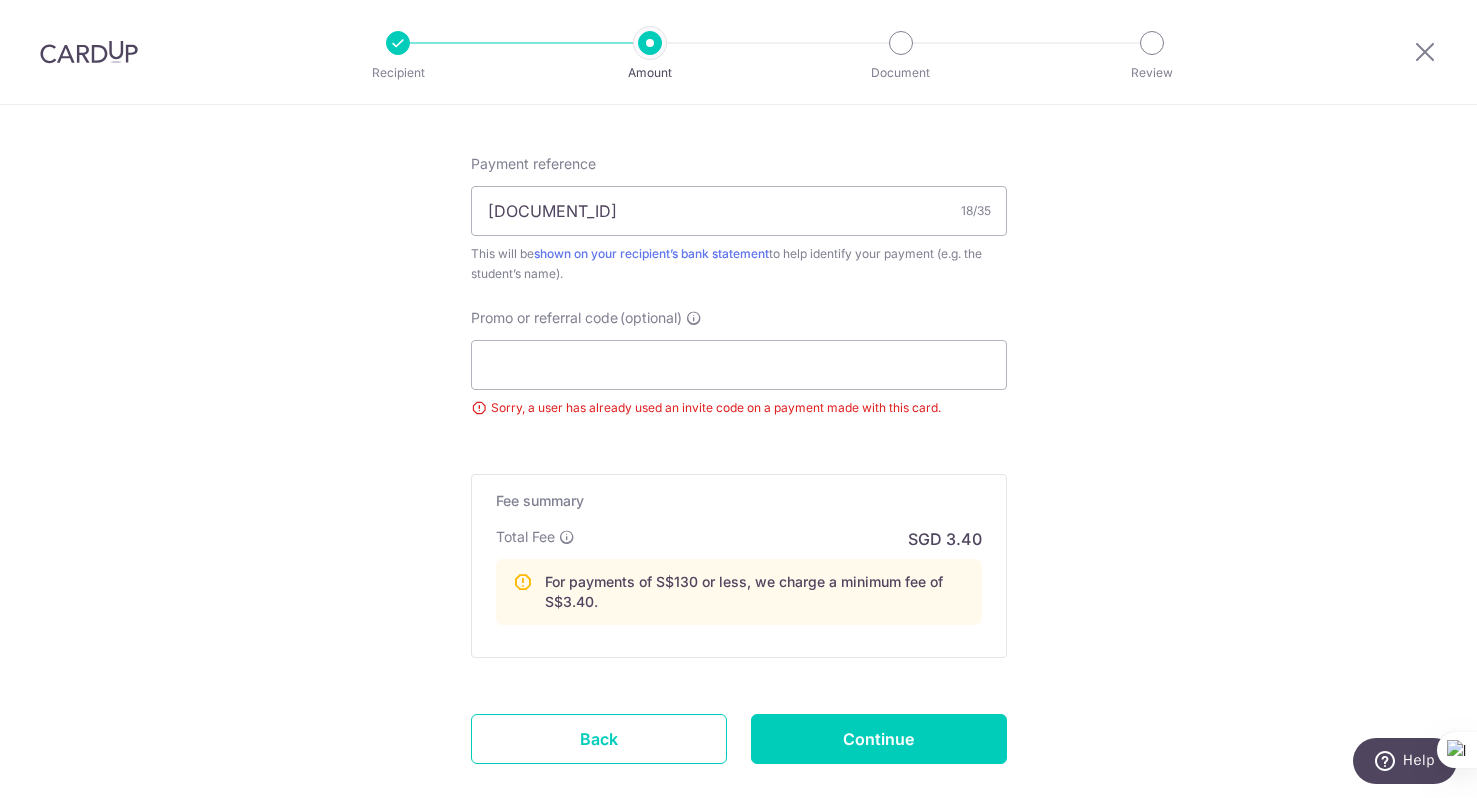 click on "Tell us more about your payment
Enter payment amount
SGD
98.00
98.00
Select Card
**** 5748
Add credit card
Your Cards
**** 5748
Secure 256-bit SSL
Text
New card details
Card
Secure 256-bit SSL" at bounding box center [738, -87] 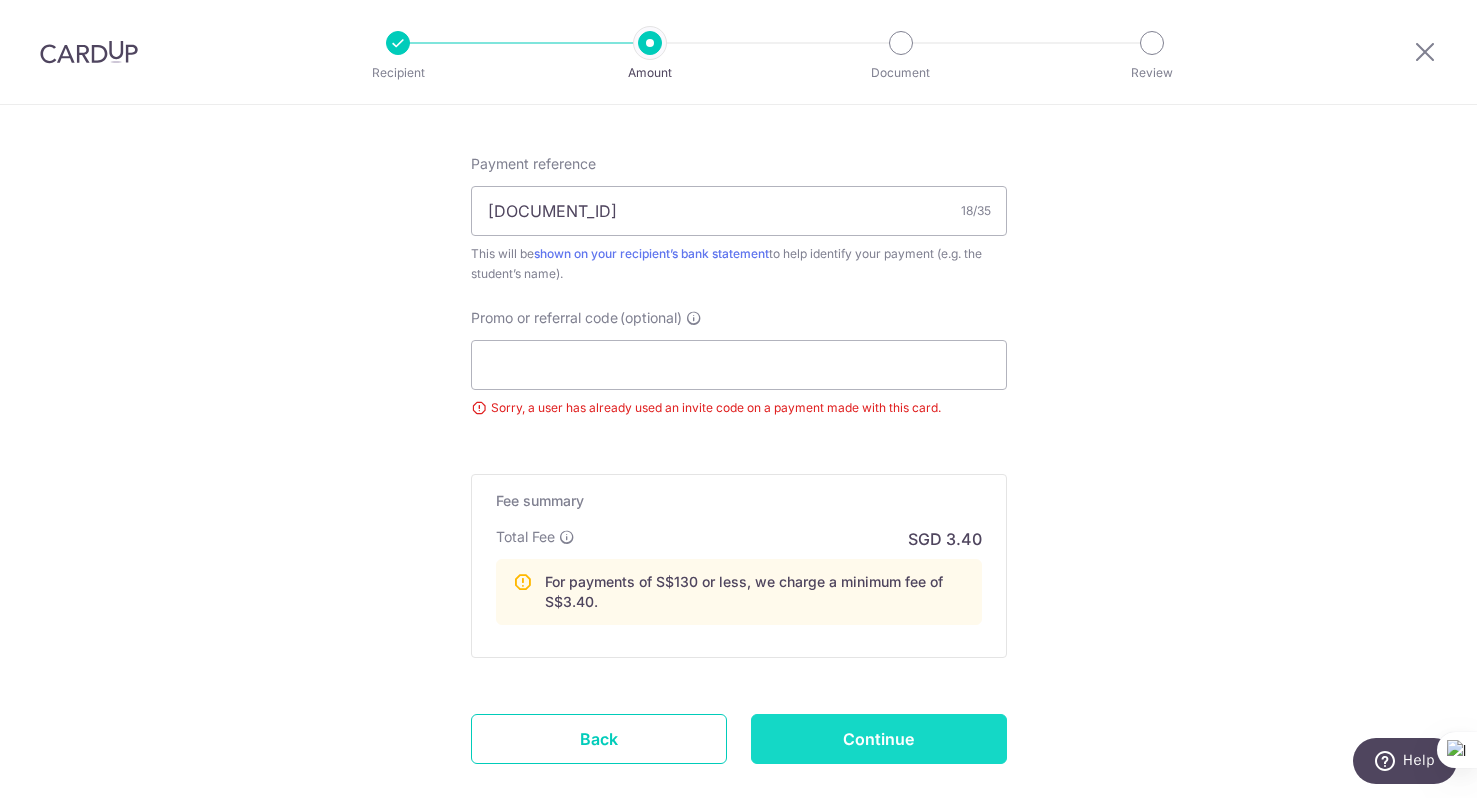 click on "Continue" at bounding box center [879, 739] 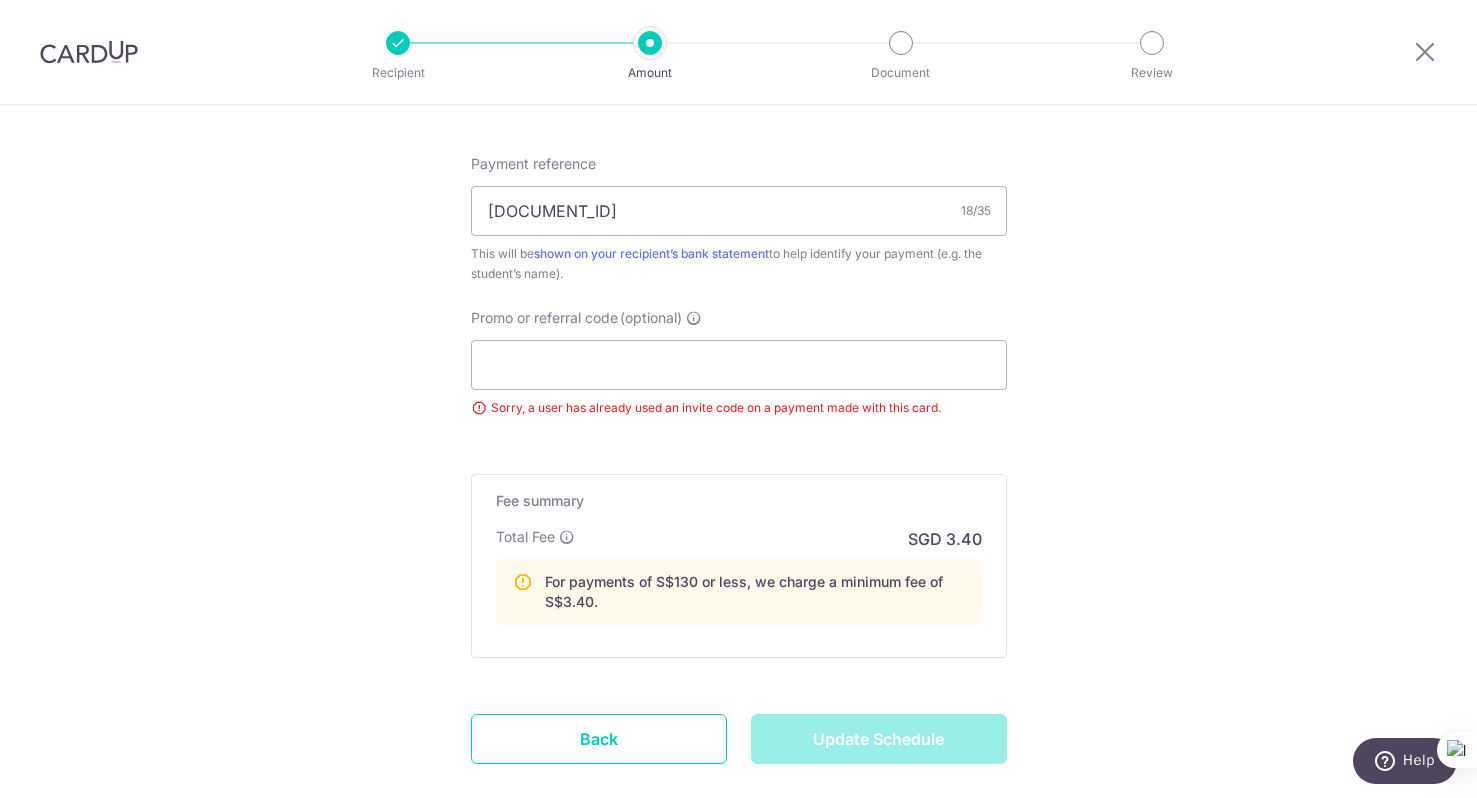 type on "Update Schedule" 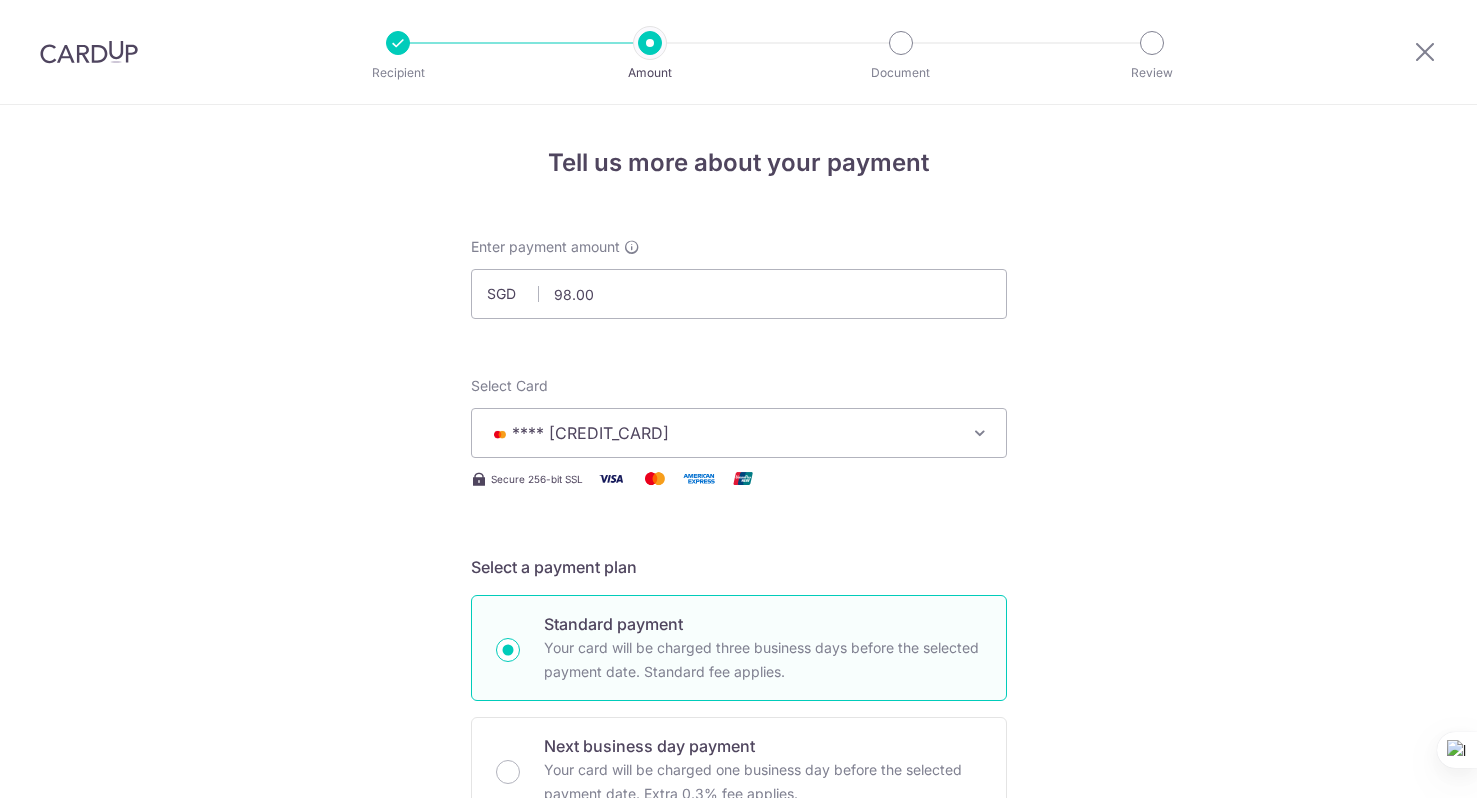 scroll, scrollTop: 0, scrollLeft: 0, axis: both 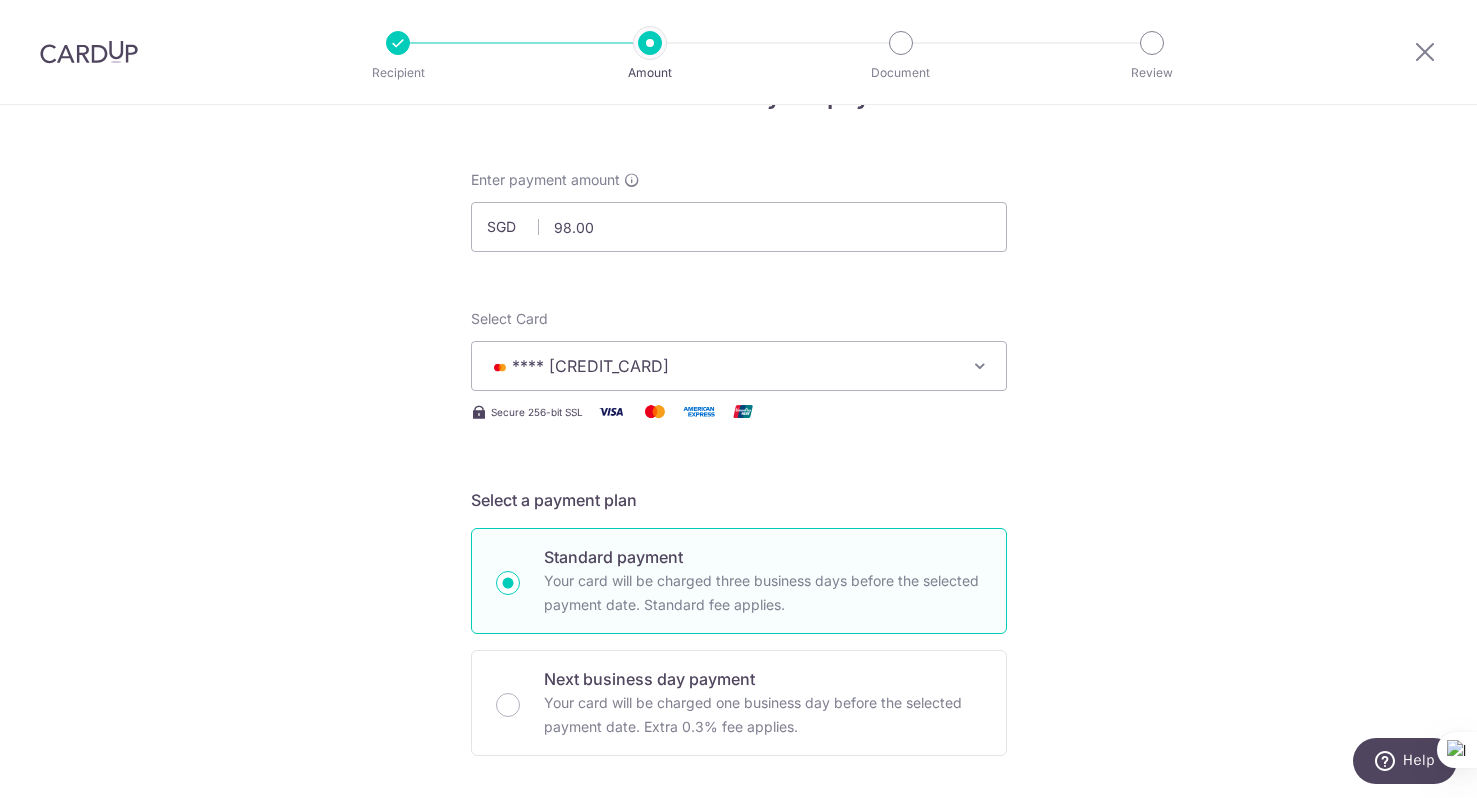 click on "**** [CREDIT_CARD]" at bounding box center [721, 366] 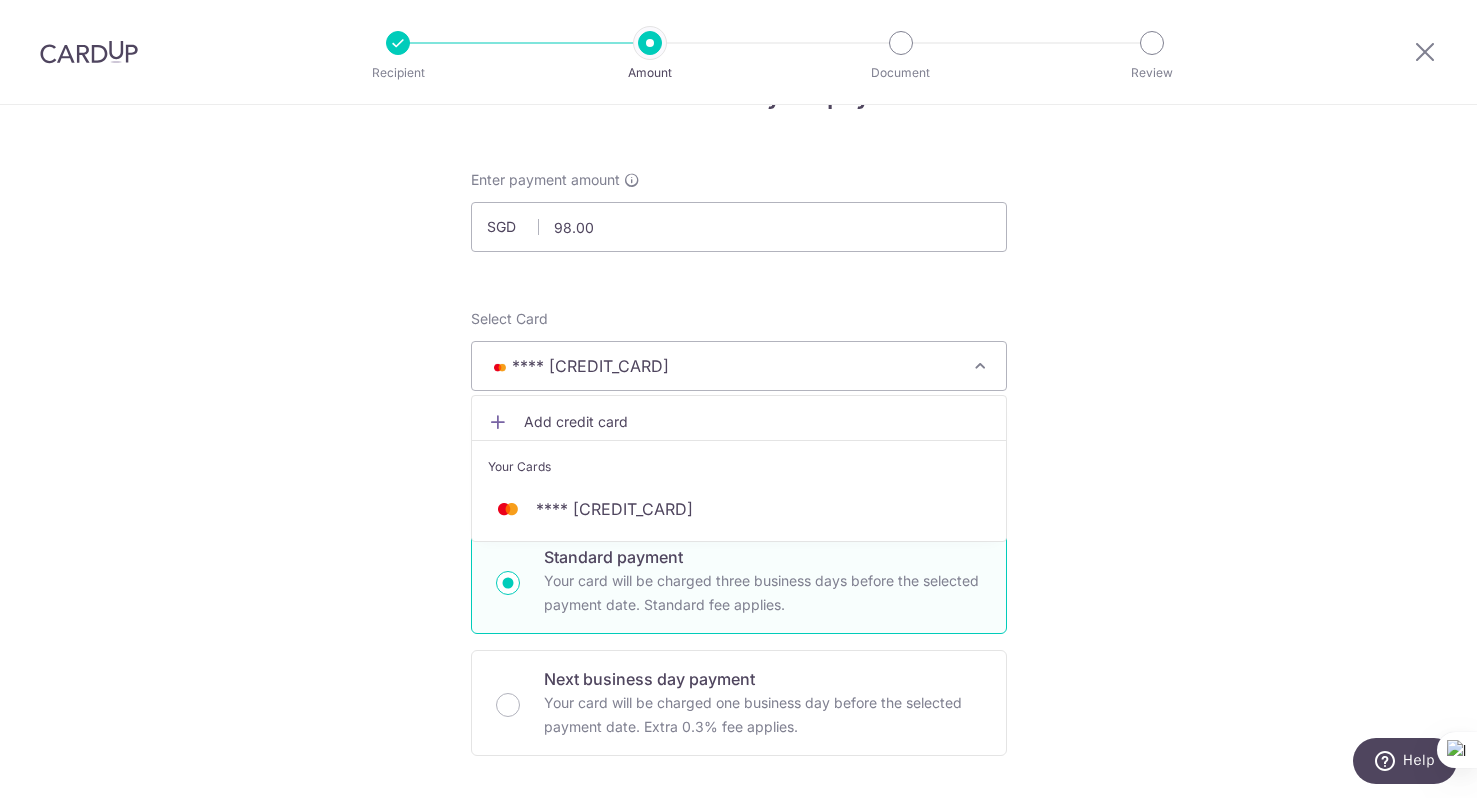 click on "Add credit card" at bounding box center (757, 422) 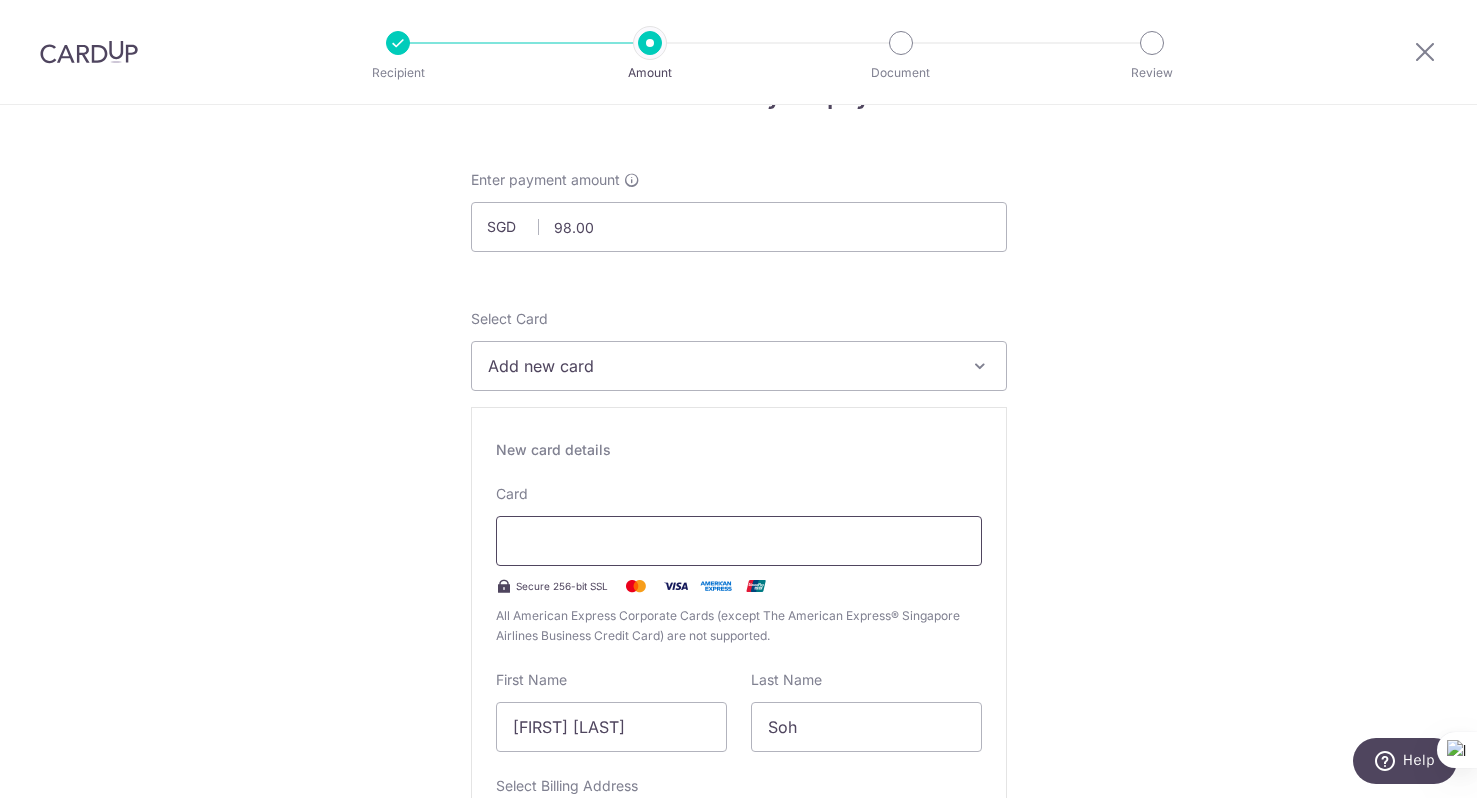 click at bounding box center [739, 541] 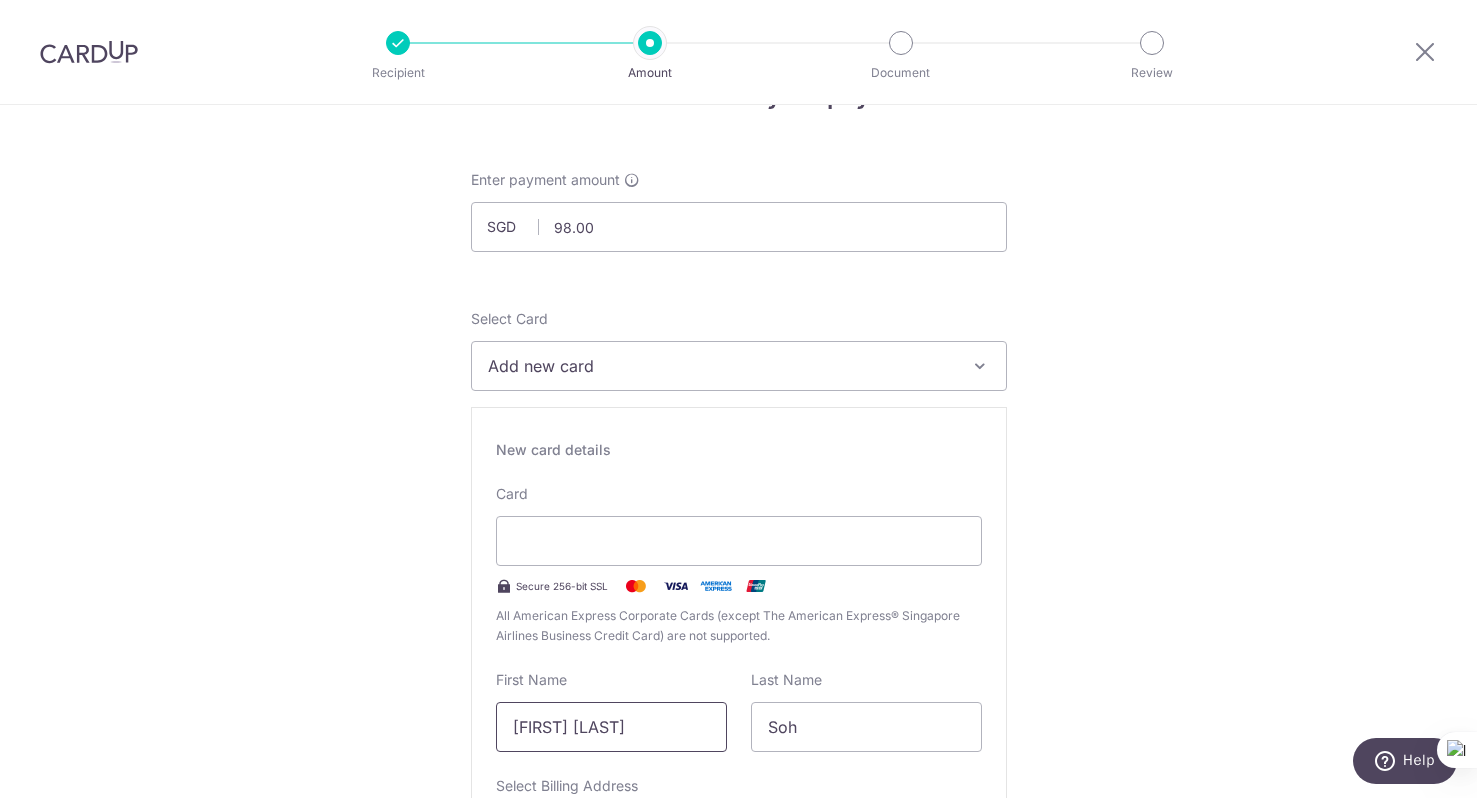 click on "[FIRST] [LAST]" at bounding box center (611, 727) 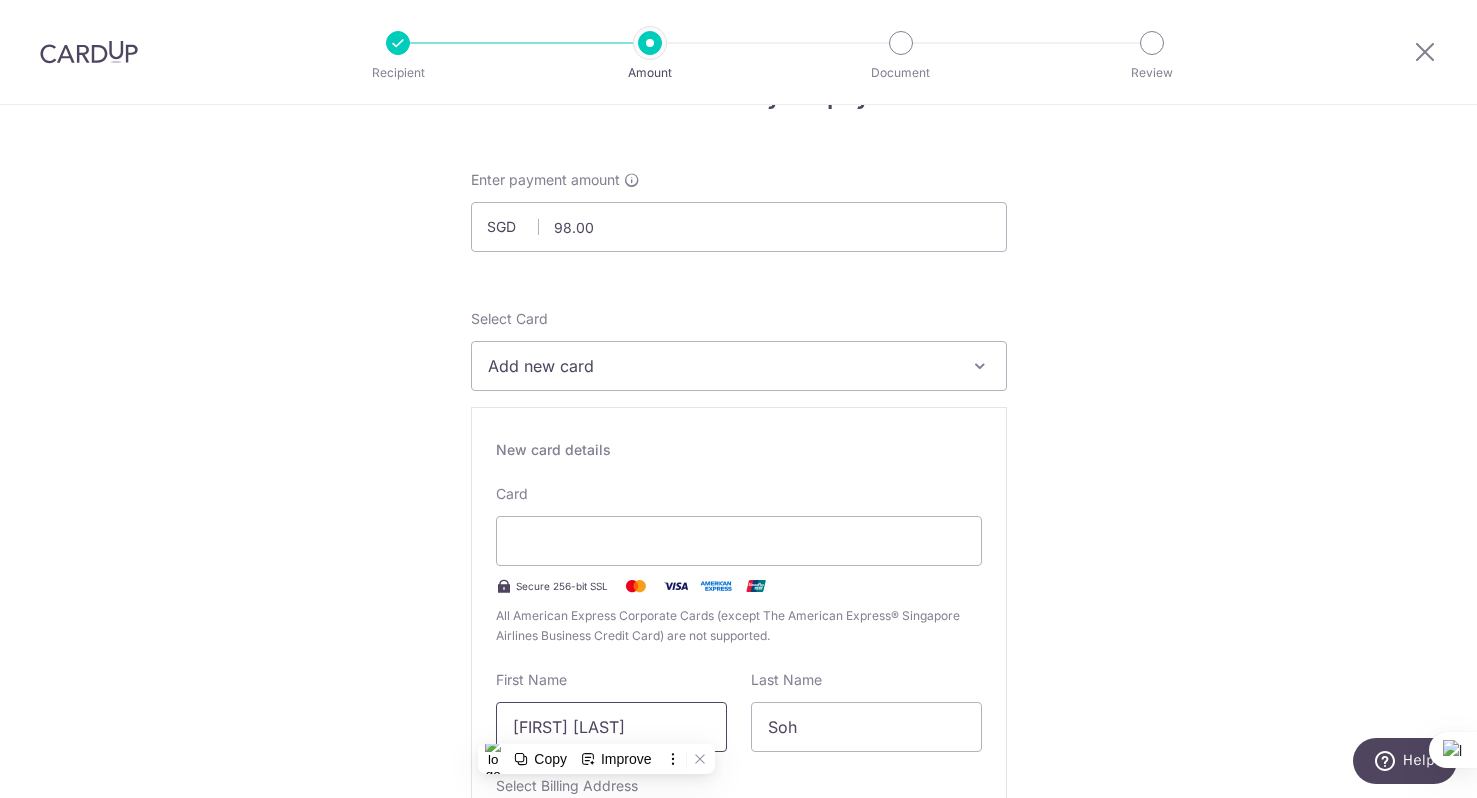click on "[FIRST] [LAST]" at bounding box center [611, 727] 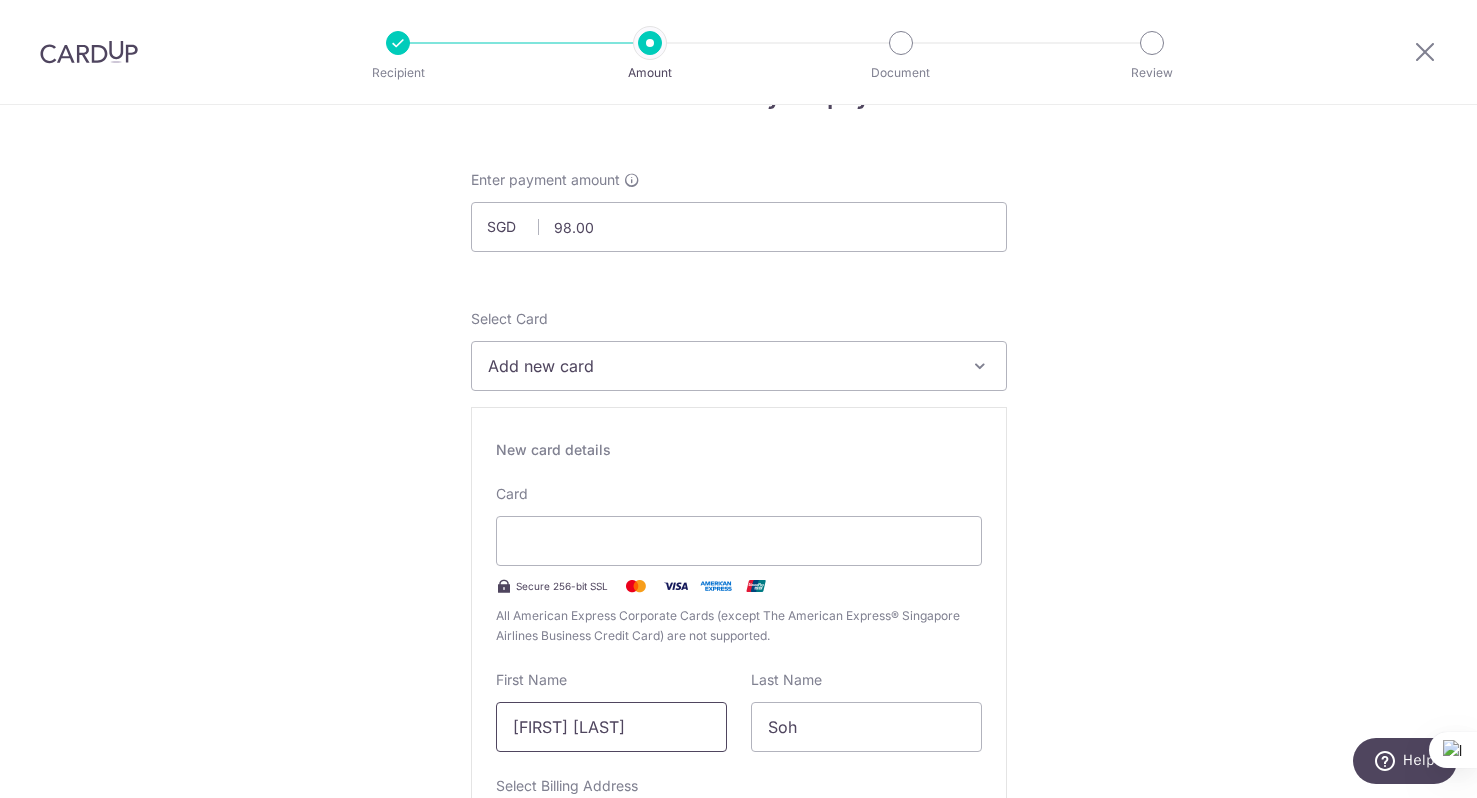 click on "[FIRST] [LAST]" at bounding box center (611, 727) 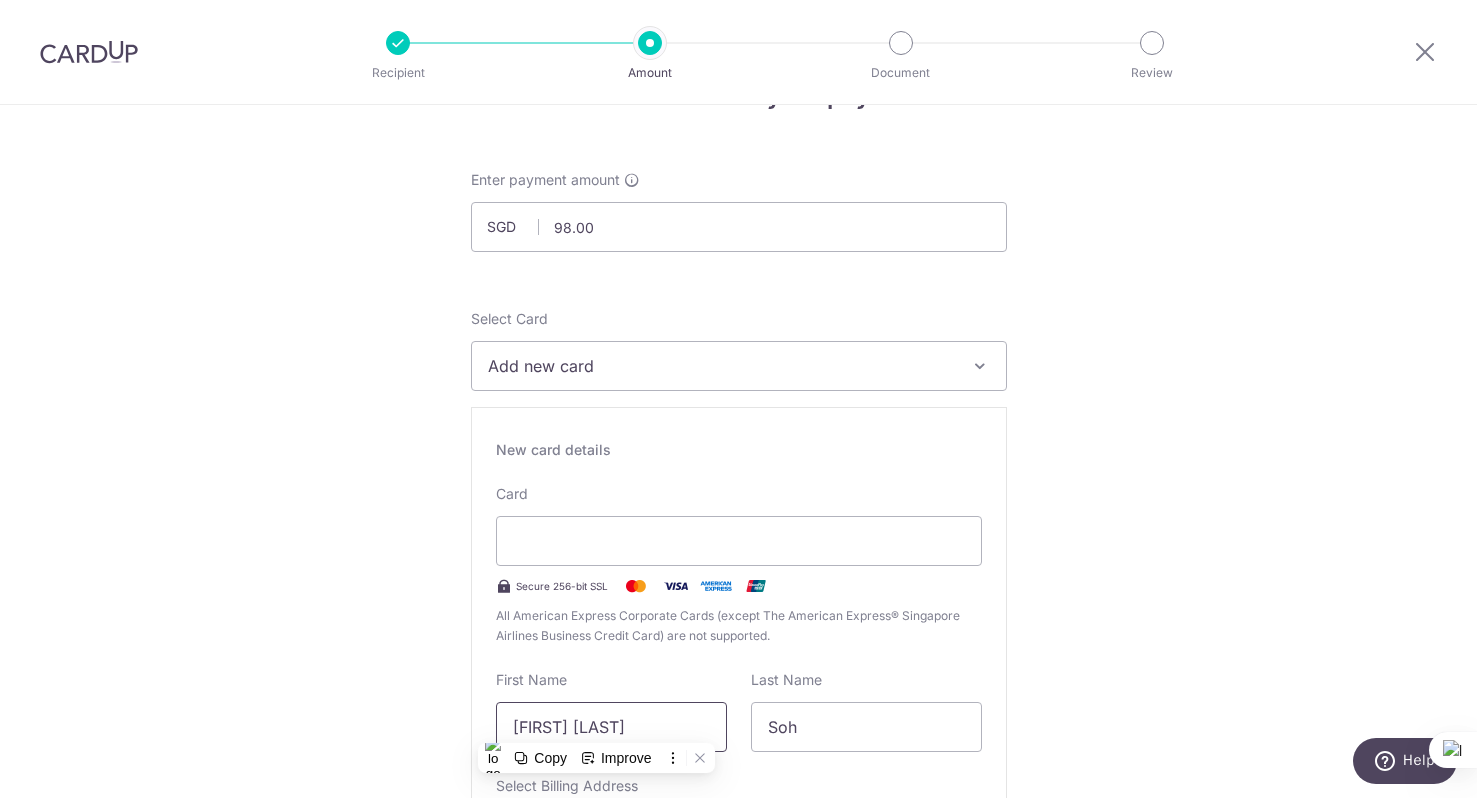 click on "[FIRST] [LAST]" at bounding box center (611, 727) 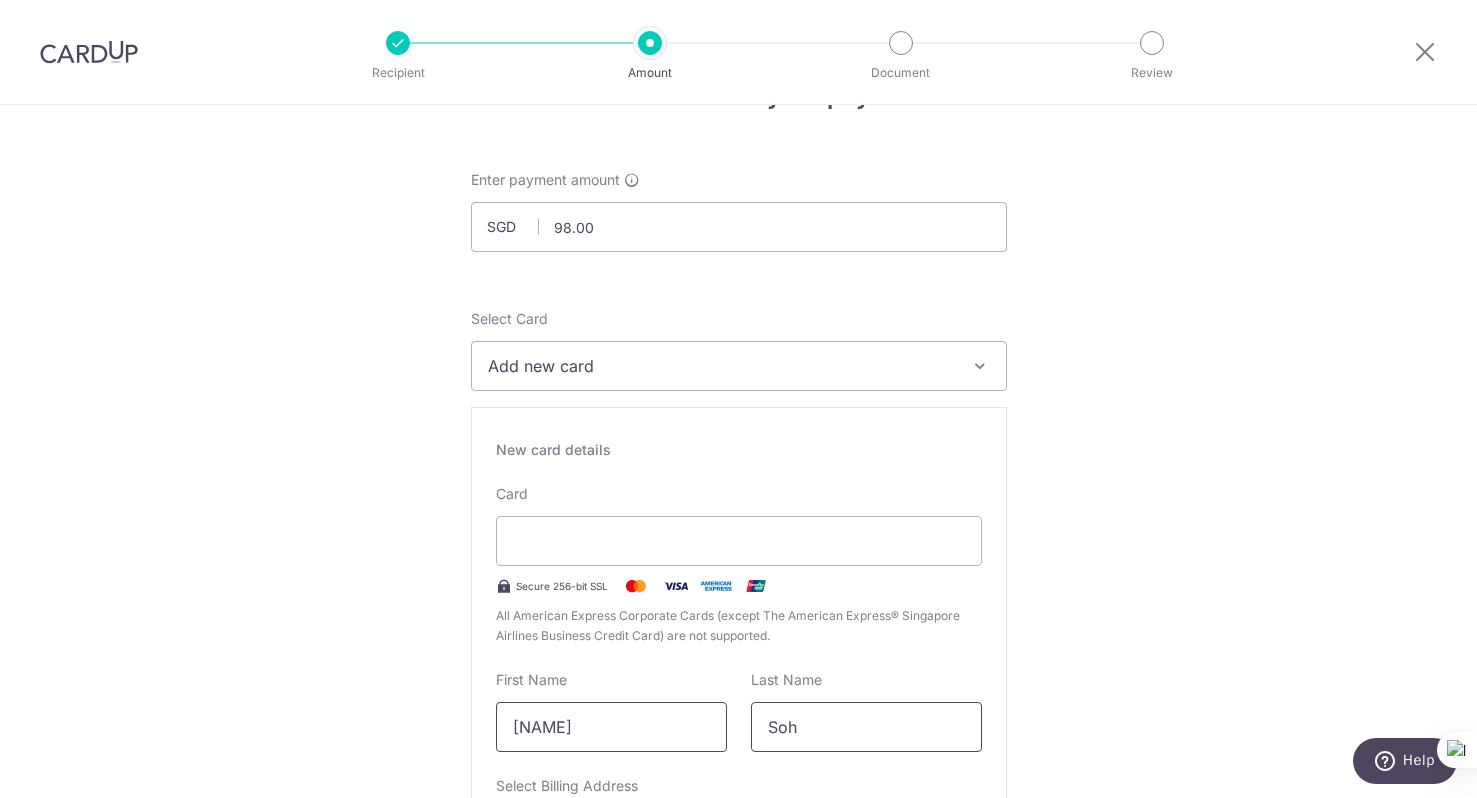 type on "DENISE" 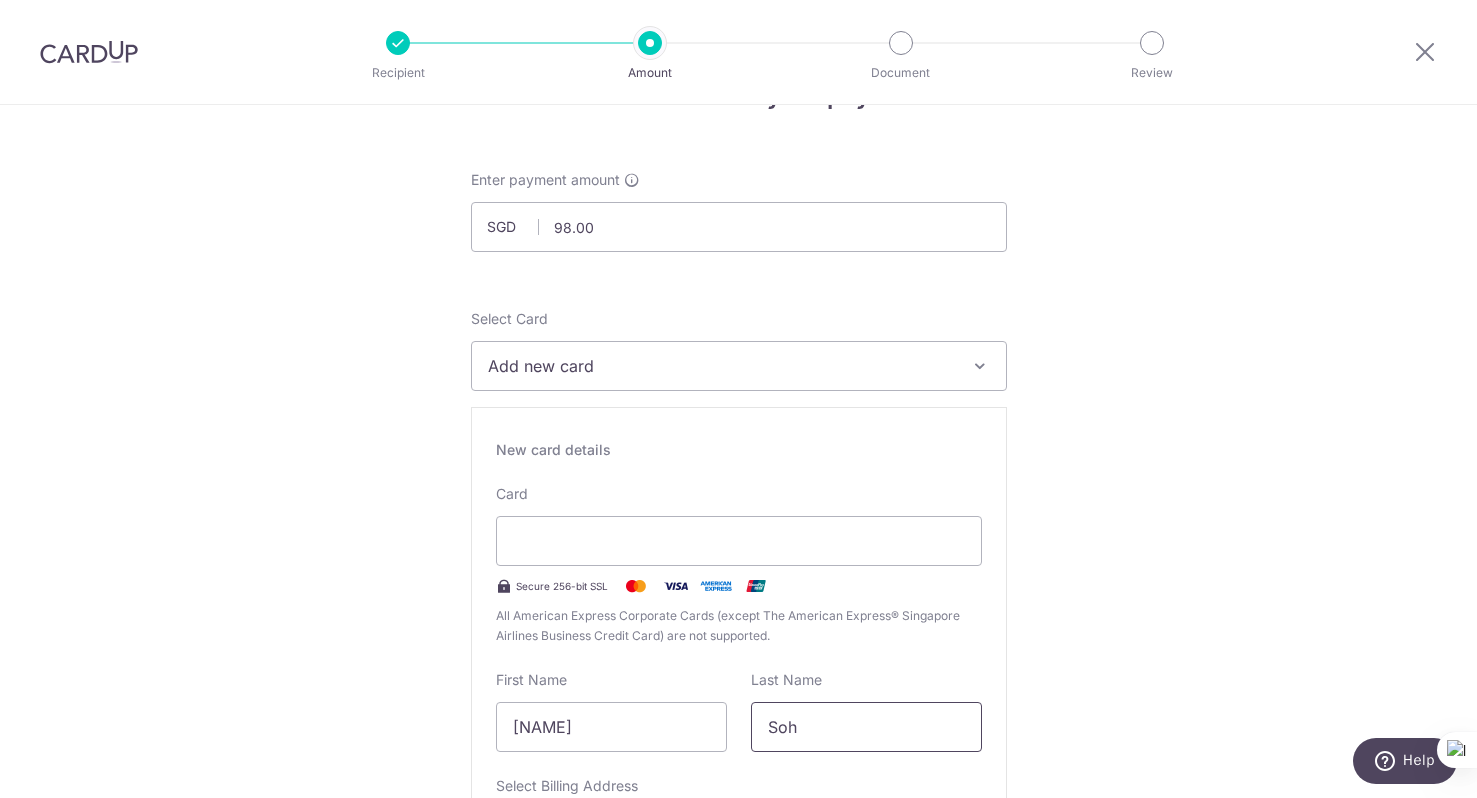 click on "Soh" at bounding box center (866, 727) 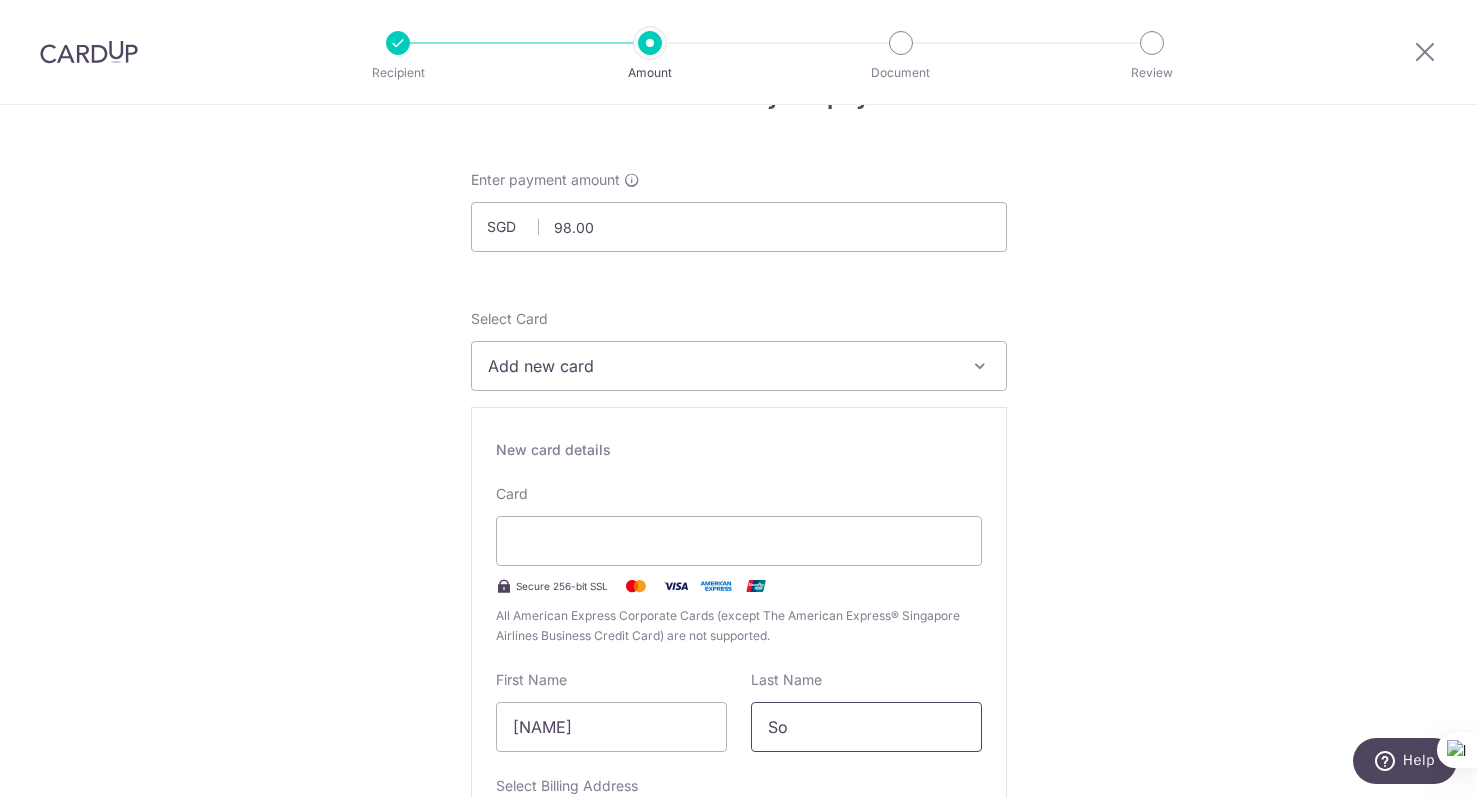 type on "S" 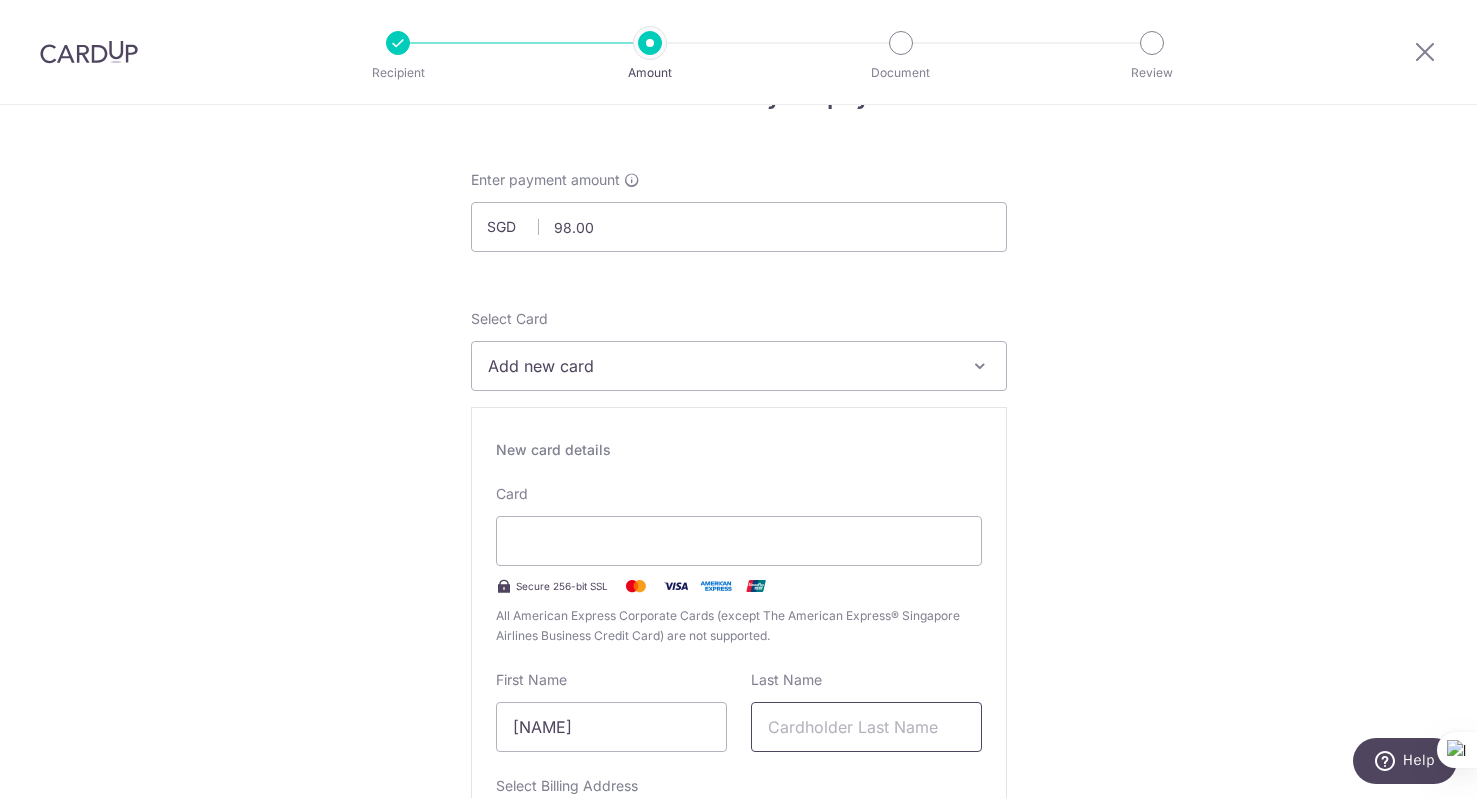 type on "D" 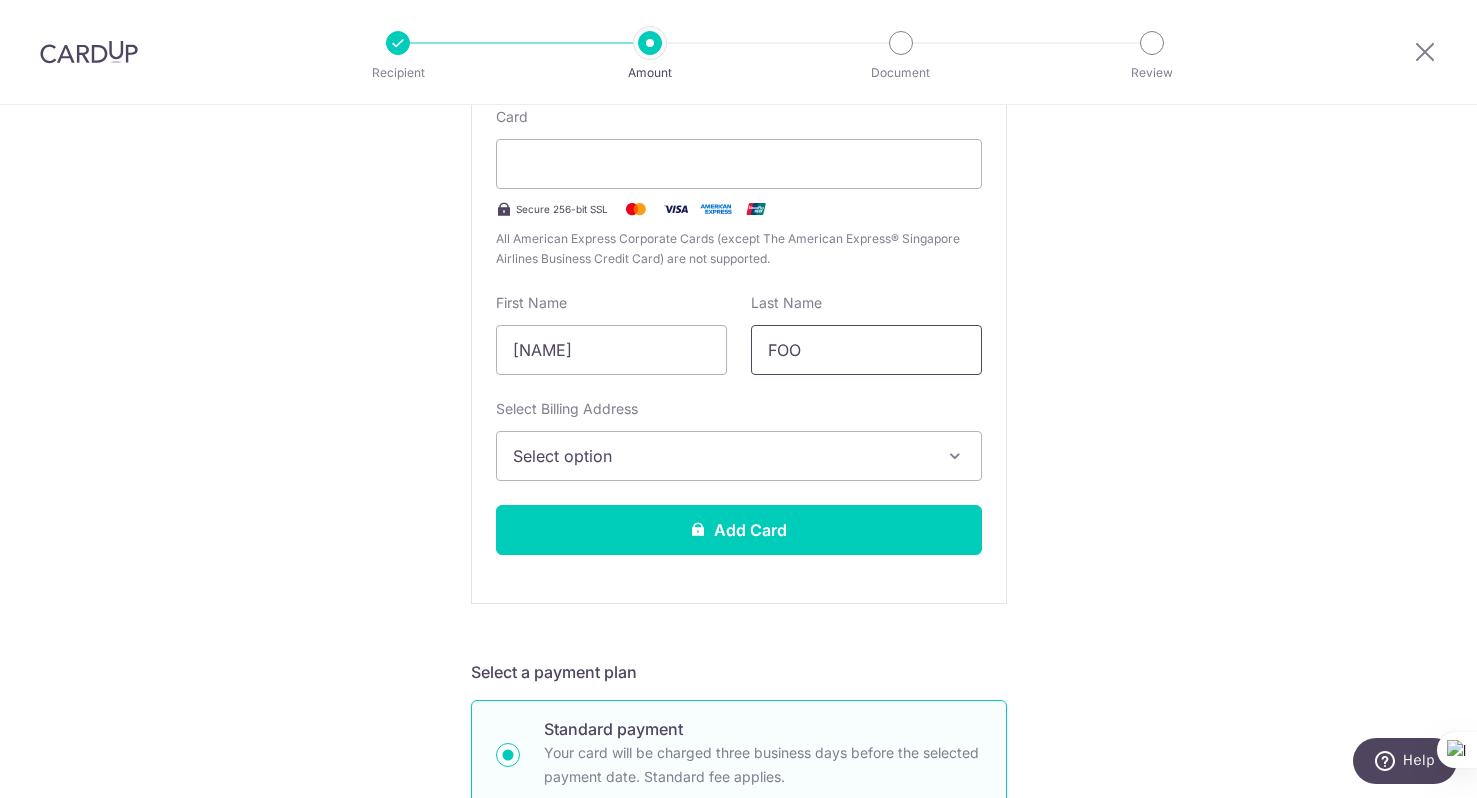 scroll, scrollTop: 378, scrollLeft: 0, axis: vertical 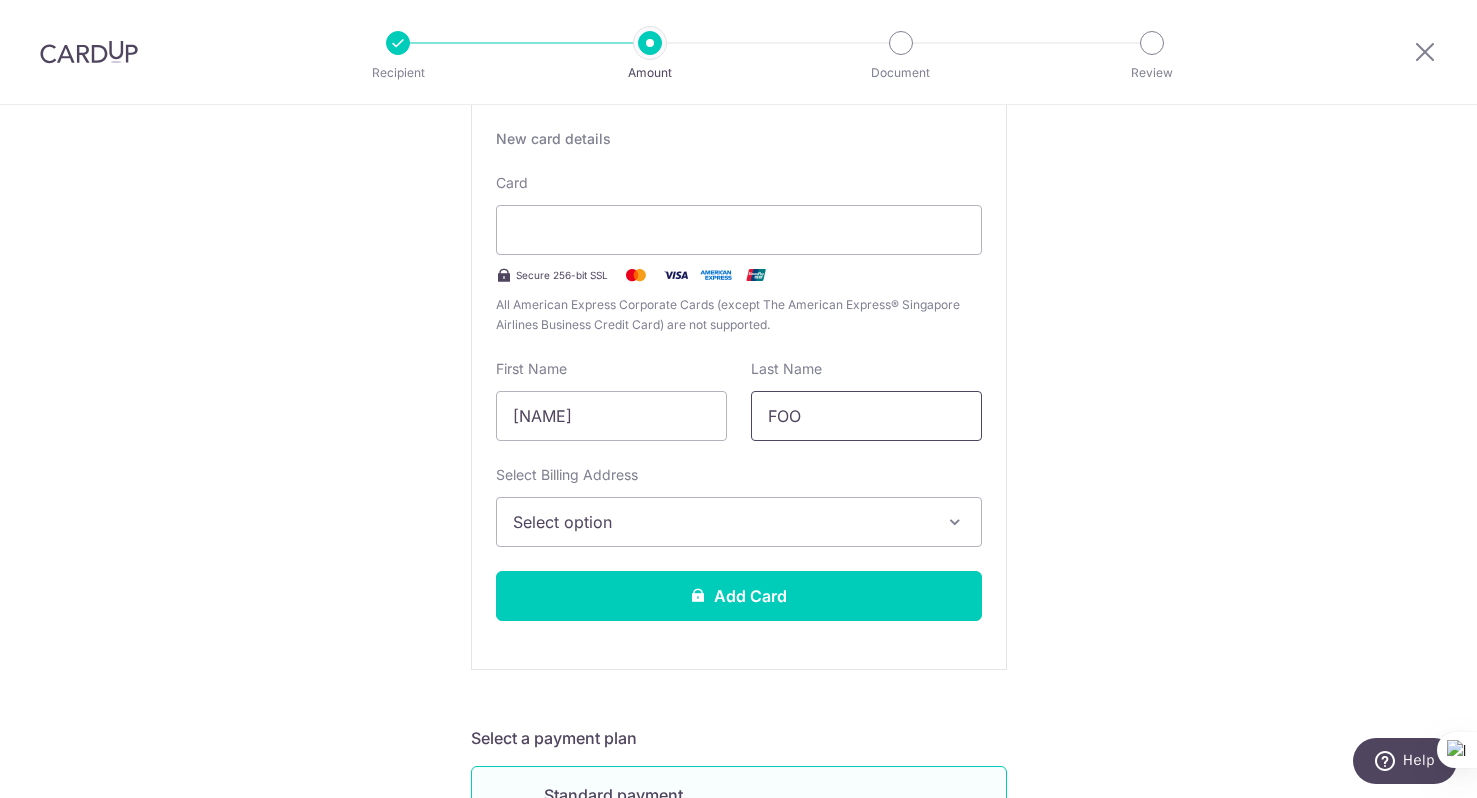 type on "FOO" 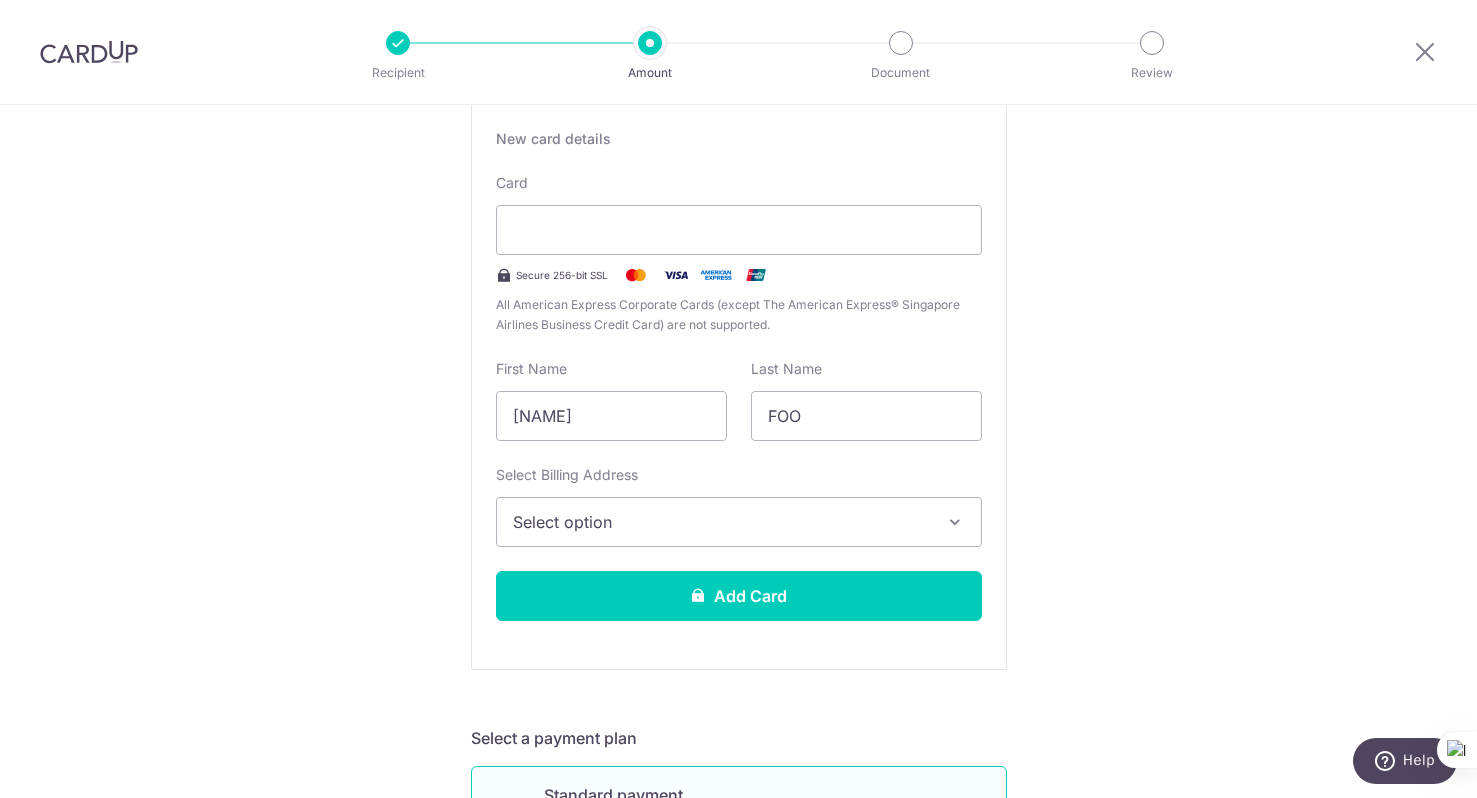 click on "Select option" at bounding box center [721, 522] 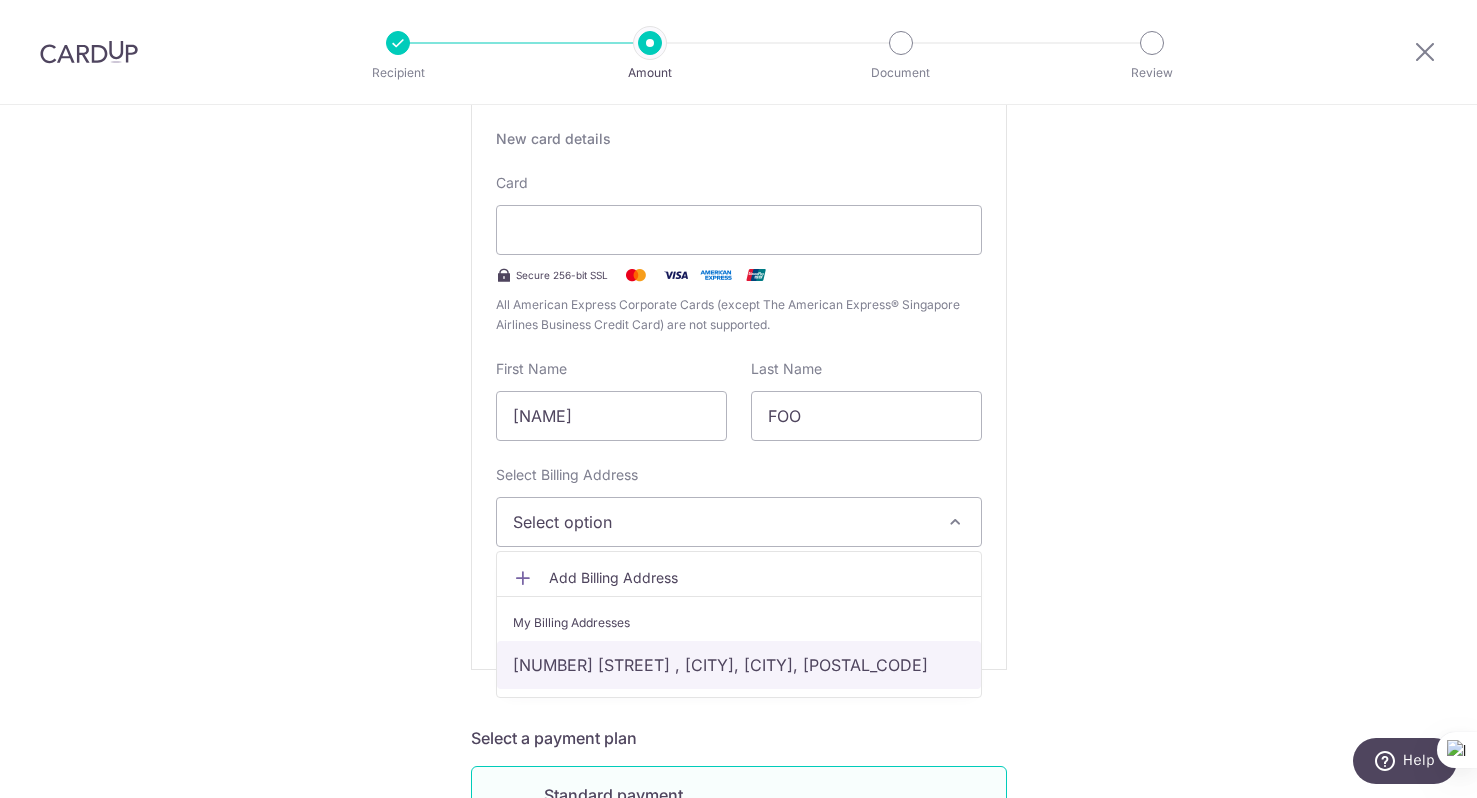 click on "[NUMBER] [STREET] , [CITY], [STATE], [STATE]-[POSTAL_CODE]" at bounding box center [739, 665] 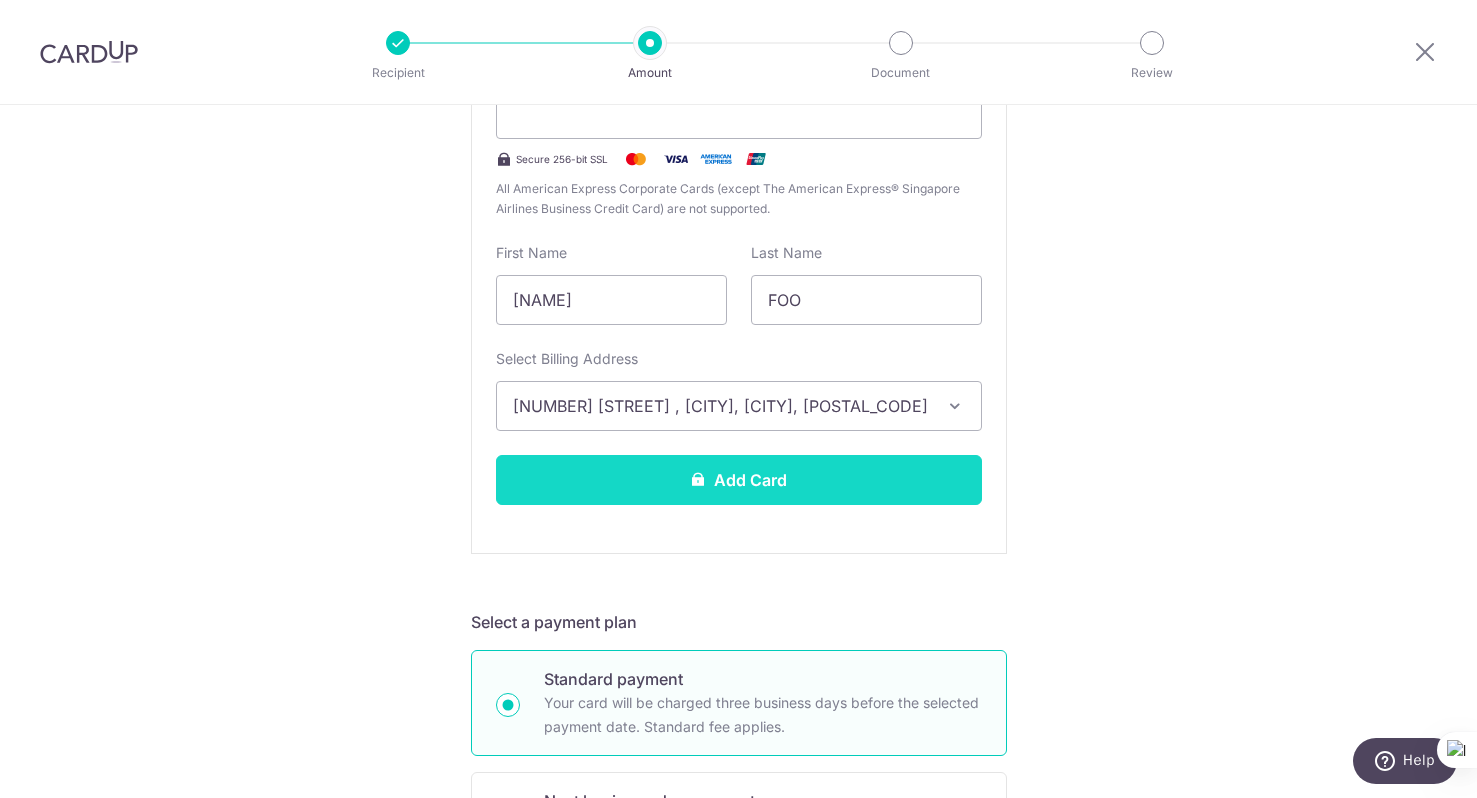 click on "Add Card" at bounding box center [739, 480] 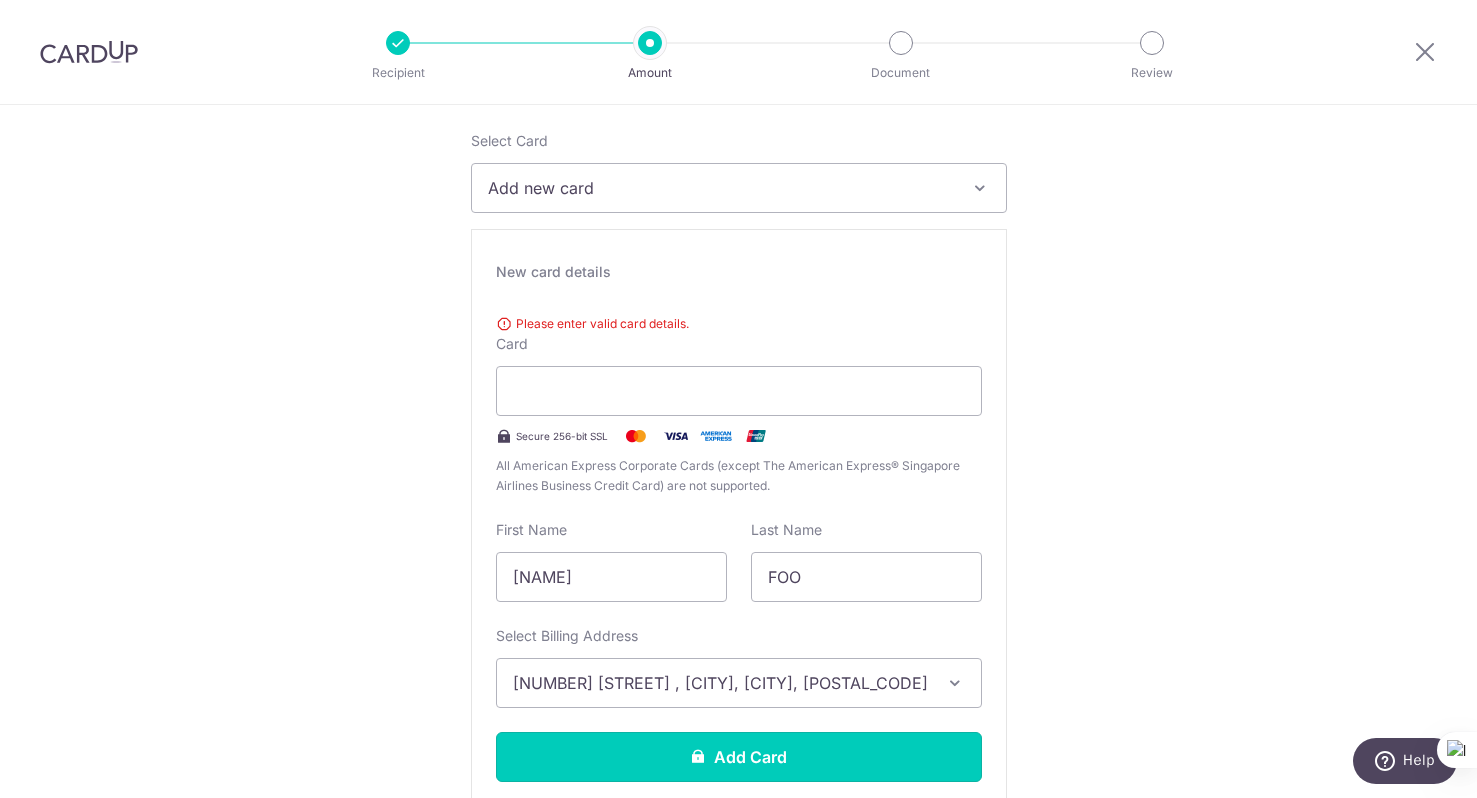 scroll, scrollTop: 242, scrollLeft: 0, axis: vertical 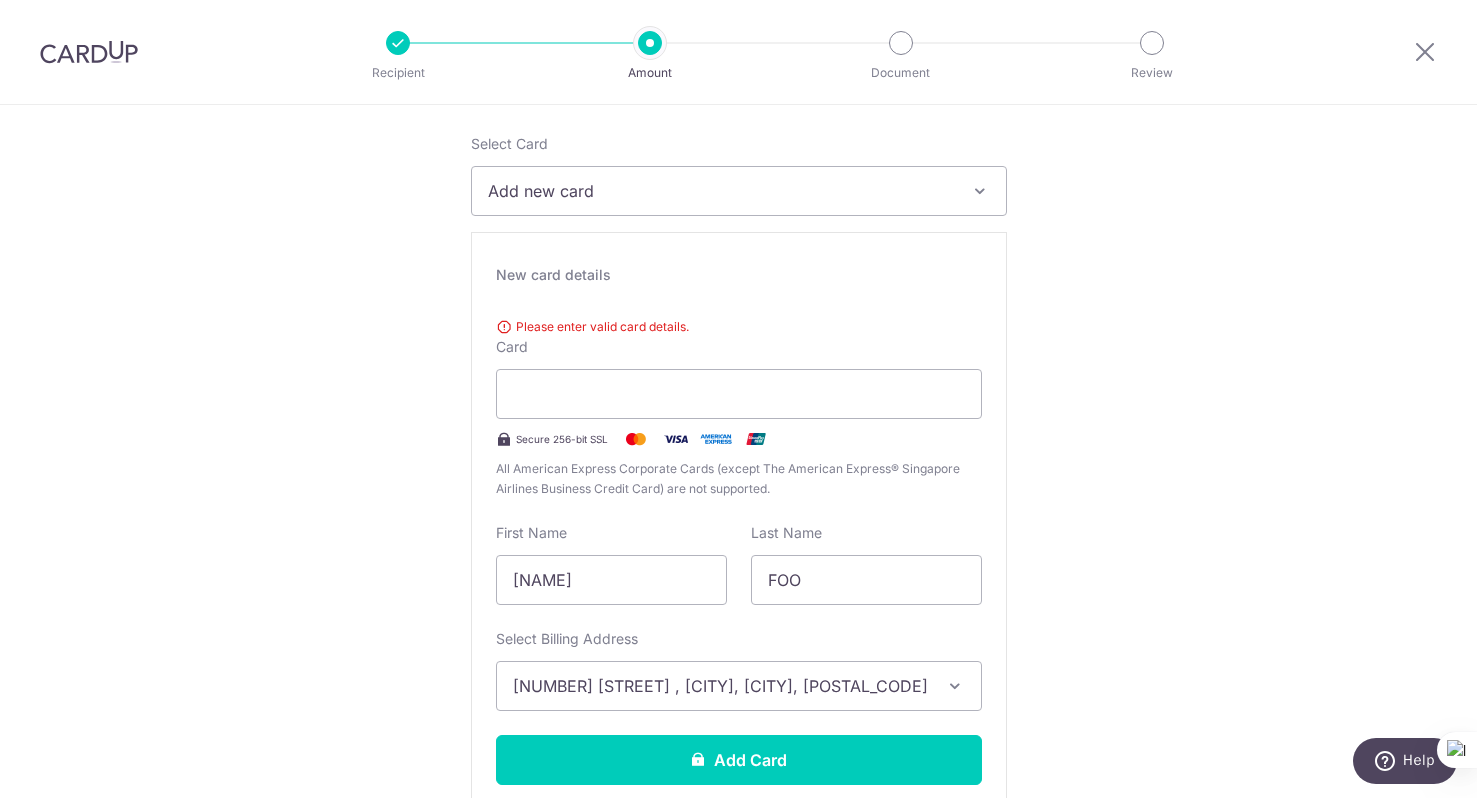 click on "Please enter valid card details.
Card
Secure 256-bit SSL
All American Express Corporate Cards (except The American Express® Singapore Airlines Business Credit Card) are not supported." at bounding box center [739, 404] 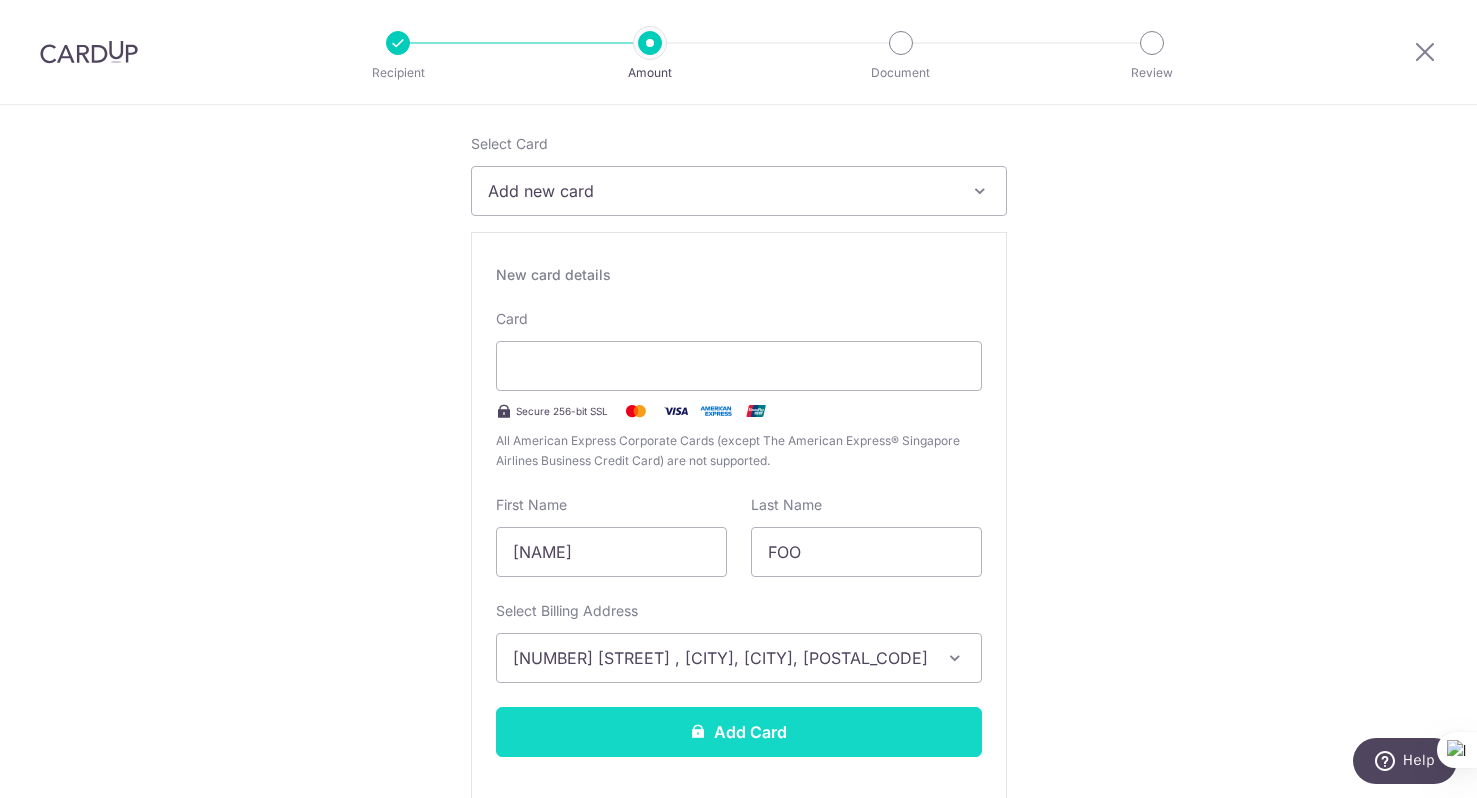 click on "Add Card" at bounding box center (739, 732) 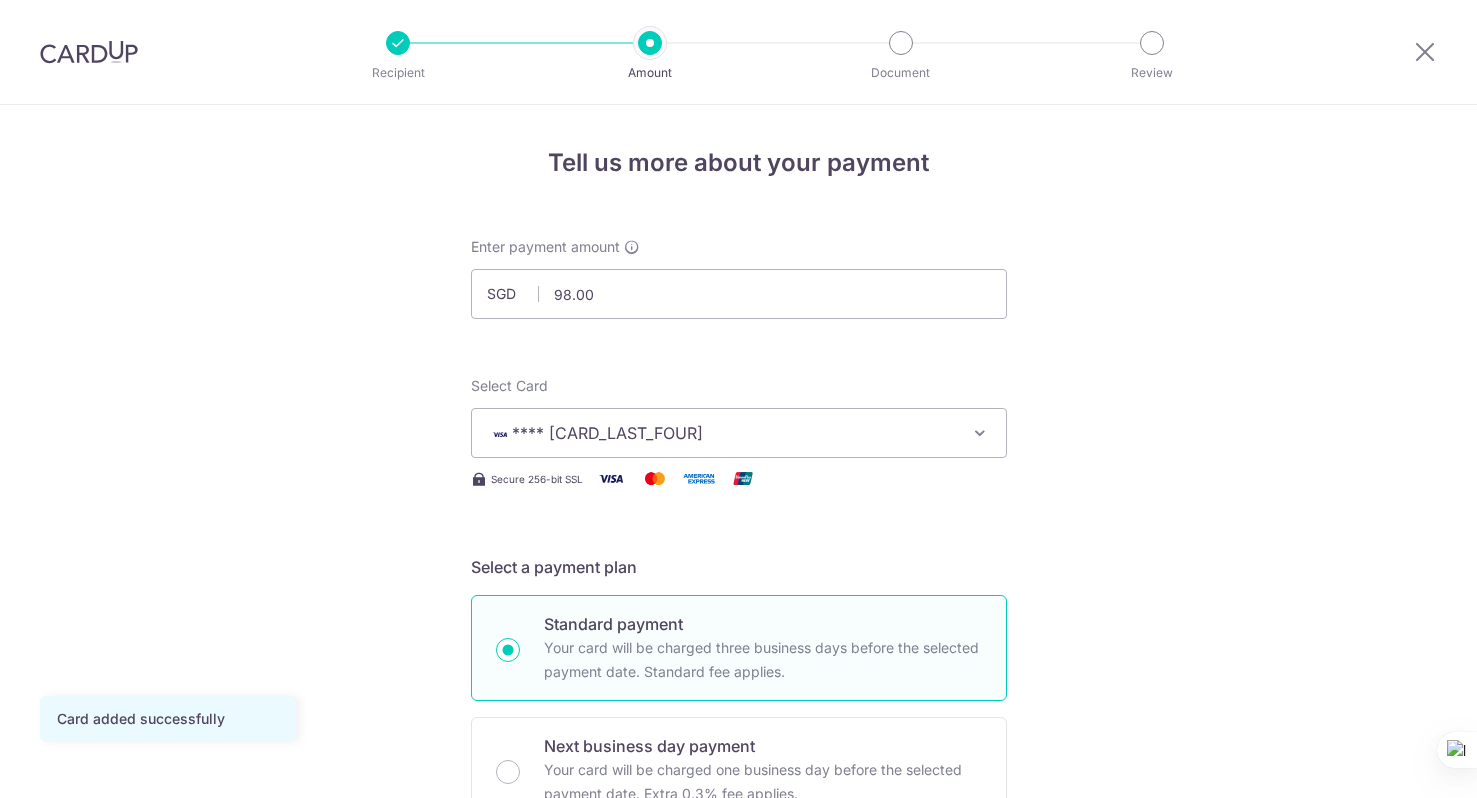 scroll, scrollTop: 0, scrollLeft: 0, axis: both 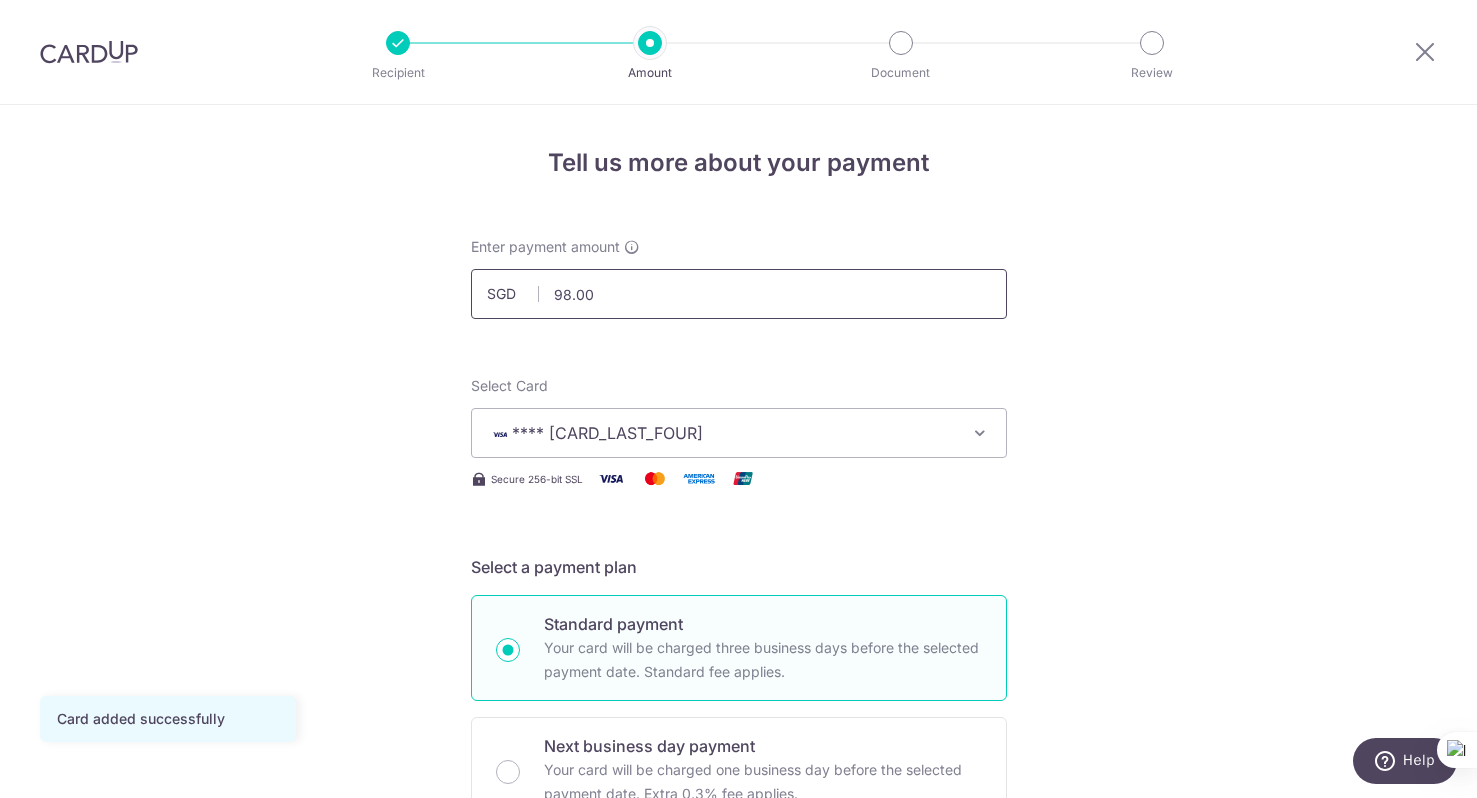 click on "98.00" at bounding box center (739, 294) 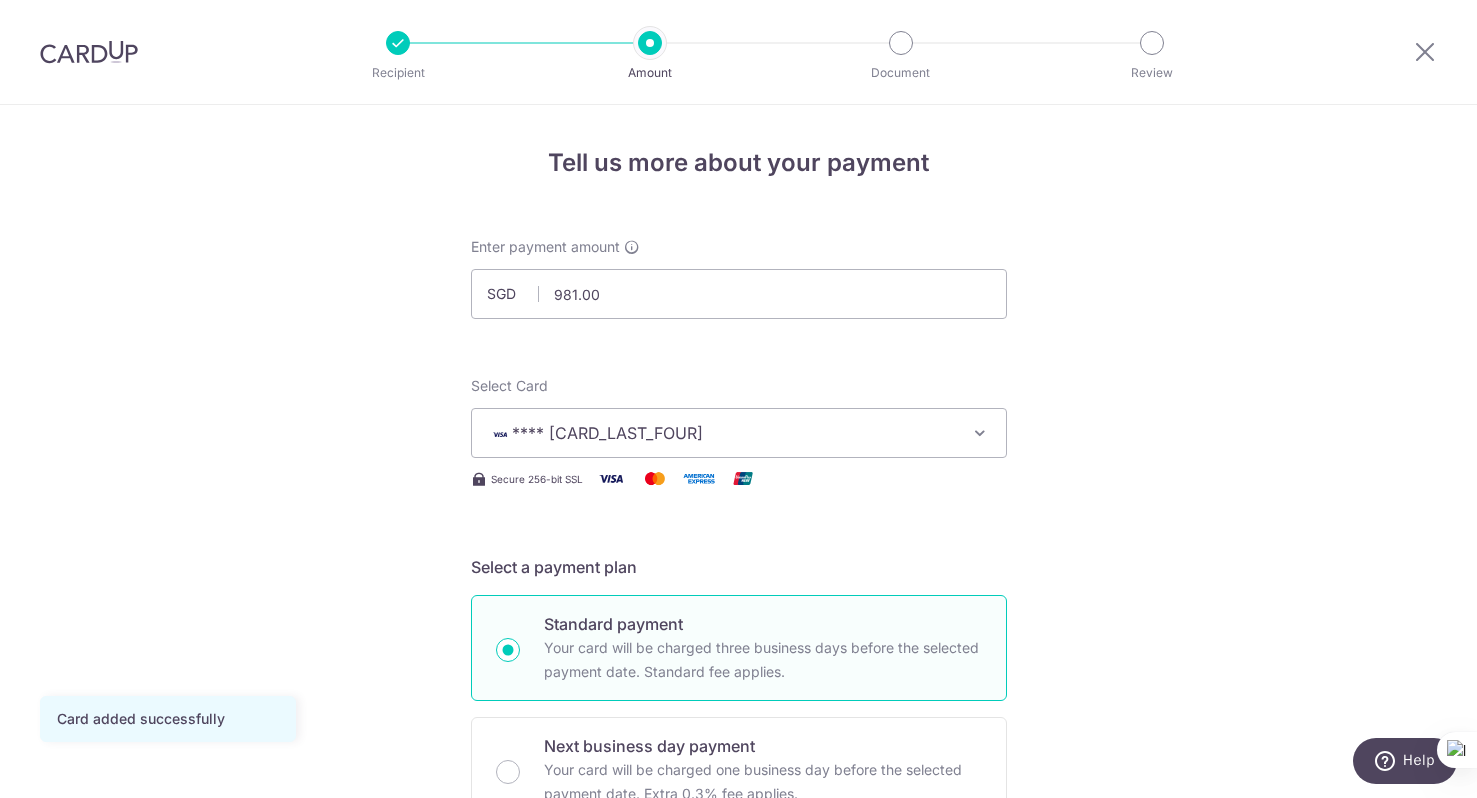 click on "Tell us more about your payment
Enter payment amount
SGD
981.00
98.00
Card added successfully
Select Card
**** 6429
Add credit card
Your Cards
**** 5748
**** 6429
Secure 256-bit SSL
Text
New card details
Card" at bounding box center (738, 1091) 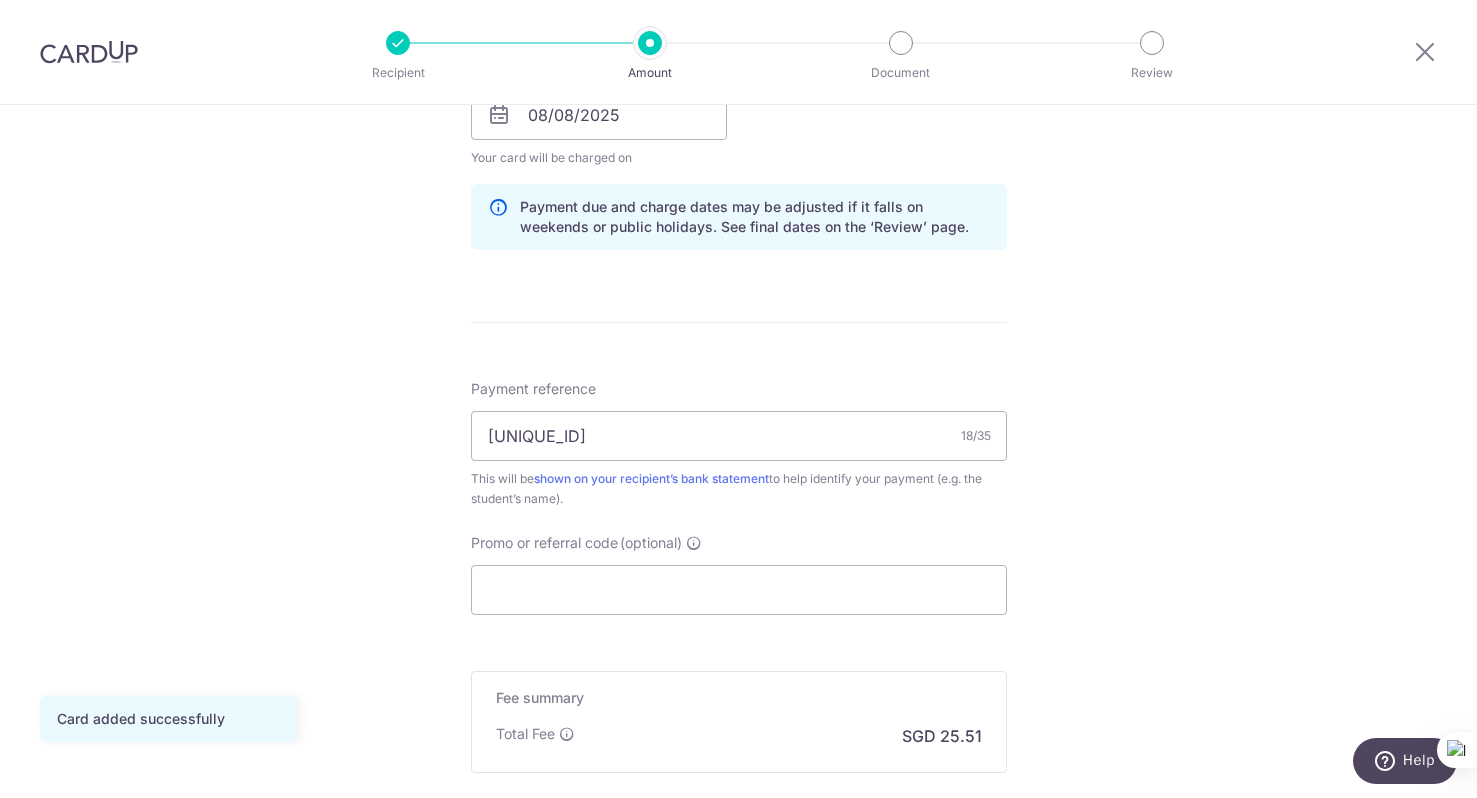 scroll, scrollTop: 1009, scrollLeft: 0, axis: vertical 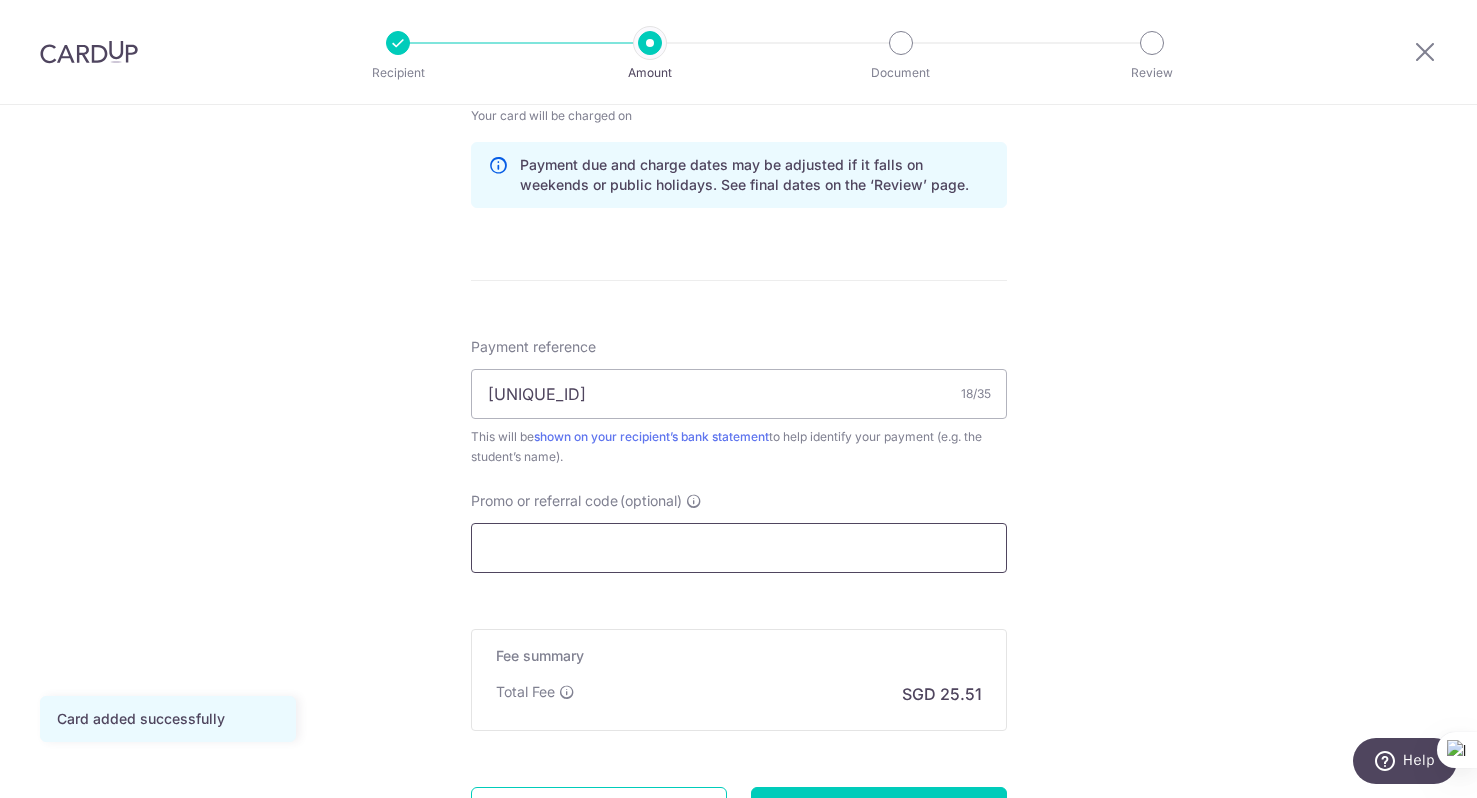 click on "Promo or referral code
(optional)" at bounding box center [739, 548] 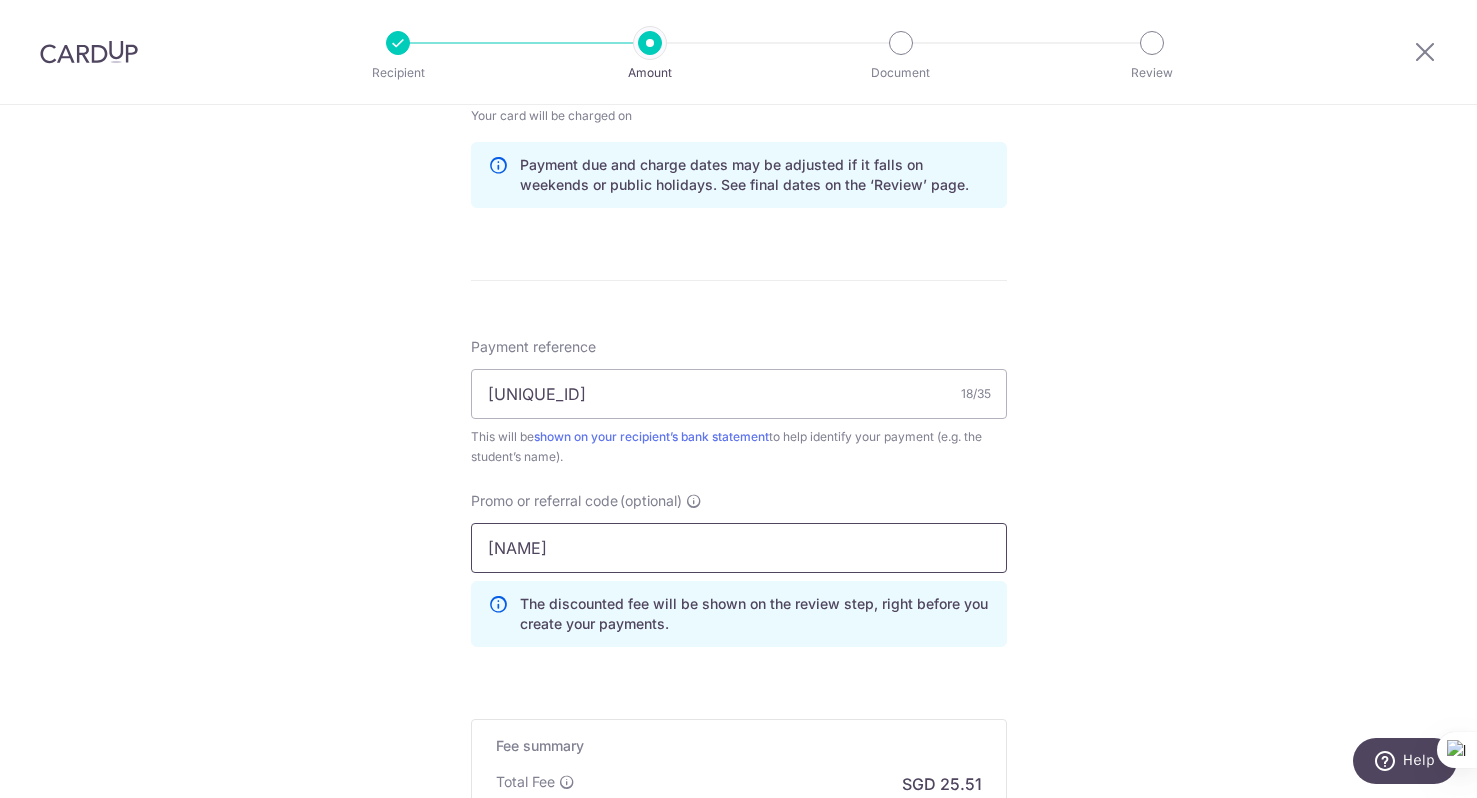 type on "[NAME]" 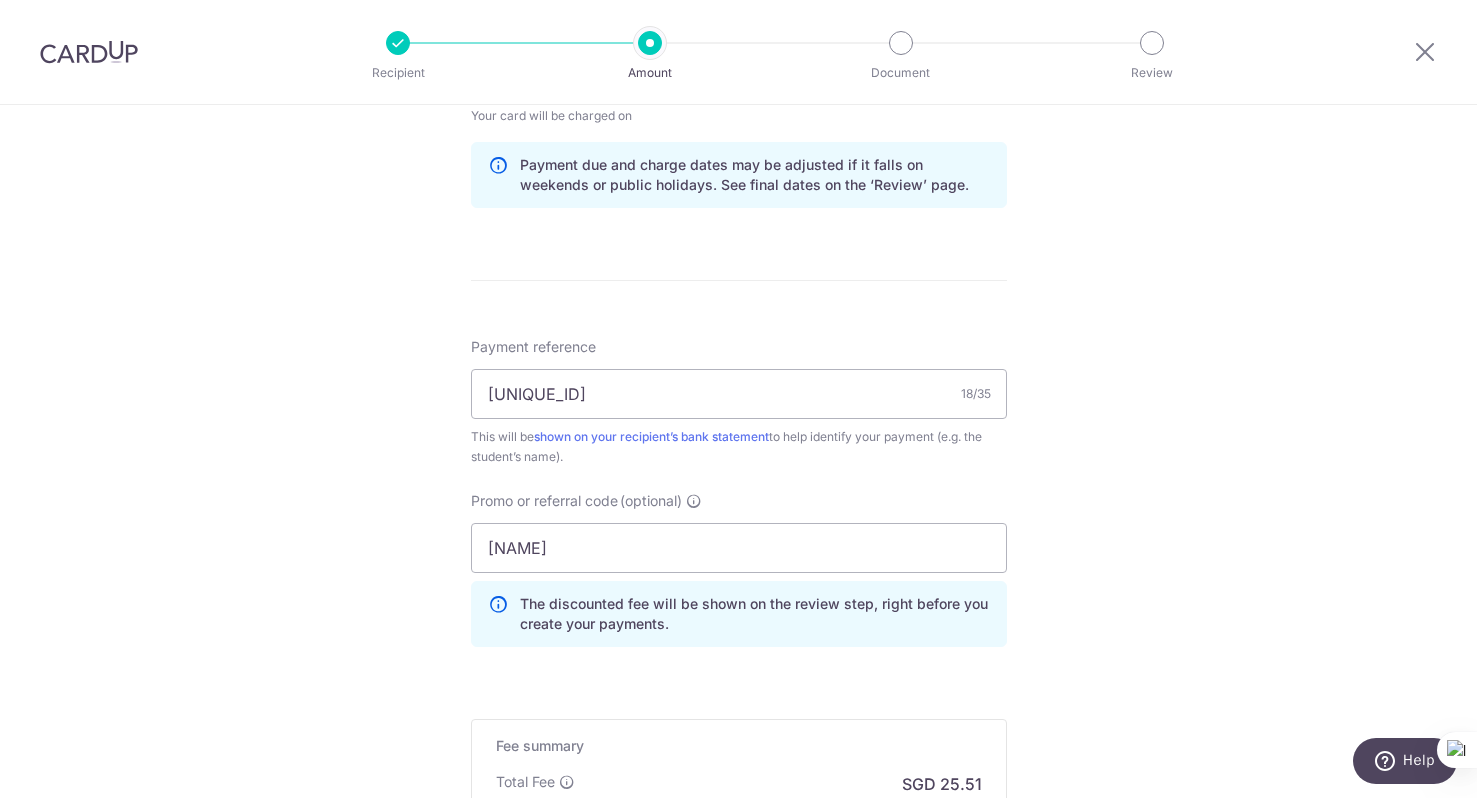 click on "Tell us more about your payment
Enter payment amount
SGD
981.00
981.00
Card added successfully
Select Card
**** 6429
Add credit card
Your Cards
**** 5748
**** 6429
Secure 256-bit SSL
Text
New card details
Card" at bounding box center (738, 86) 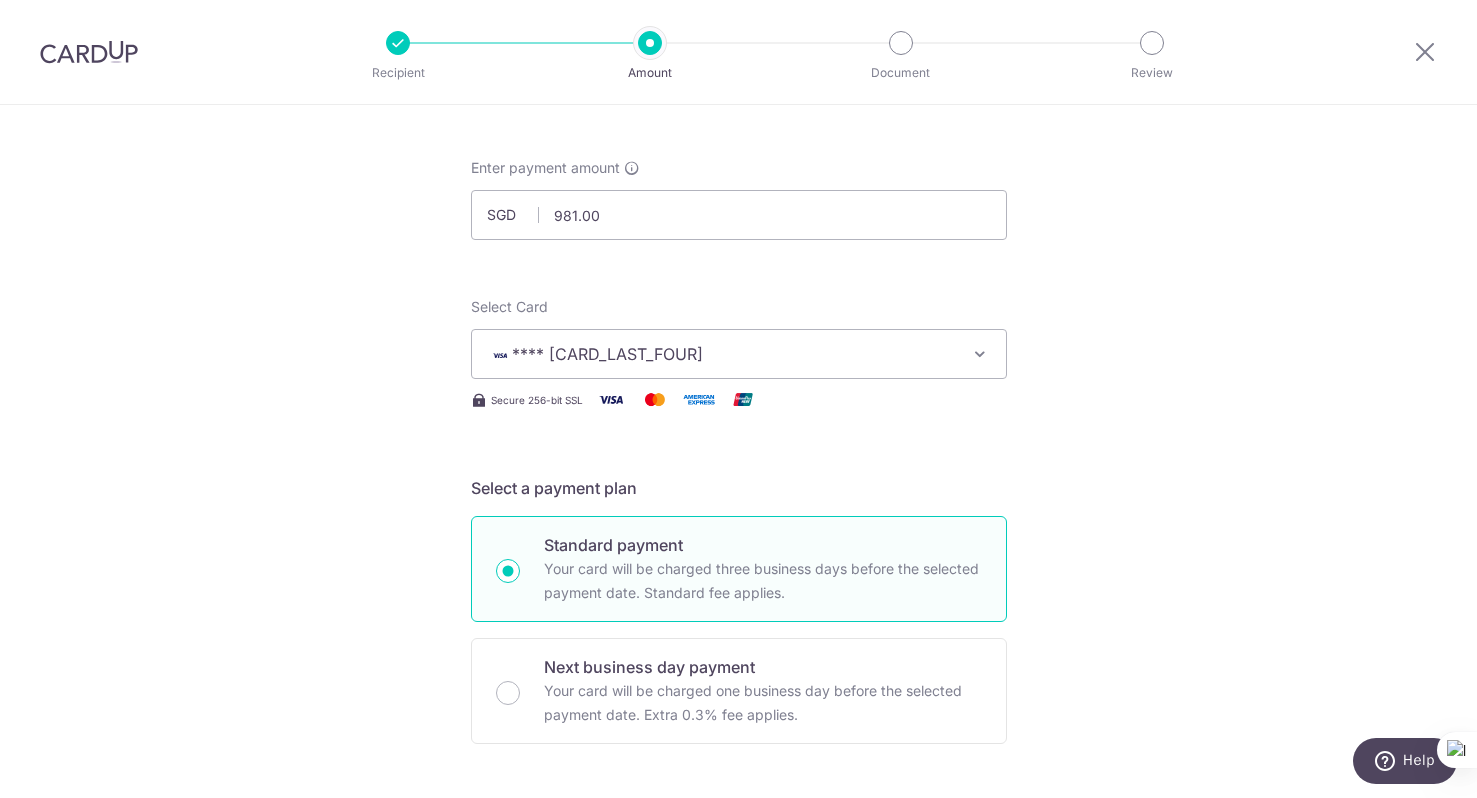 scroll, scrollTop: 49, scrollLeft: 0, axis: vertical 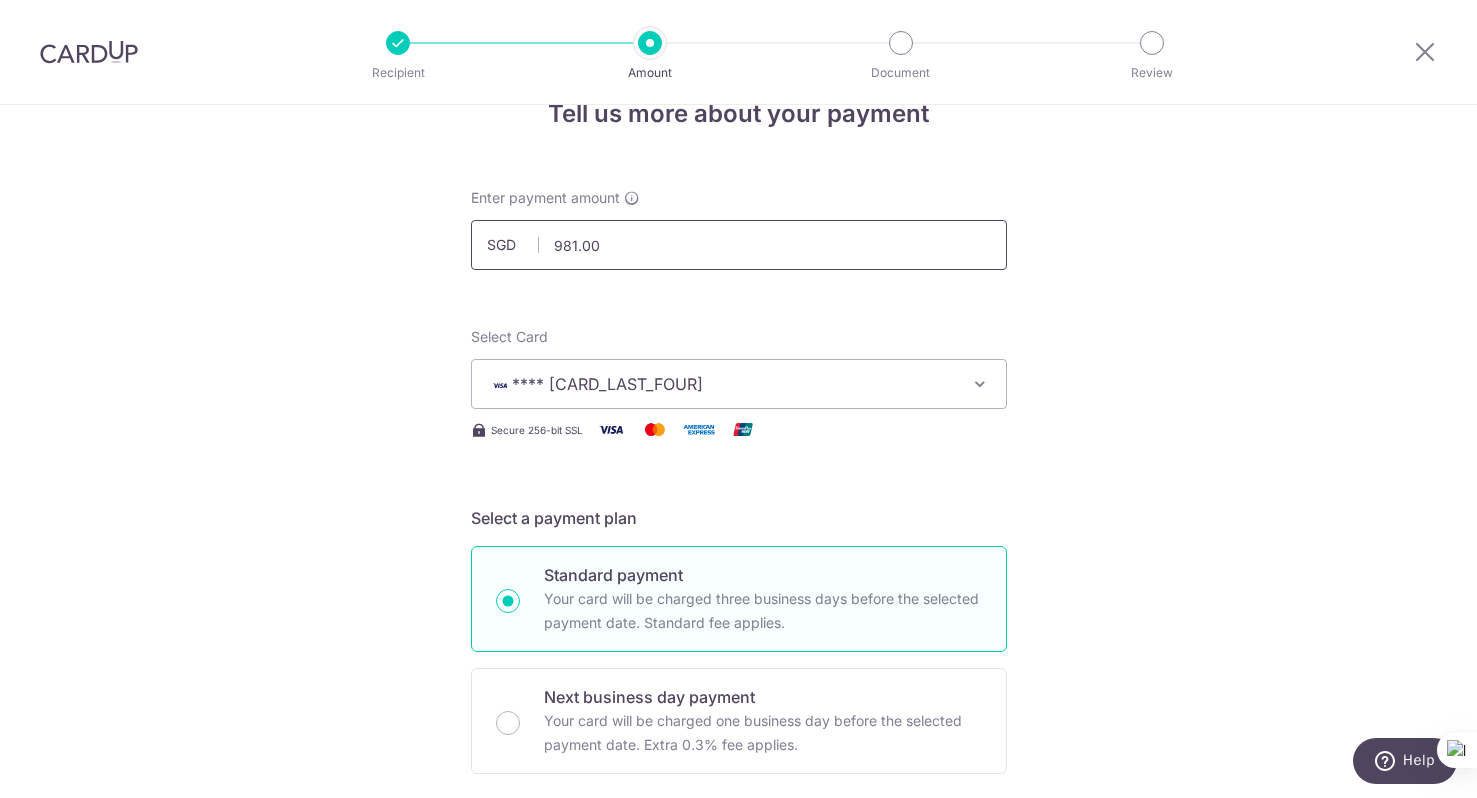 drag, startPoint x: 576, startPoint y: 239, endPoint x: 547, endPoint y: 239, distance: 29 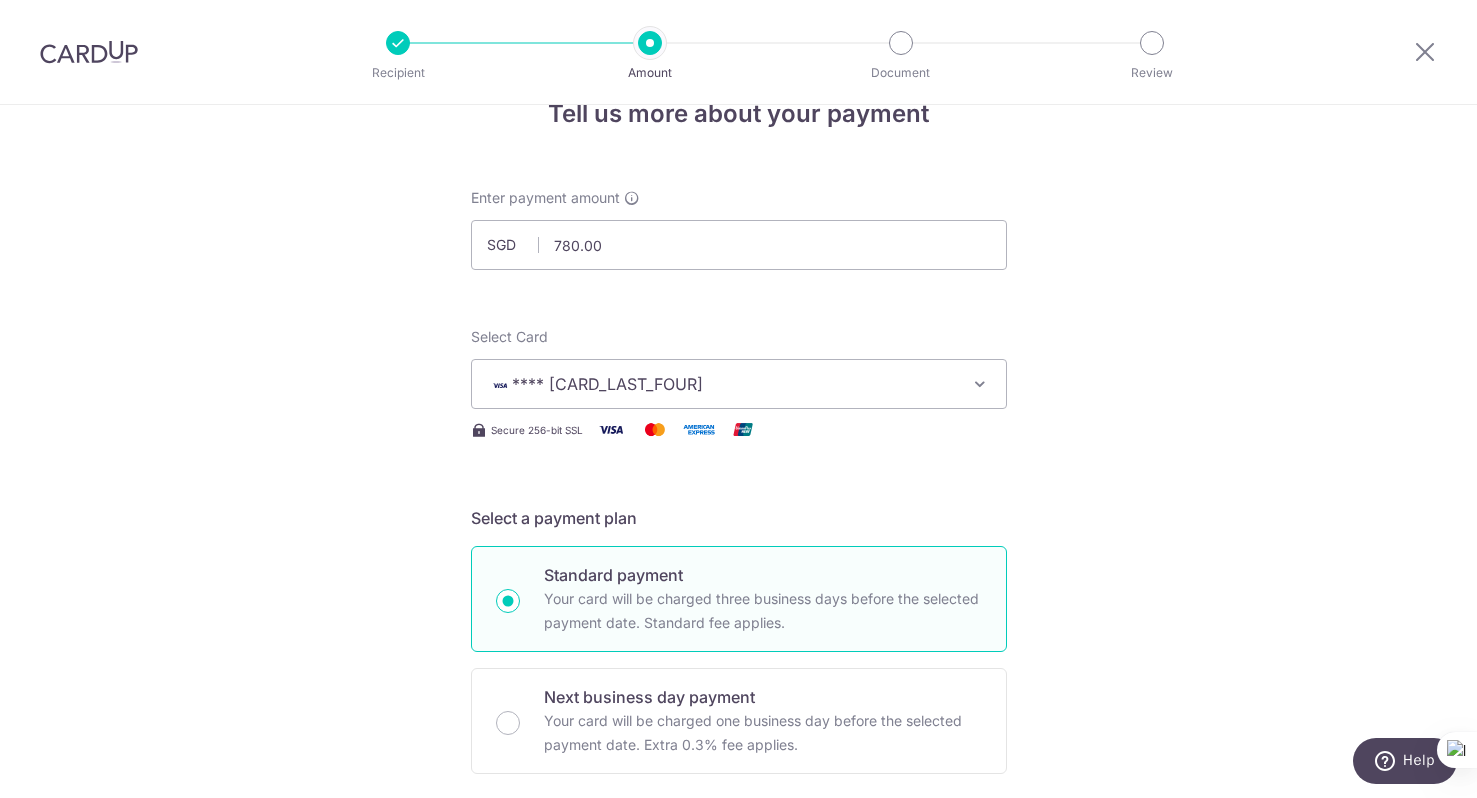click on "Tell us more about your payment
Enter payment amount
SGD
780.00
981.00
Card added successfully
Select Card
**** 6429
Add credit card
Your Cards
**** 5748
**** 6429
Secure 256-bit SSL
Text
New card details
Card" at bounding box center [738, 1046] 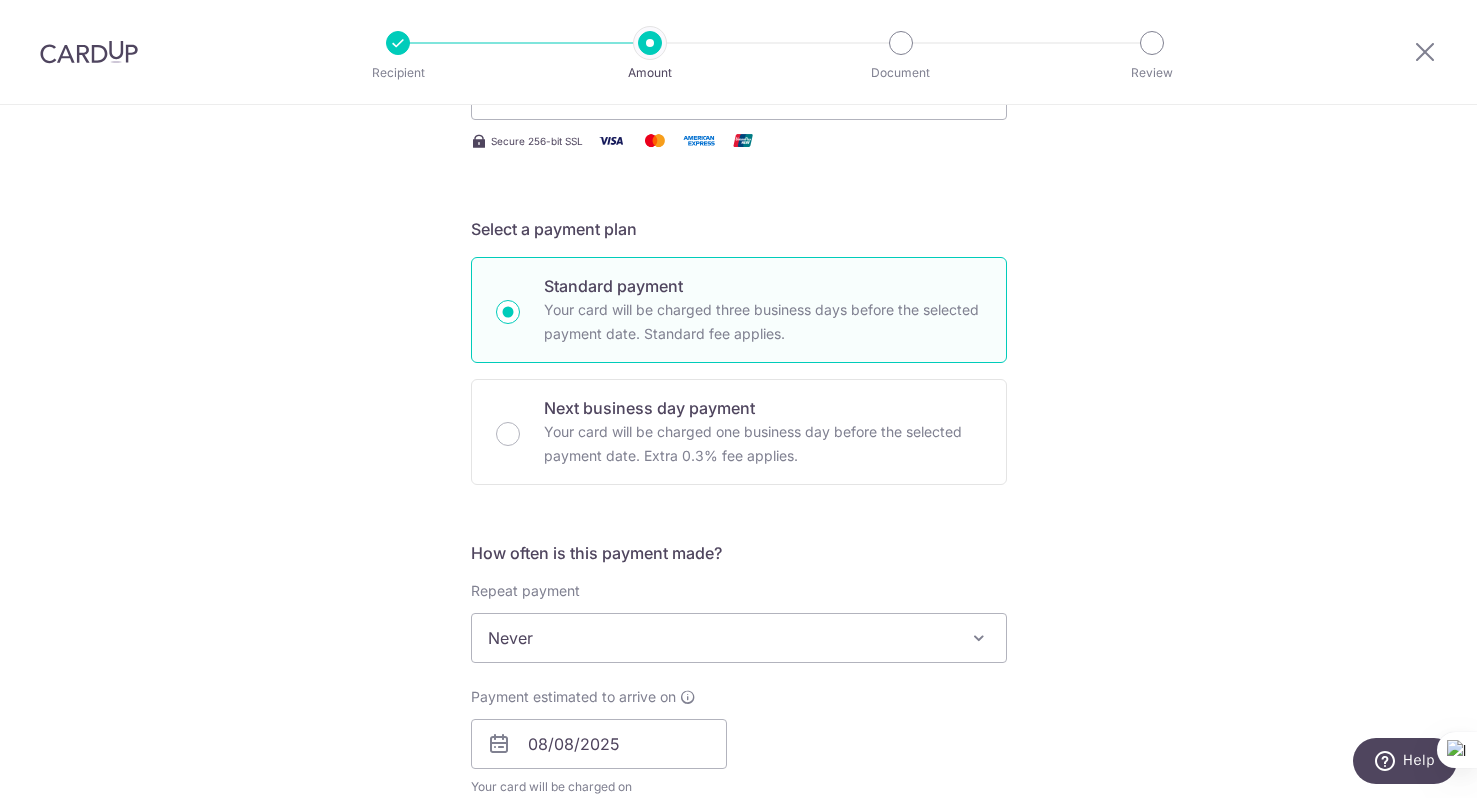 scroll, scrollTop: 0, scrollLeft: 0, axis: both 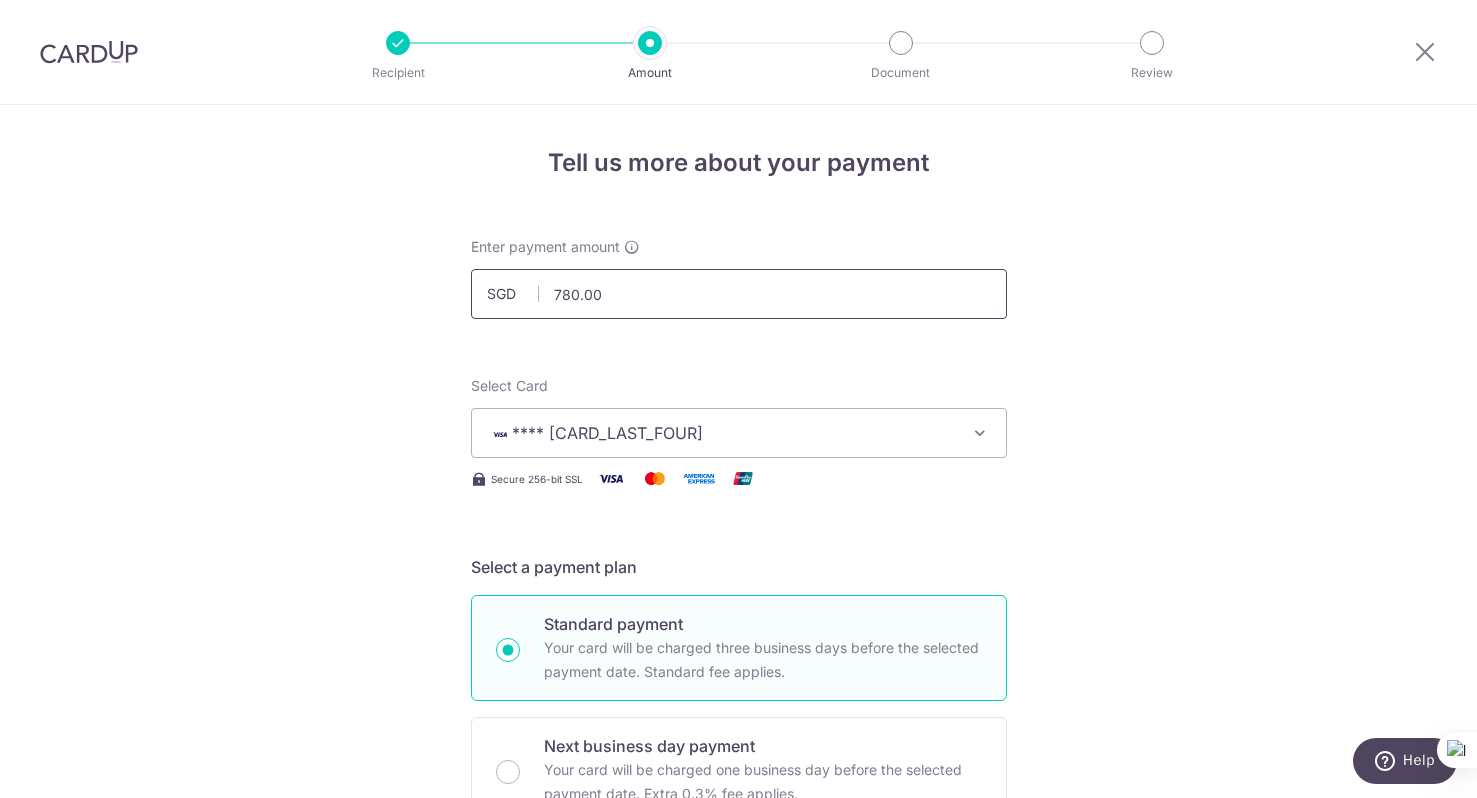 drag, startPoint x: 578, startPoint y: 291, endPoint x: 538, endPoint y: 290, distance: 40.012497 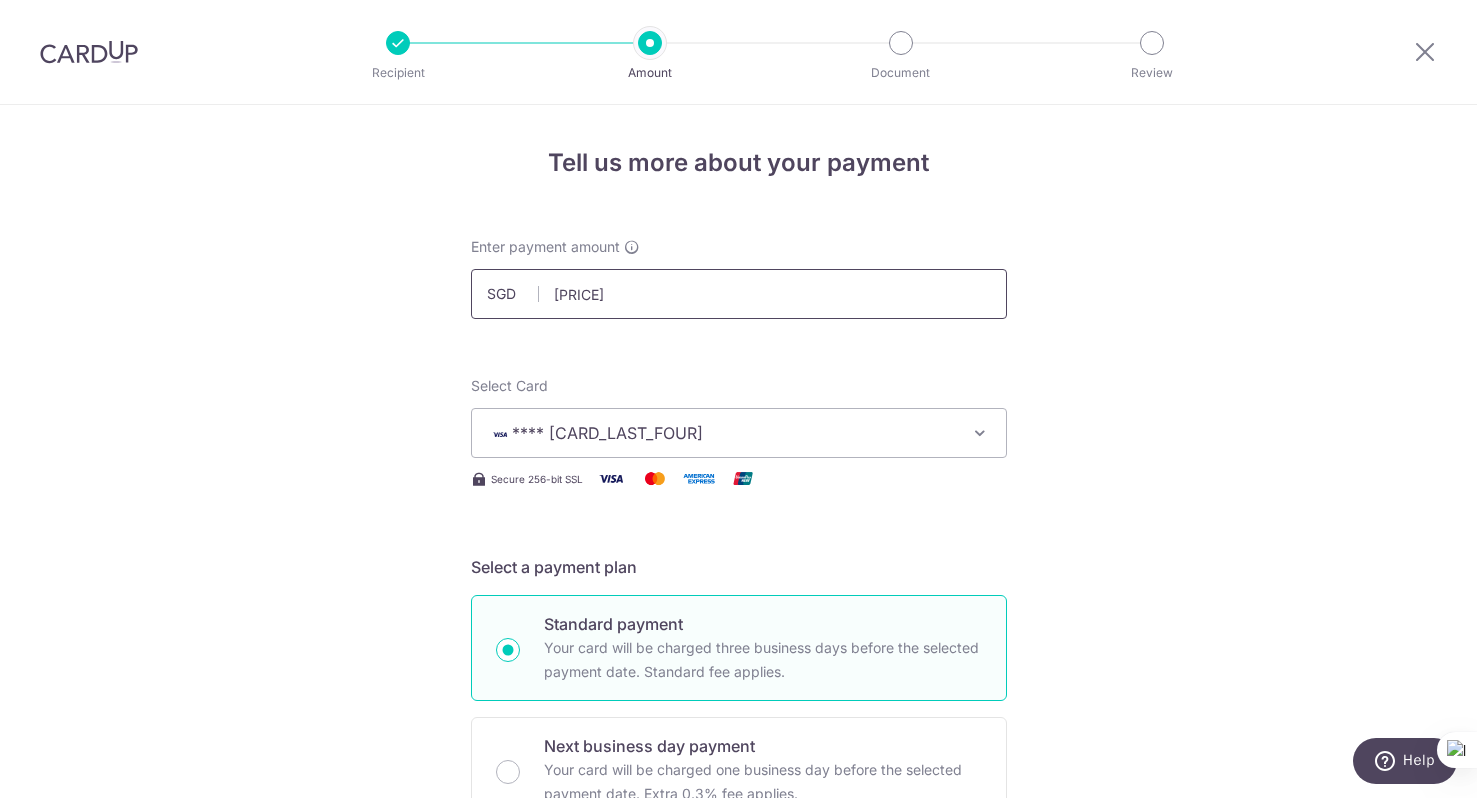 click on "780981" at bounding box center [739, 294] 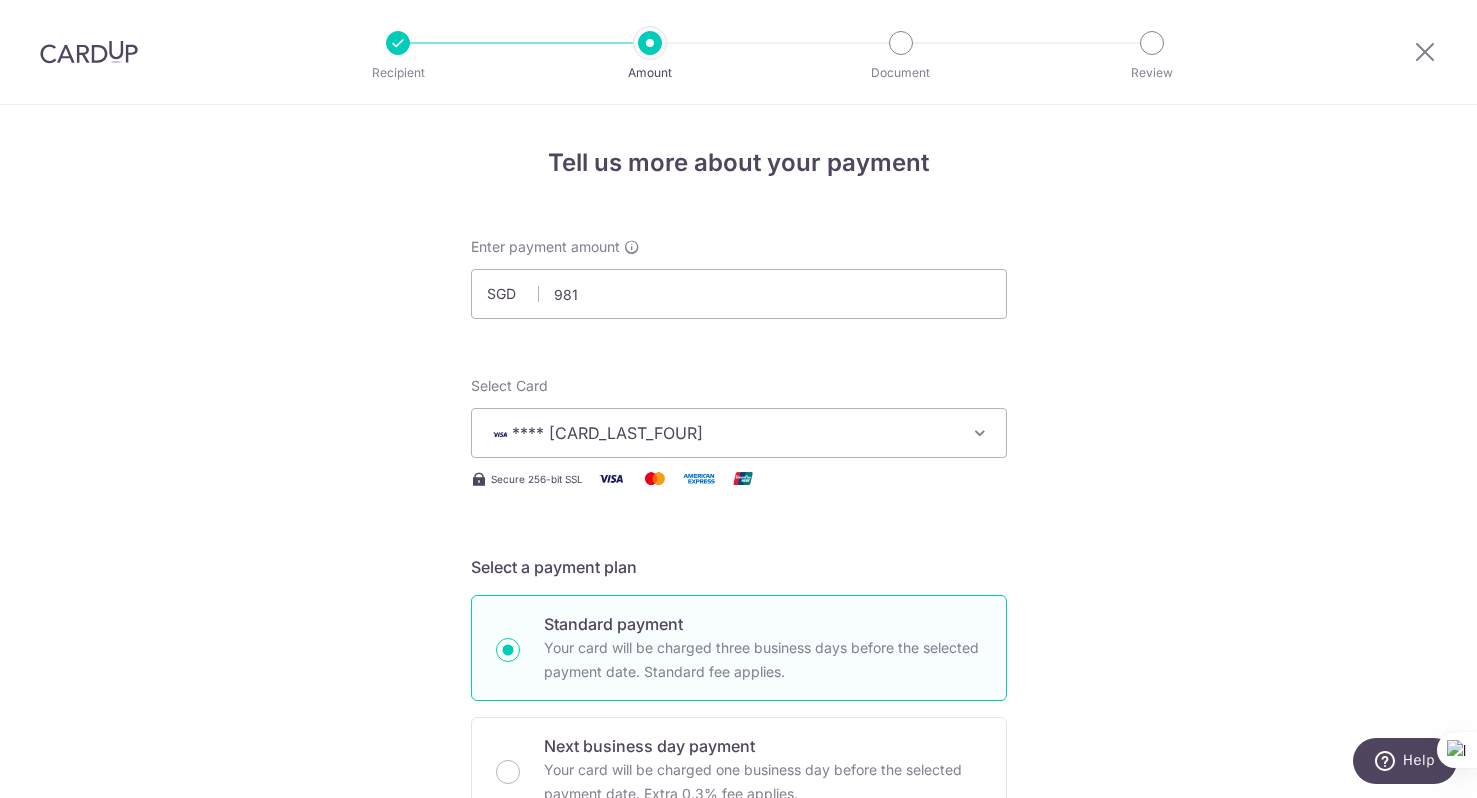 click on "Tell us more about your payment
Enter payment amount
SGD
981
780.00
Card added successfully
Select Card
**** 6429
Add credit card
Your Cards
**** 5748
**** 6429
Secure 256-bit SSL
Text
New card details
Card" at bounding box center [738, 1095] 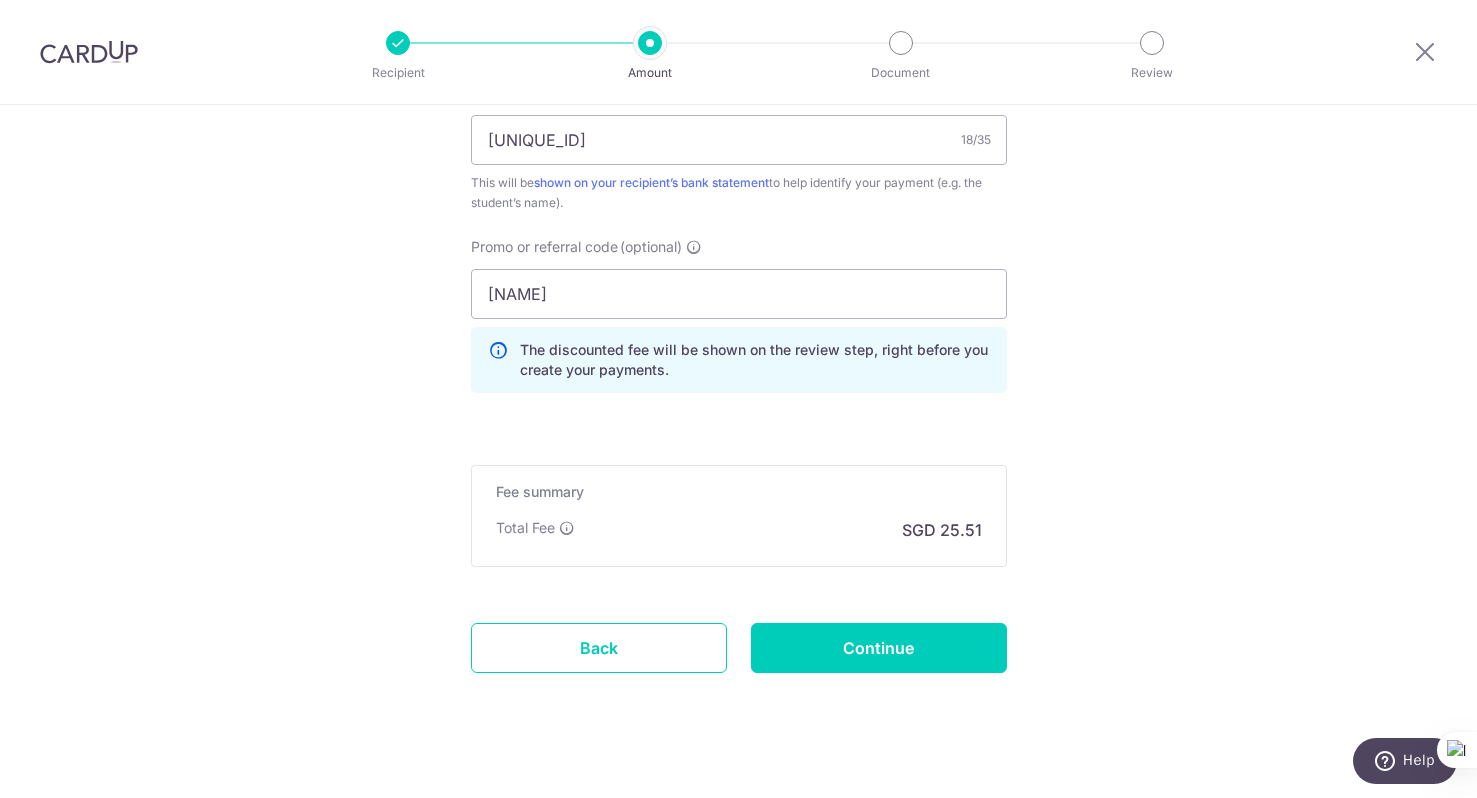 scroll, scrollTop: 1288, scrollLeft: 0, axis: vertical 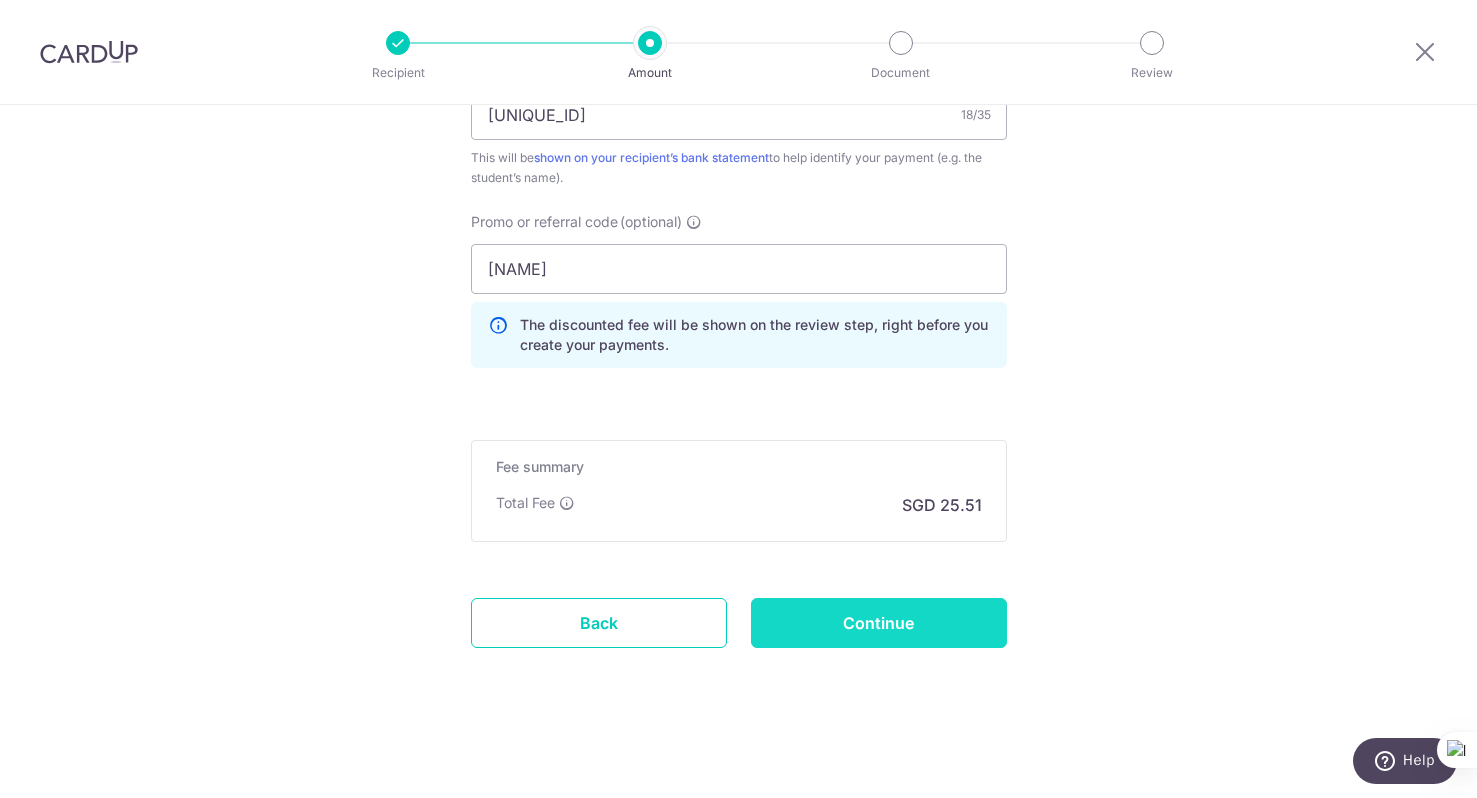 click on "Continue" at bounding box center [879, 623] 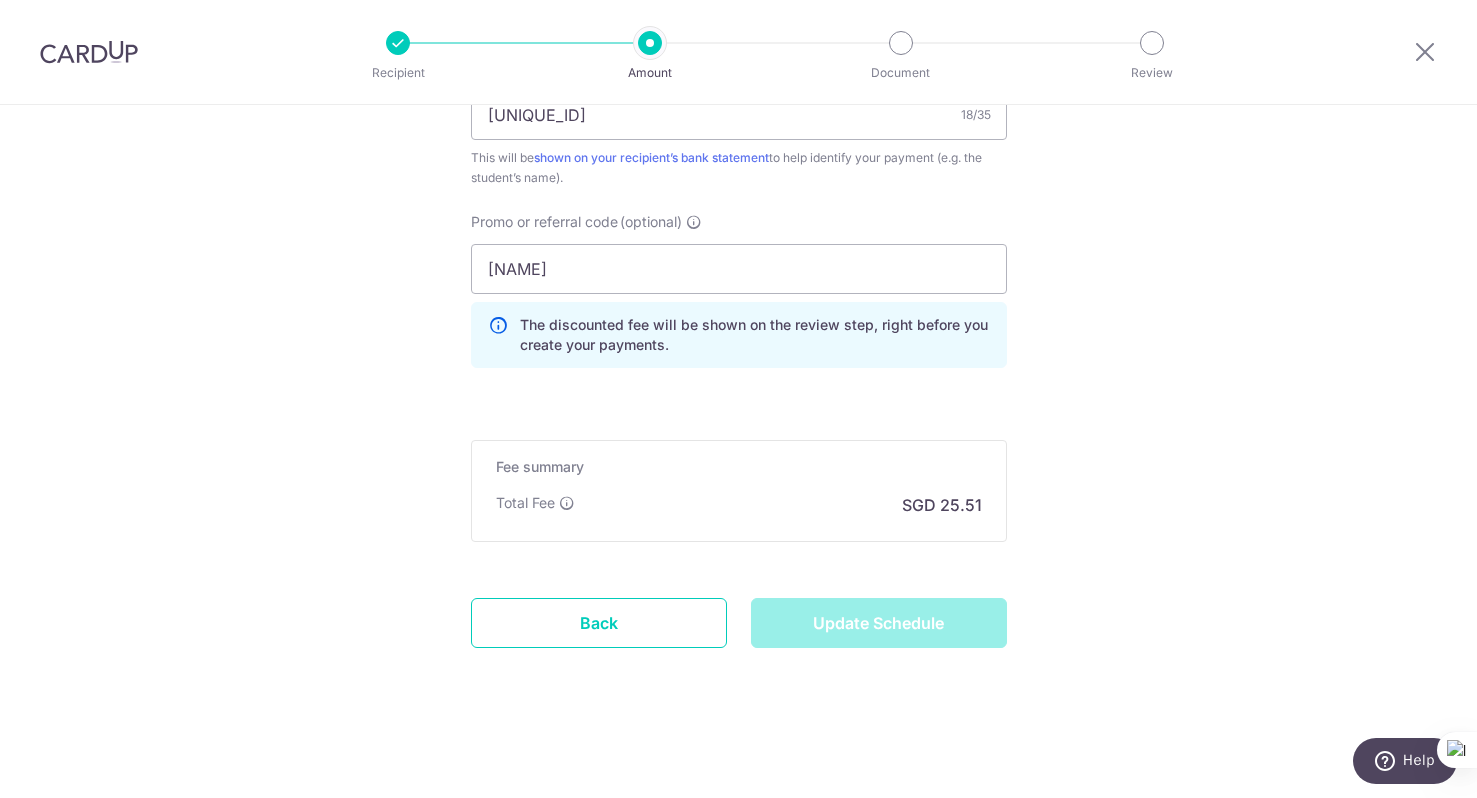 type on "Update Schedule" 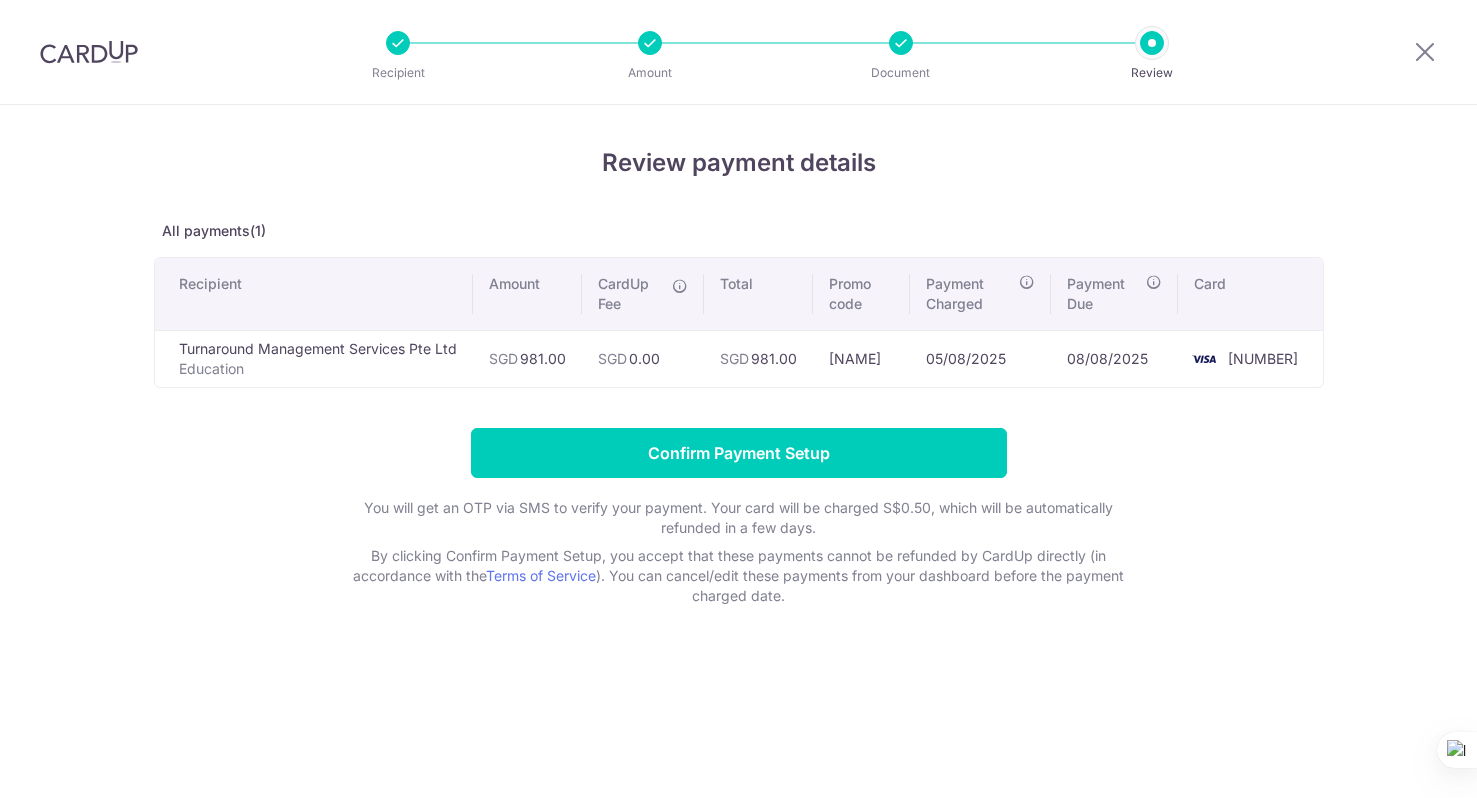 scroll, scrollTop: 0, scrollLeft: 0, axis: both 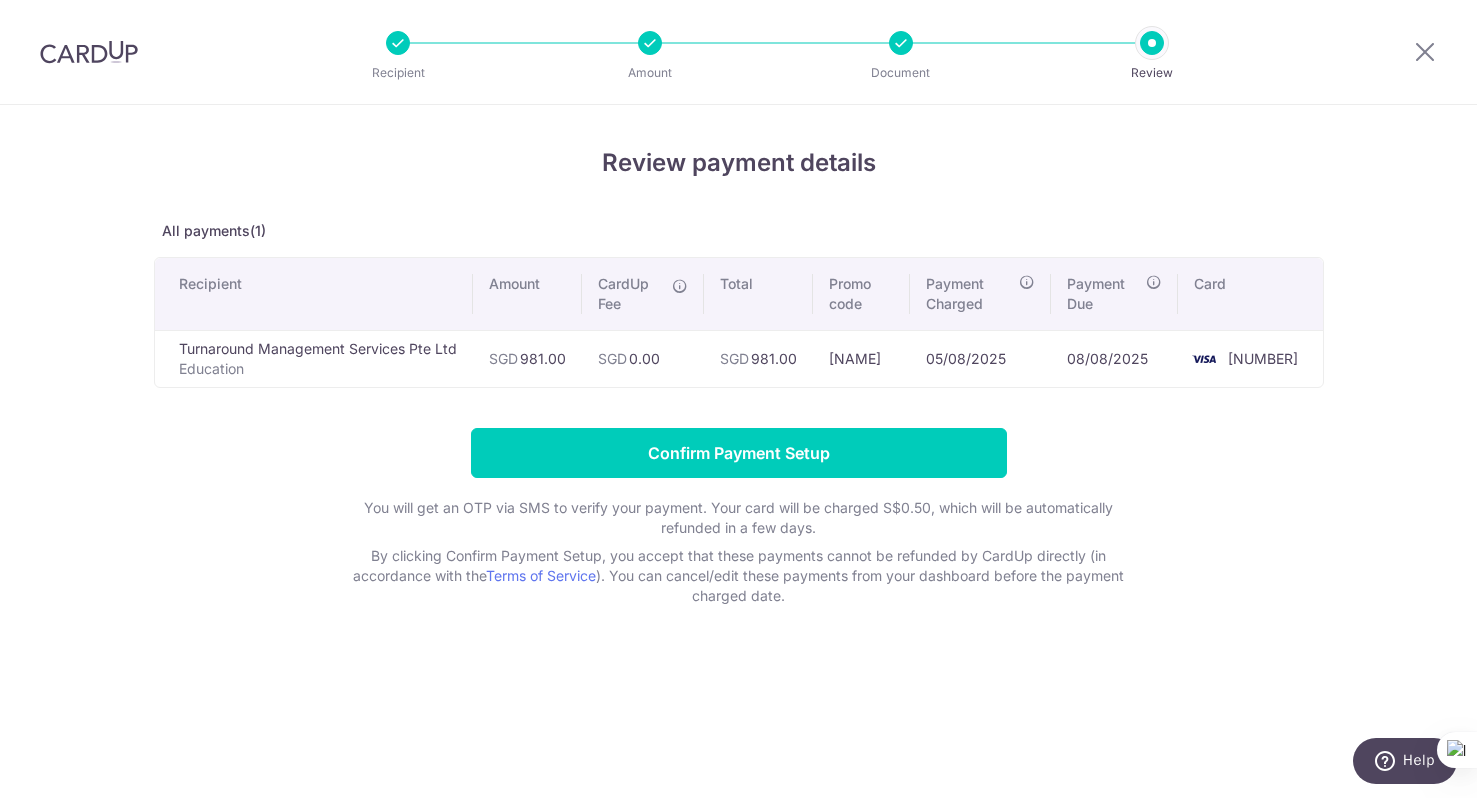 click on "Review payment details" at bounding box center (739, 163) 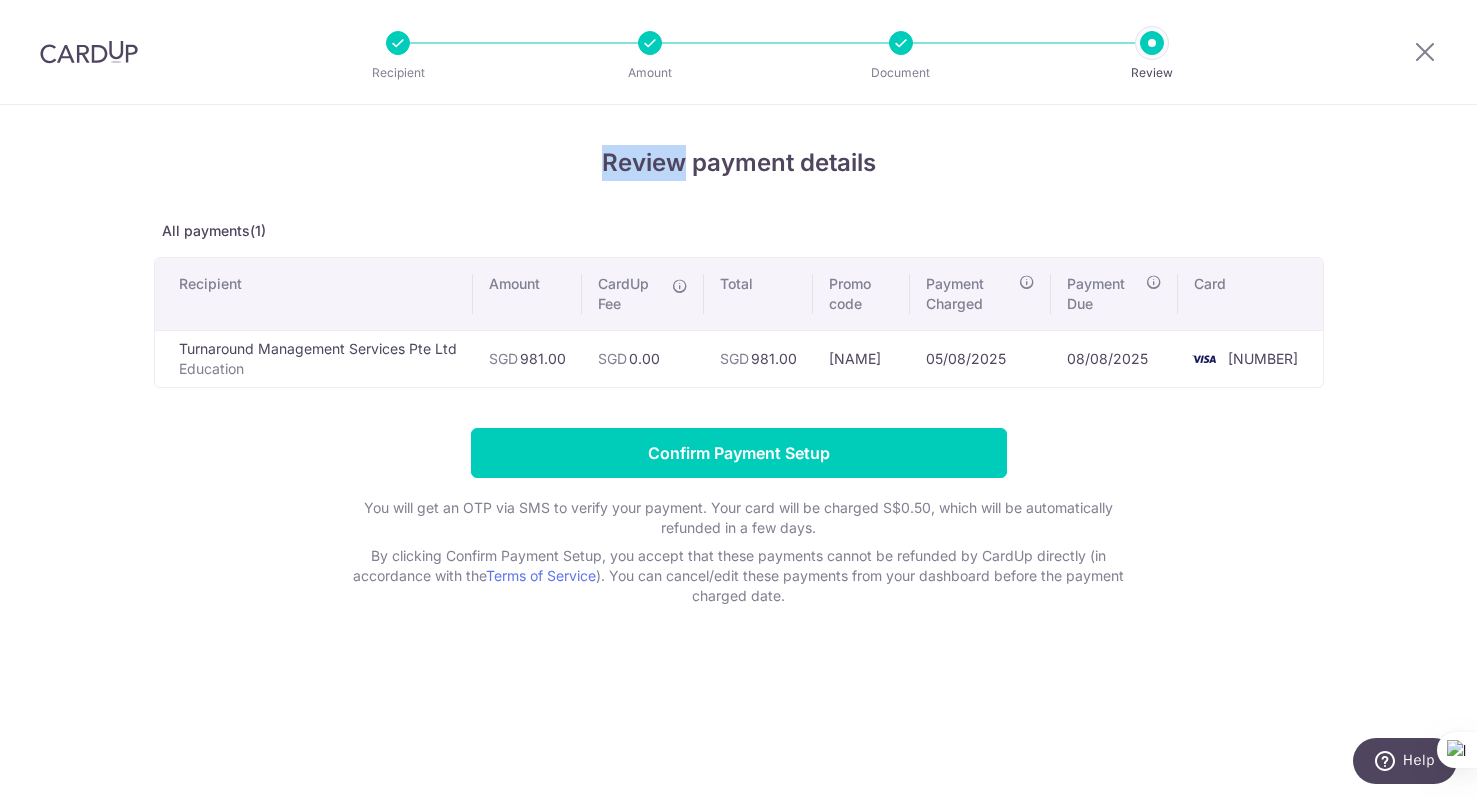 click on "Review payment details" at bounding box center (739, 163) 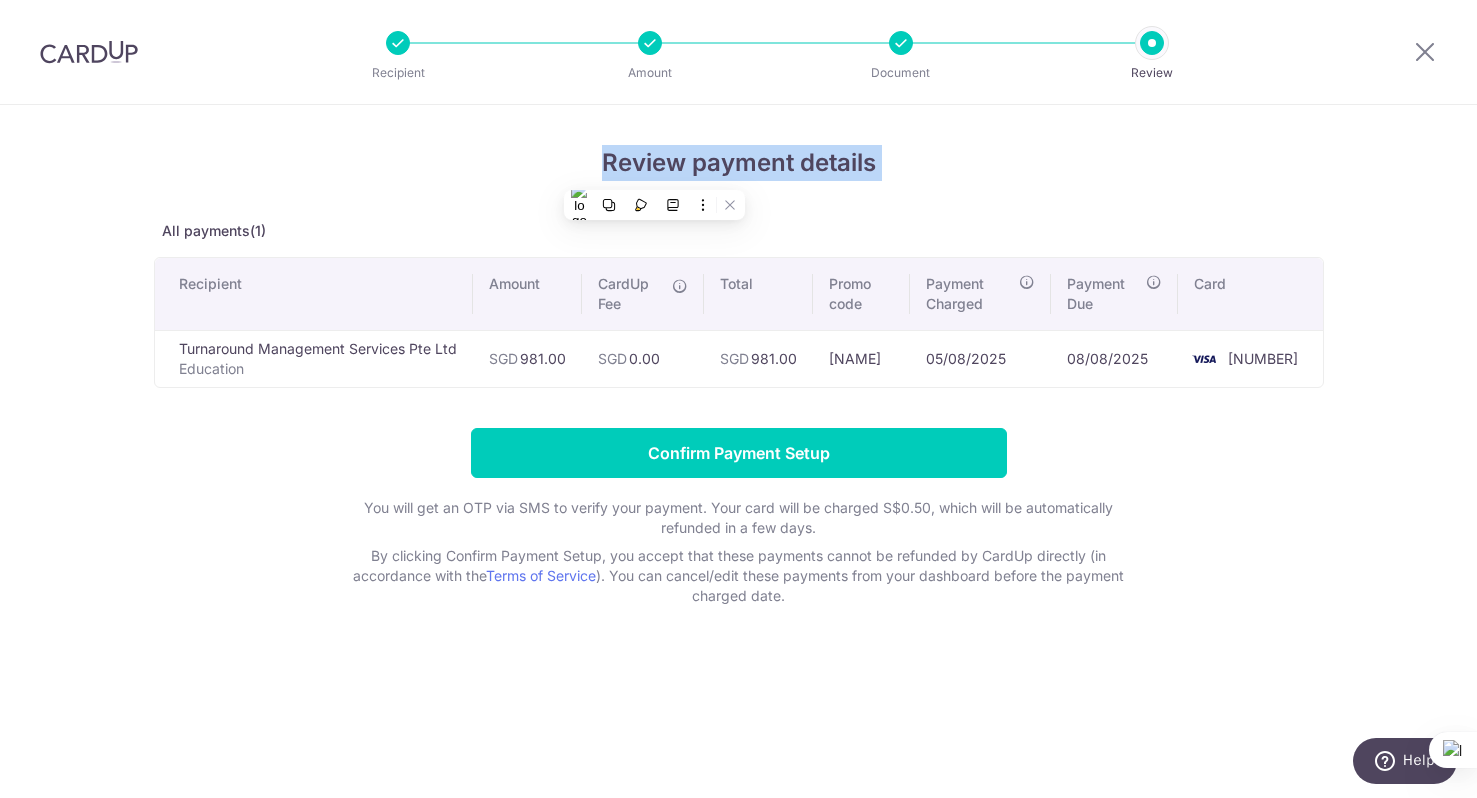 click on "Review payment details" at bounding box center [739, 163] 